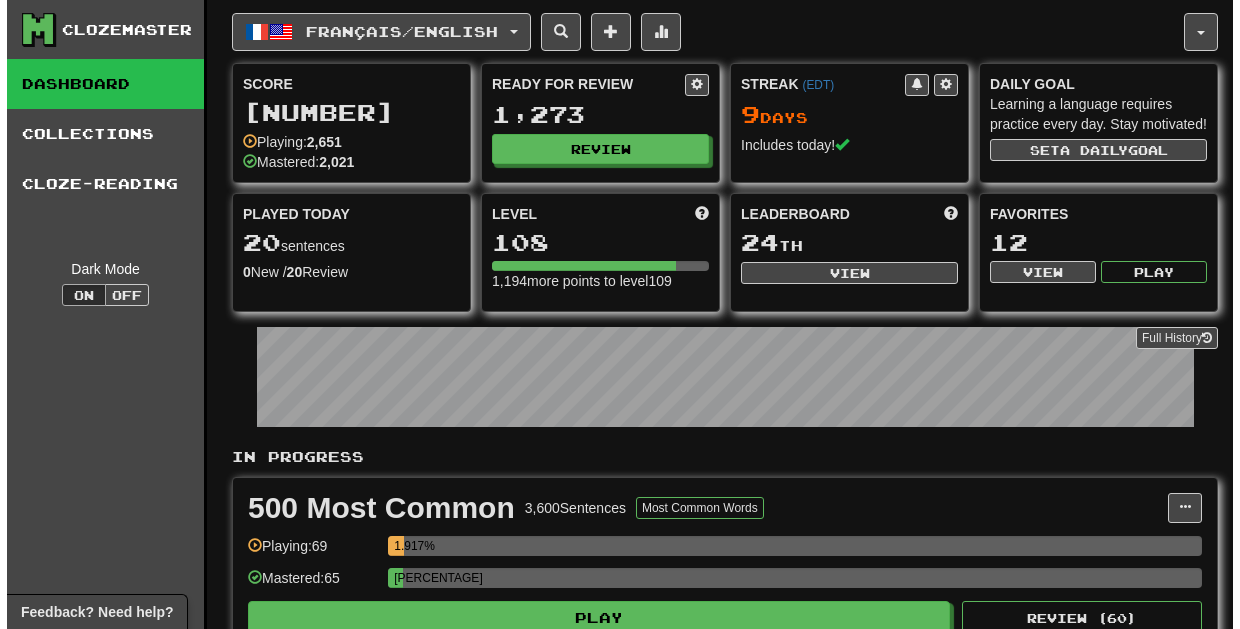 scroll, scrollTop: 0, scrollLeft: 0, axis: both 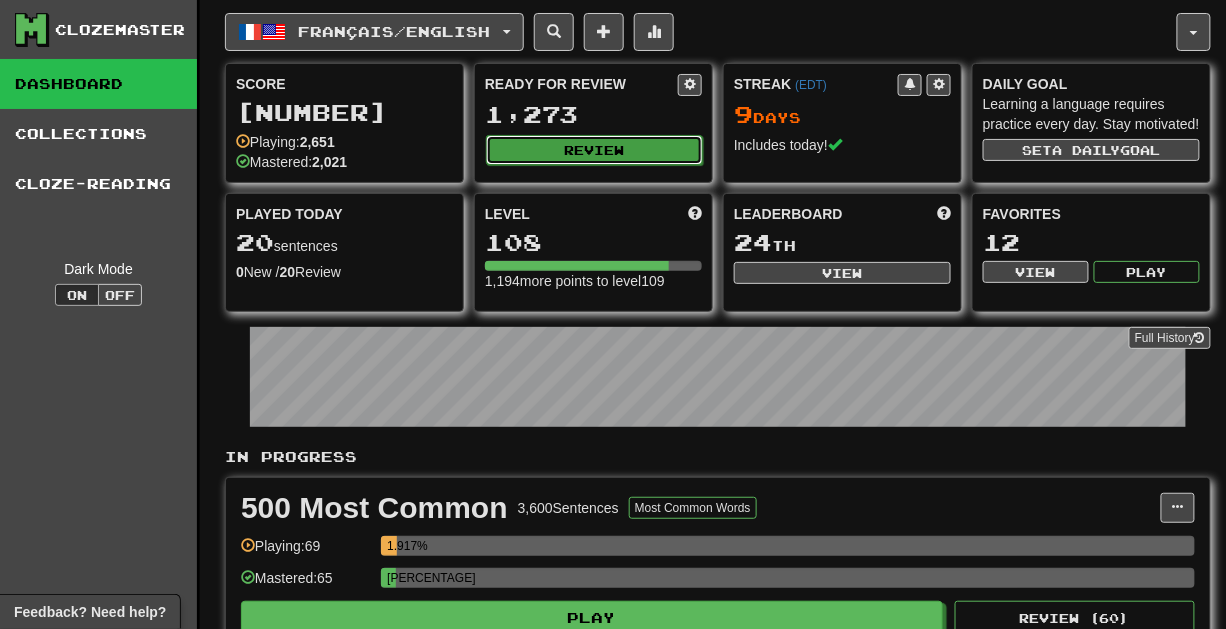 click on "Review" at bounding box center [594, 150] 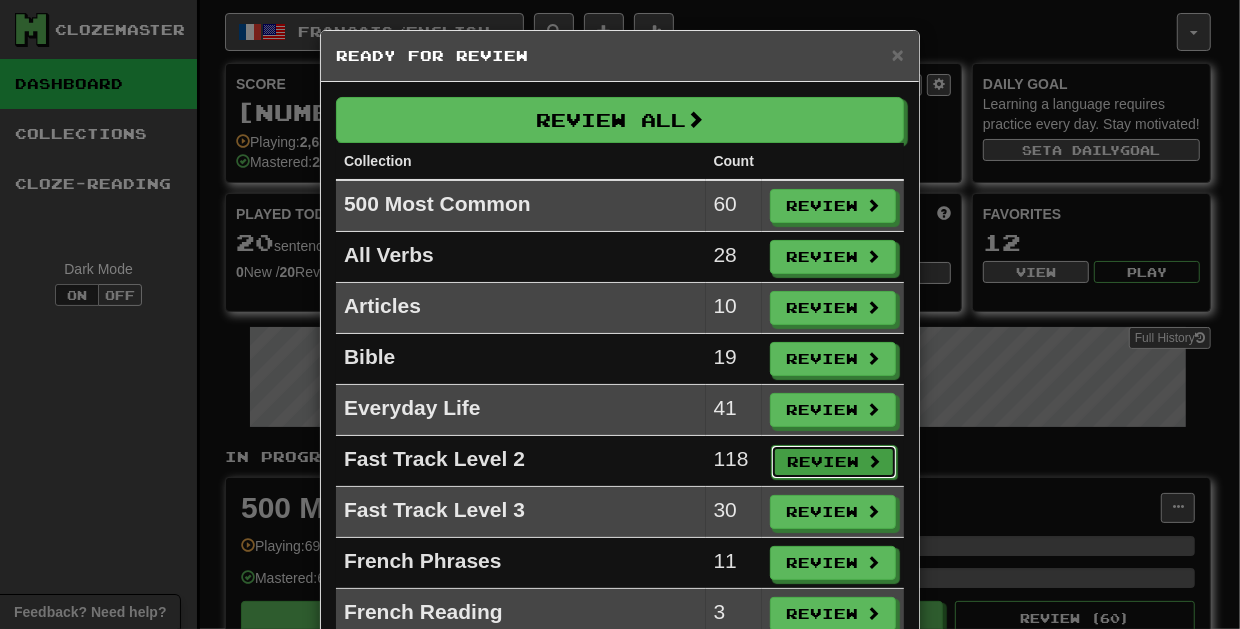 click on "Review" at bounding box center (834, 462) 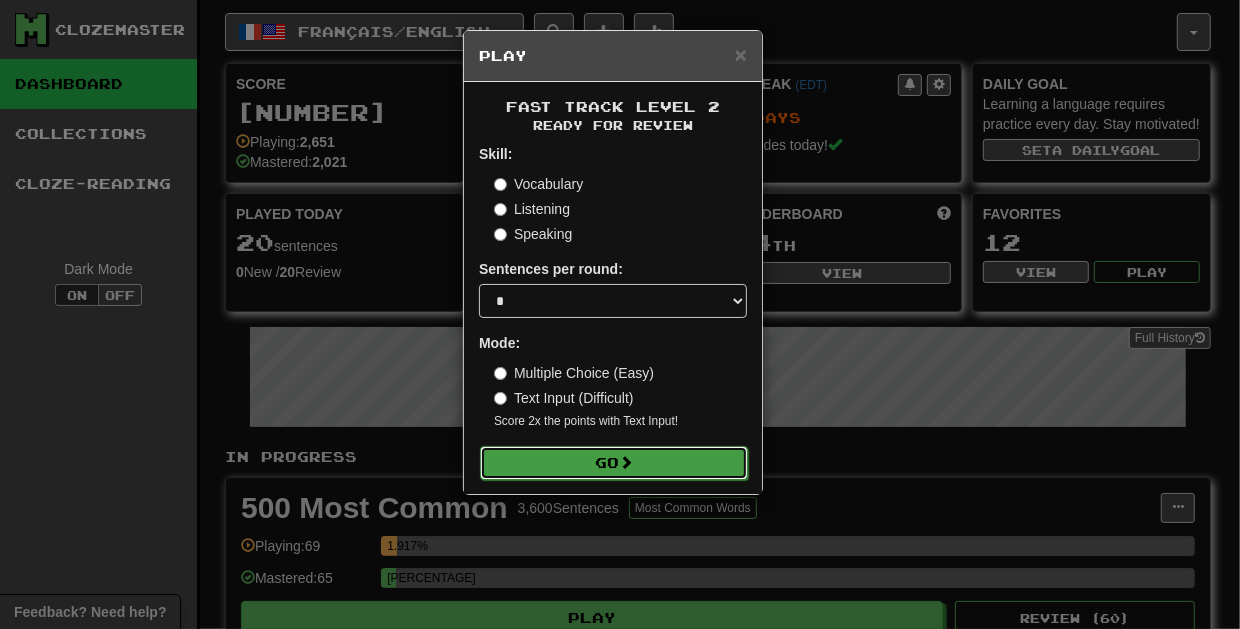 click on "Go" at bounding box center [614, 463] 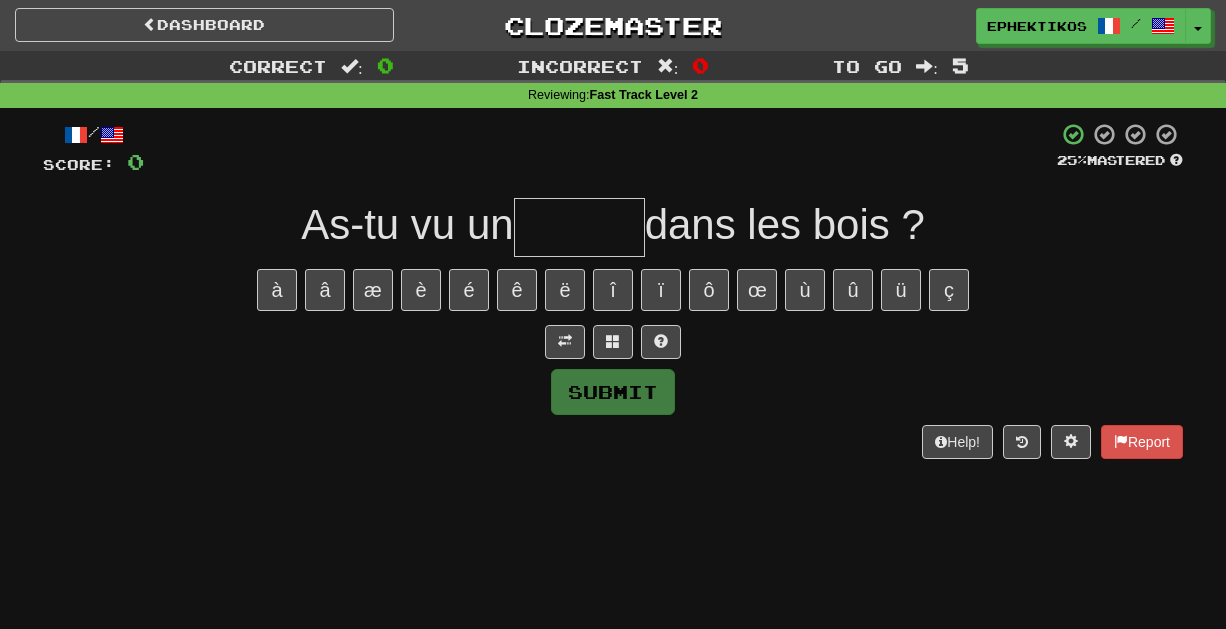 scroll, scrollTop: 0, scrollLeft: 0, axis: both 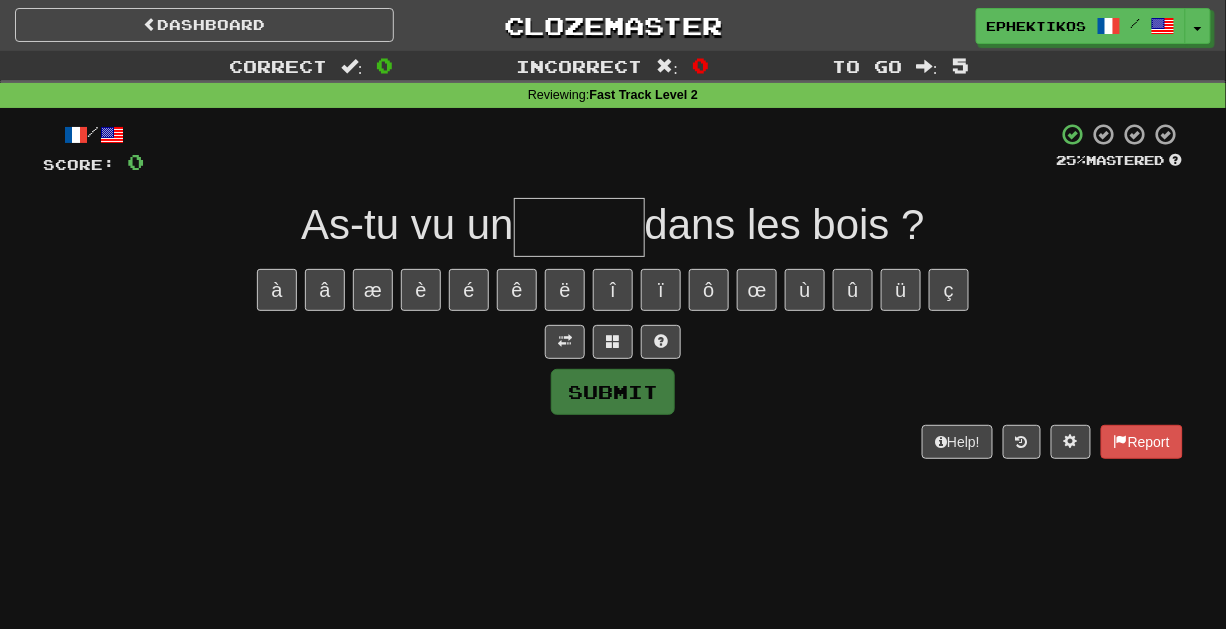 click on "/  Score:   0 25 %  Mastered As-tu vu un   dans les bois ? à â æ è é ê ë î ï ô œ ù û ü ç Submit  Help!  Report" at bounding box center [613, 290] 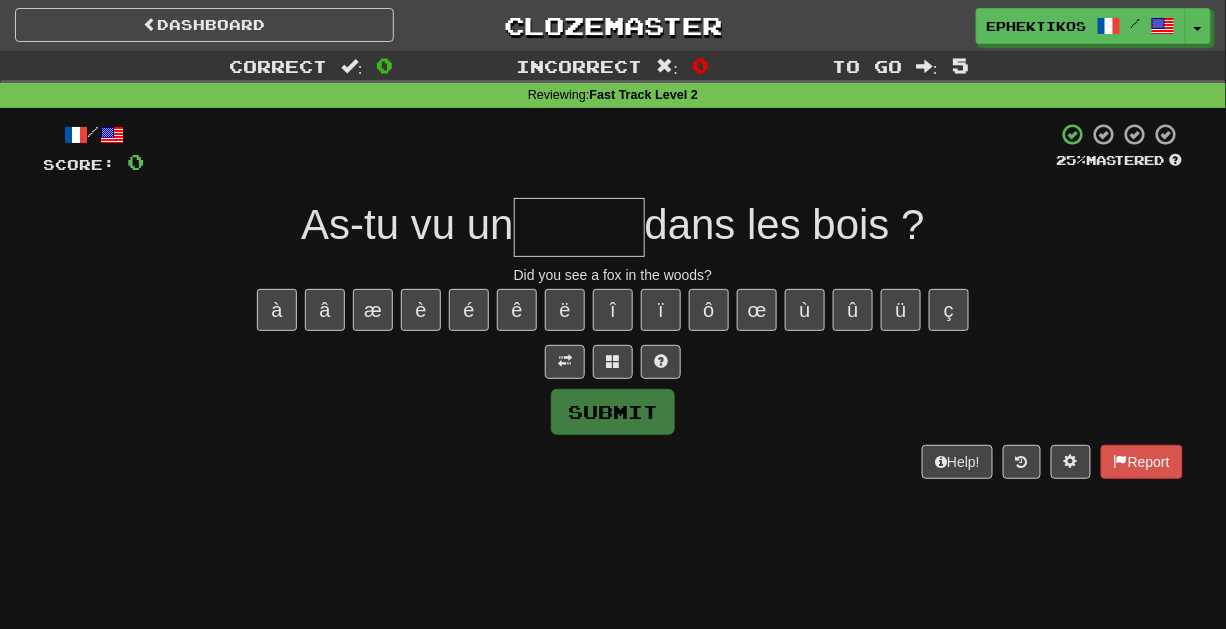 click at bounding box center (579, 227) 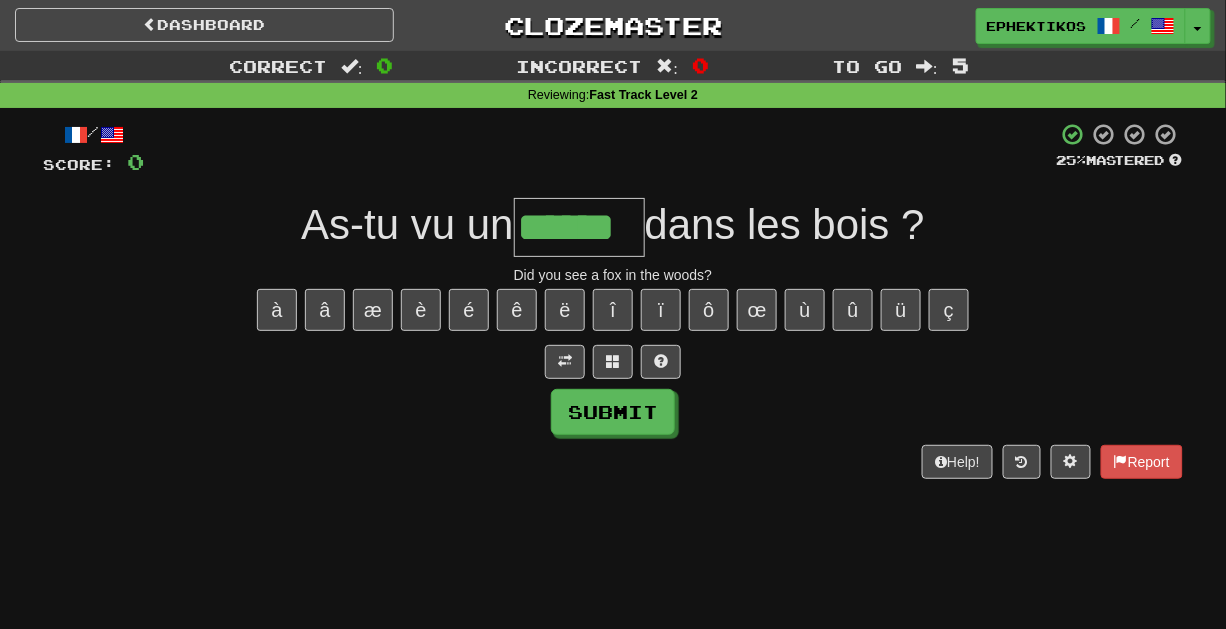 type on "******" 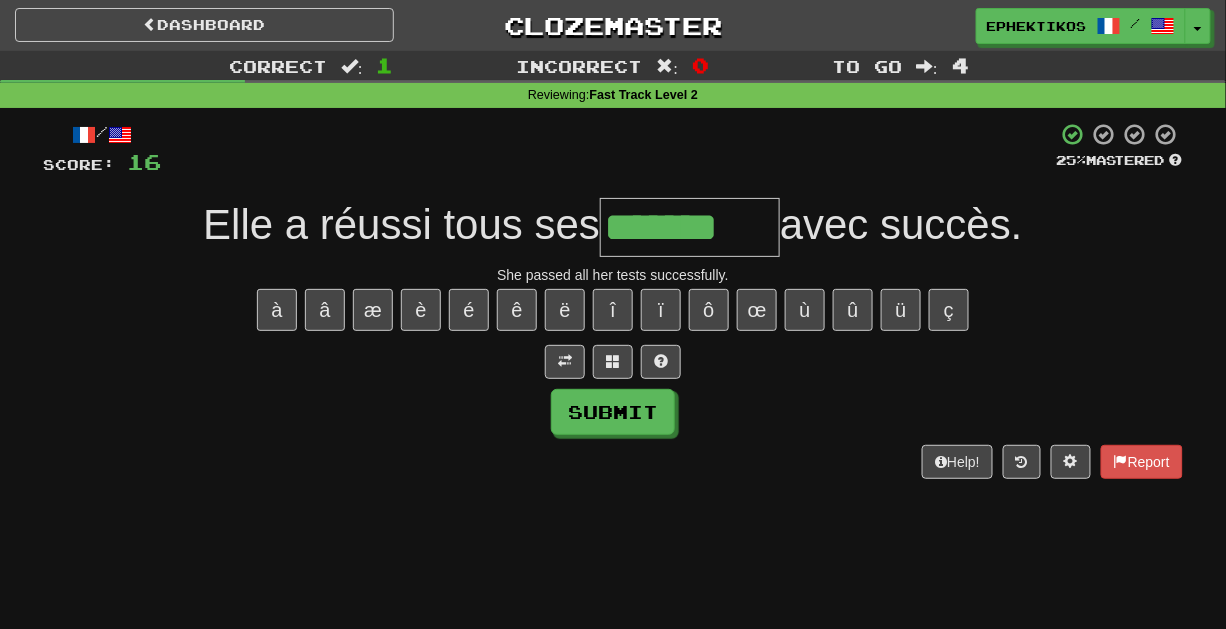 type on "*******" 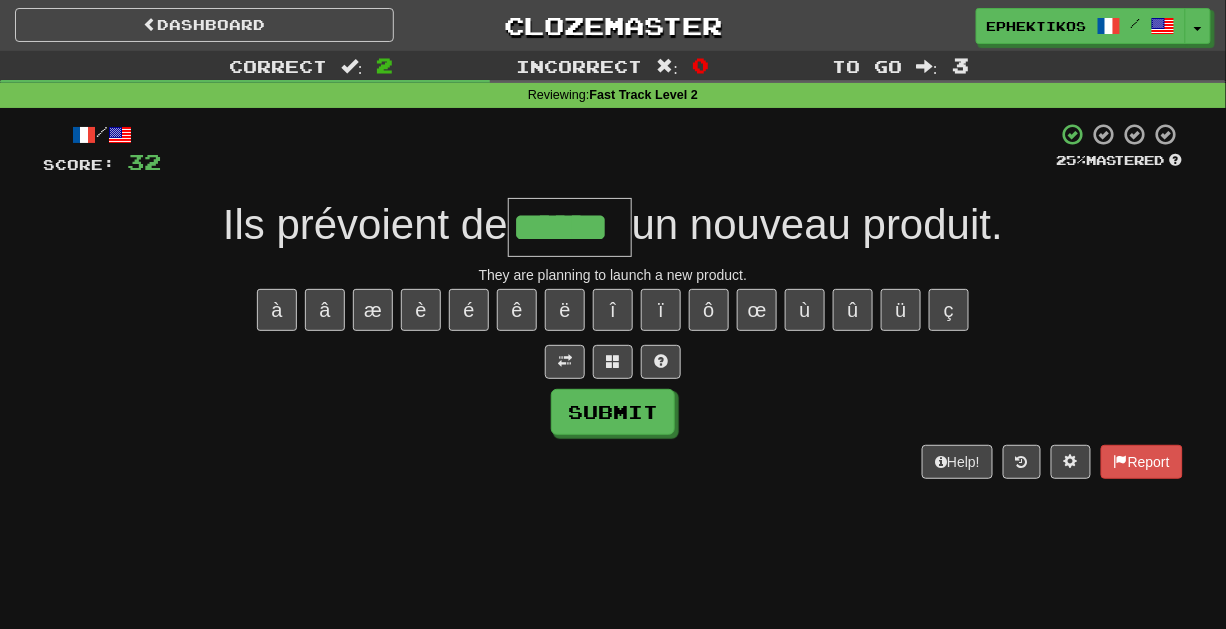 type on "******" 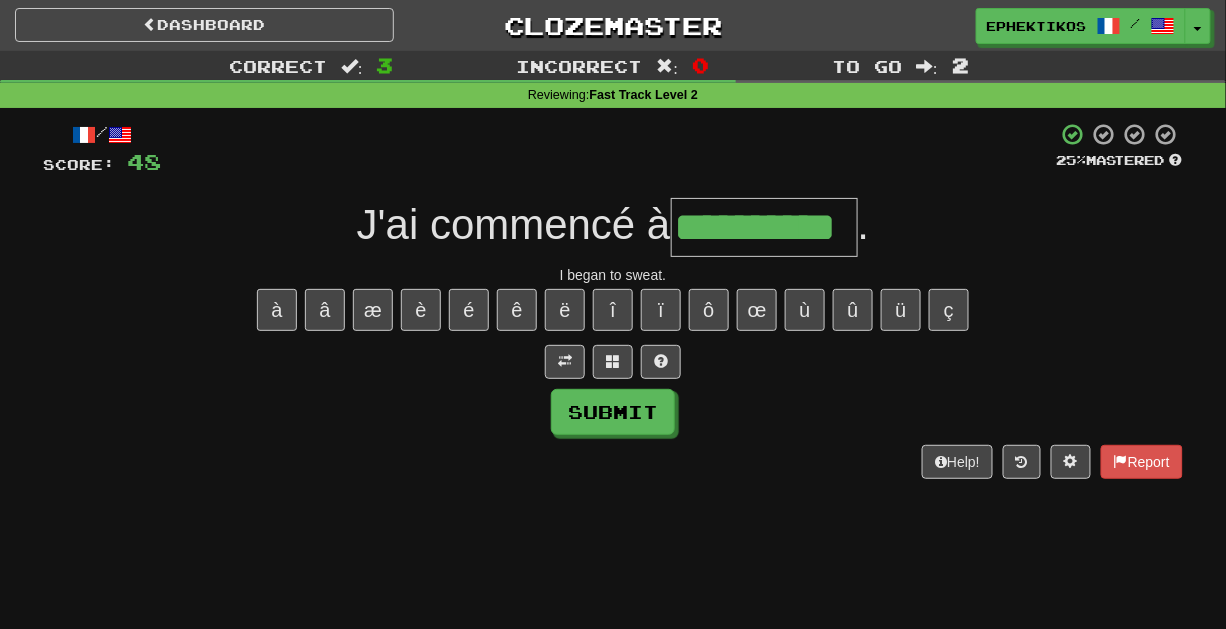 type on "**********" 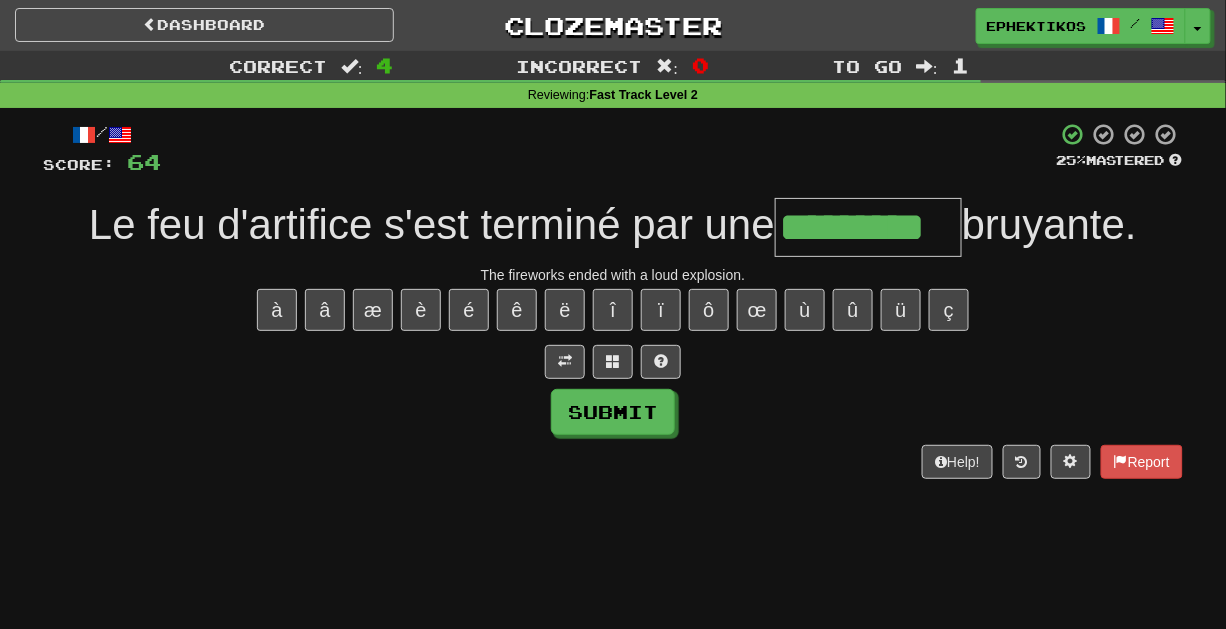 type on "*********" 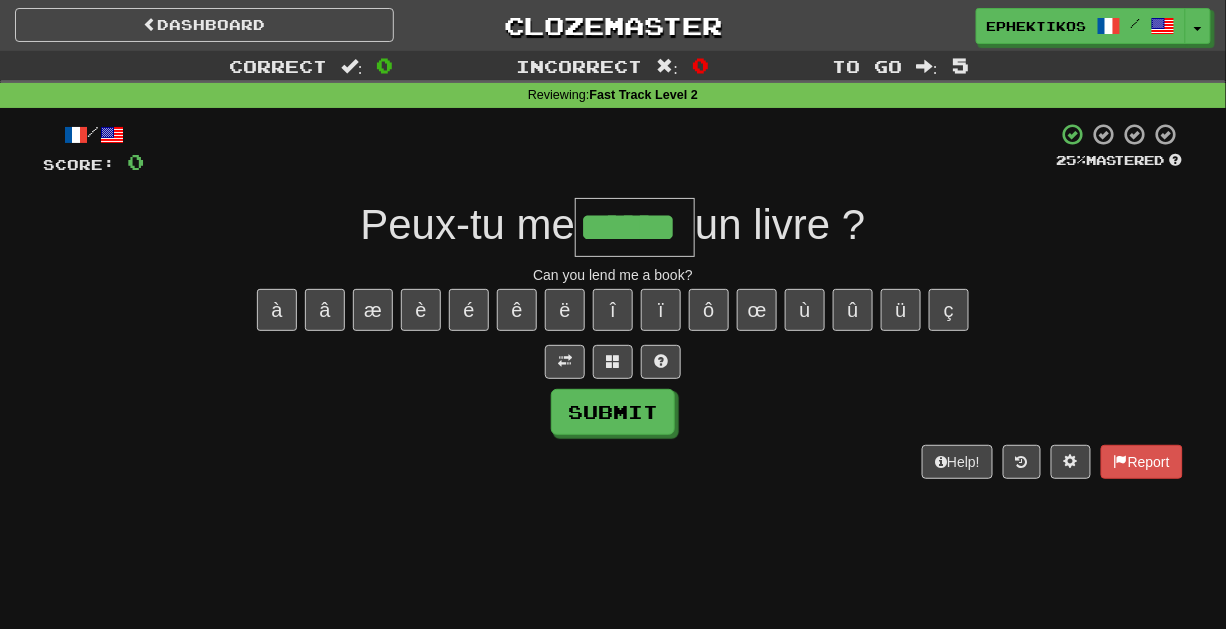 type on "******" 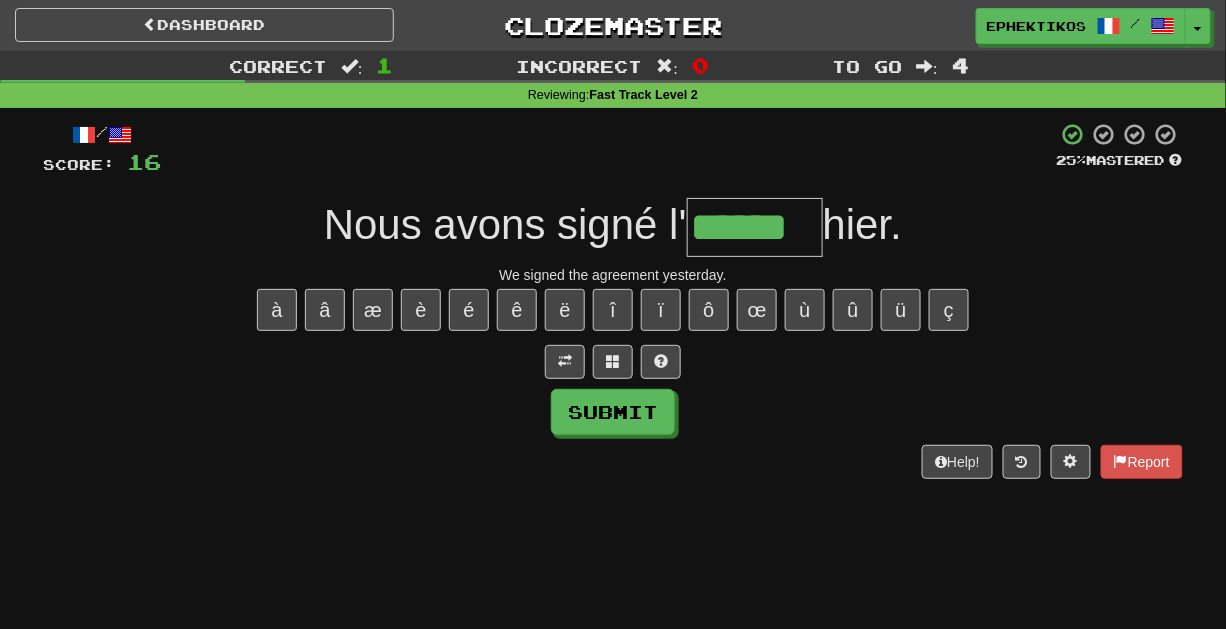 type on "******" 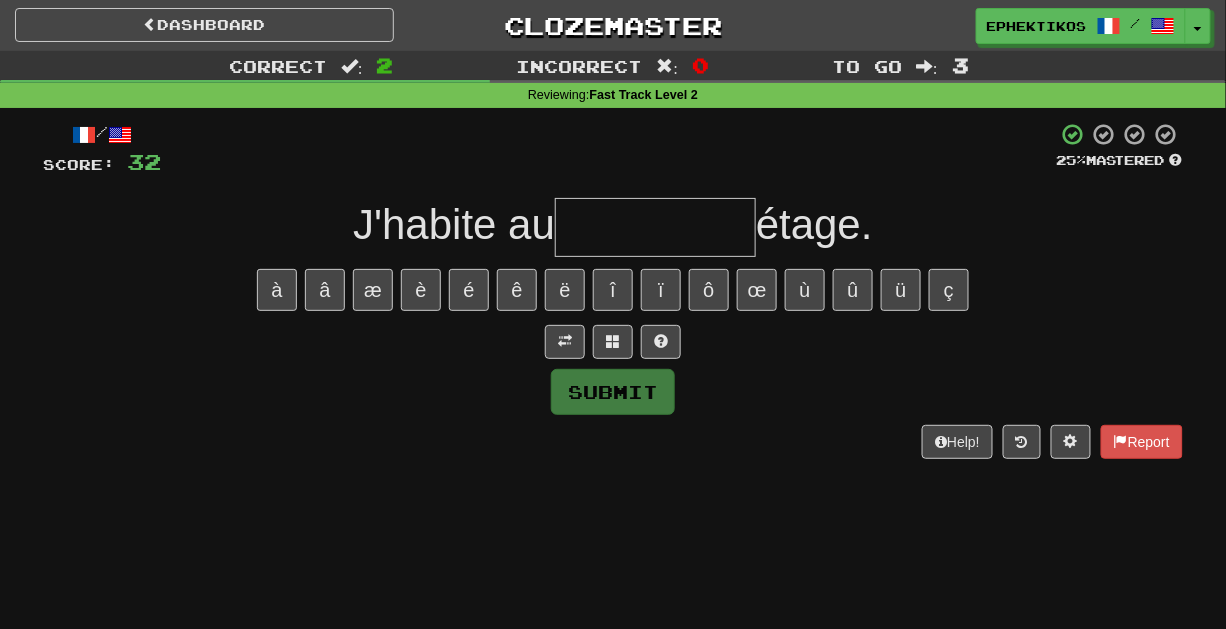 type on "*" 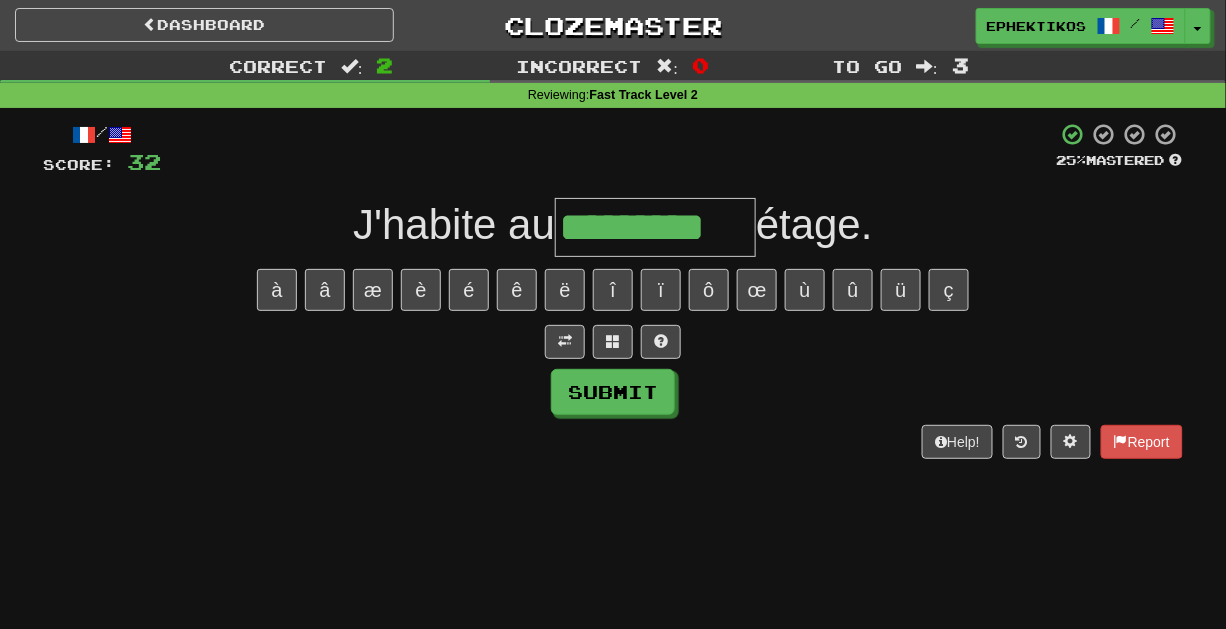 type on "*********" 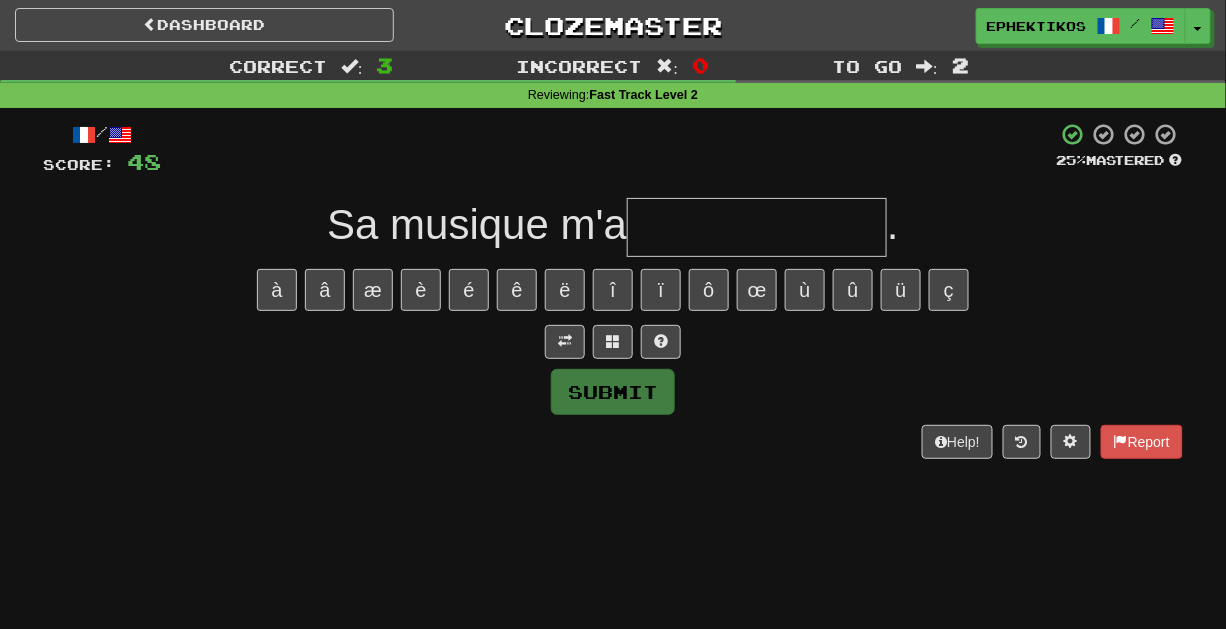 click at bounding box center [757, 227] 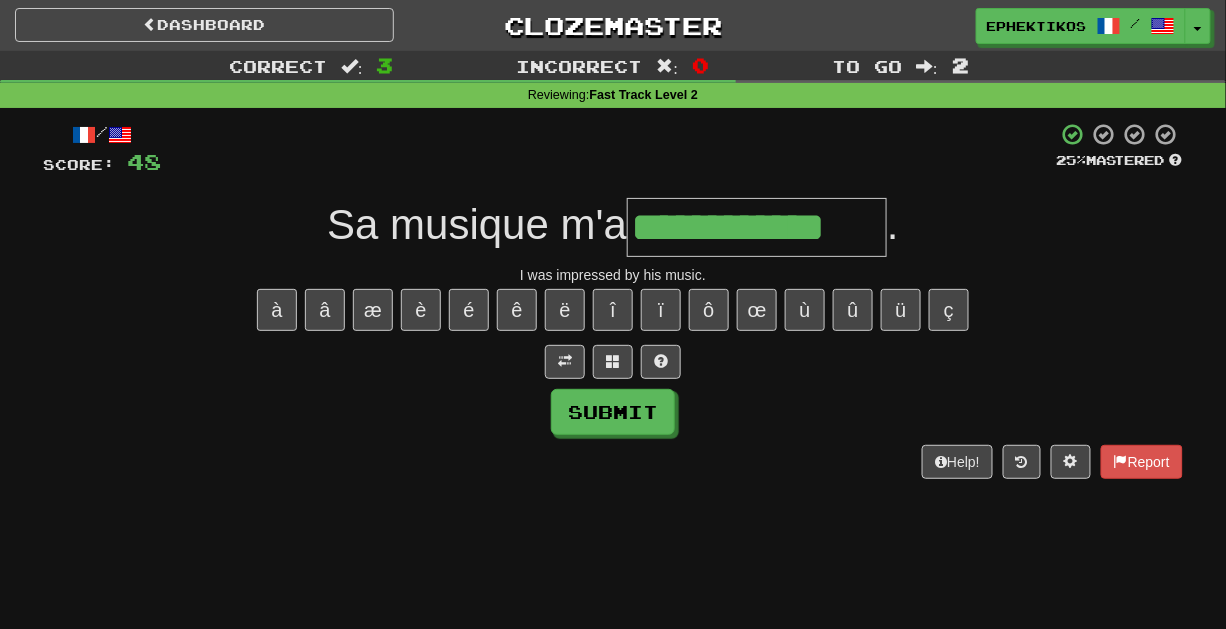 type on "**********" 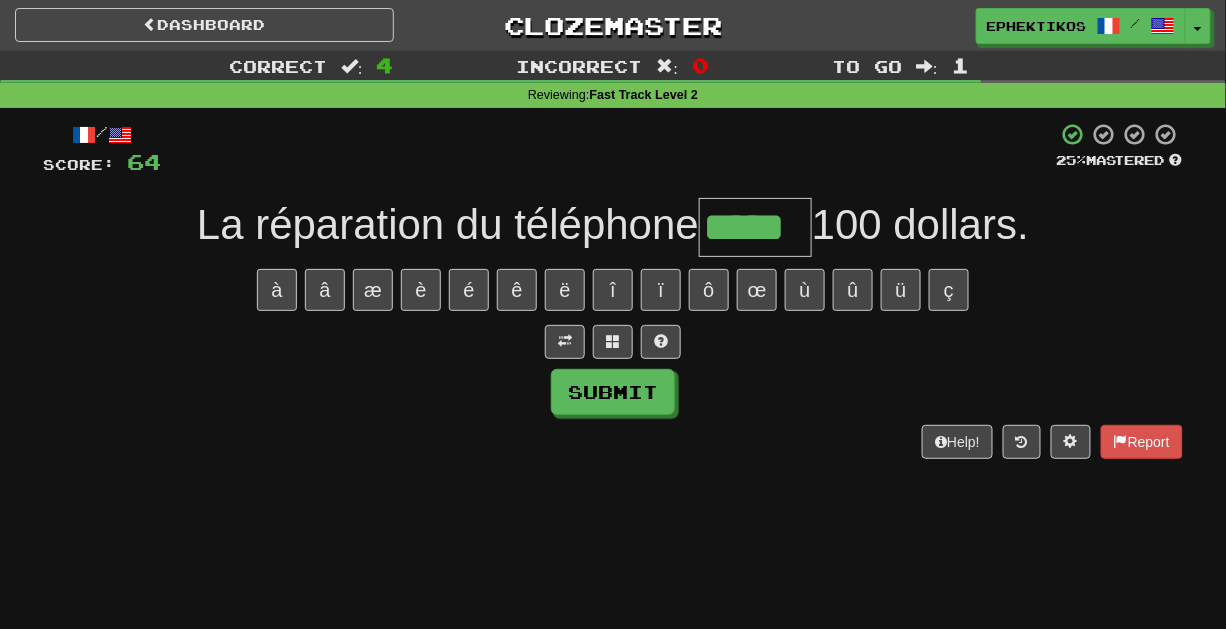 type on "*****" 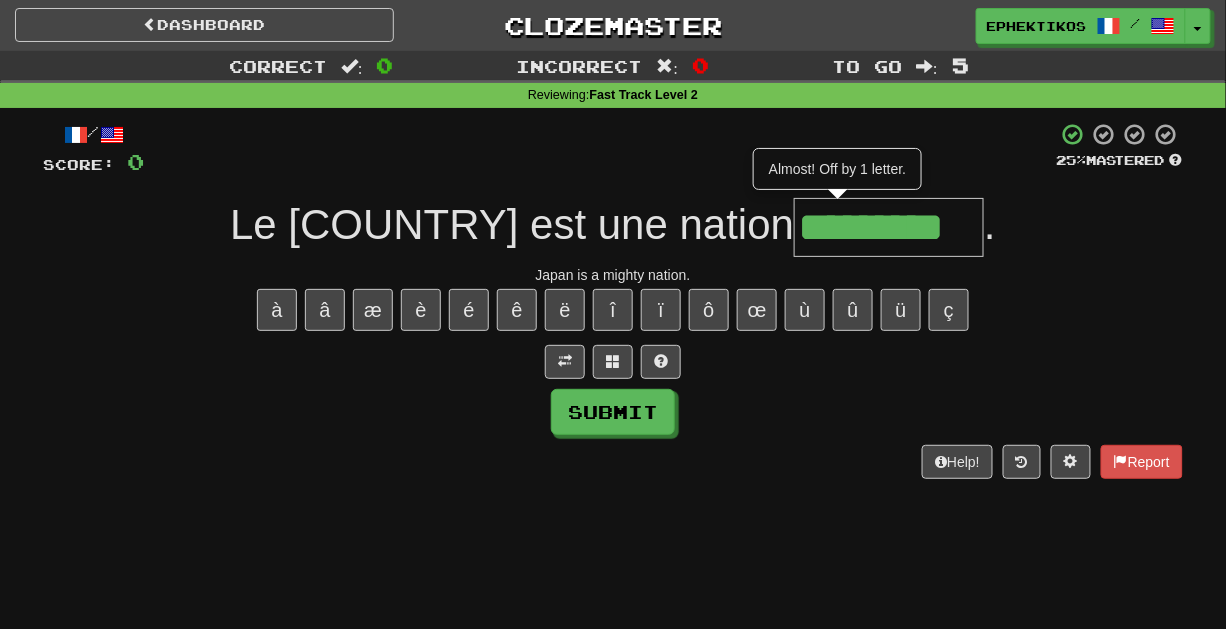 type on "*********" 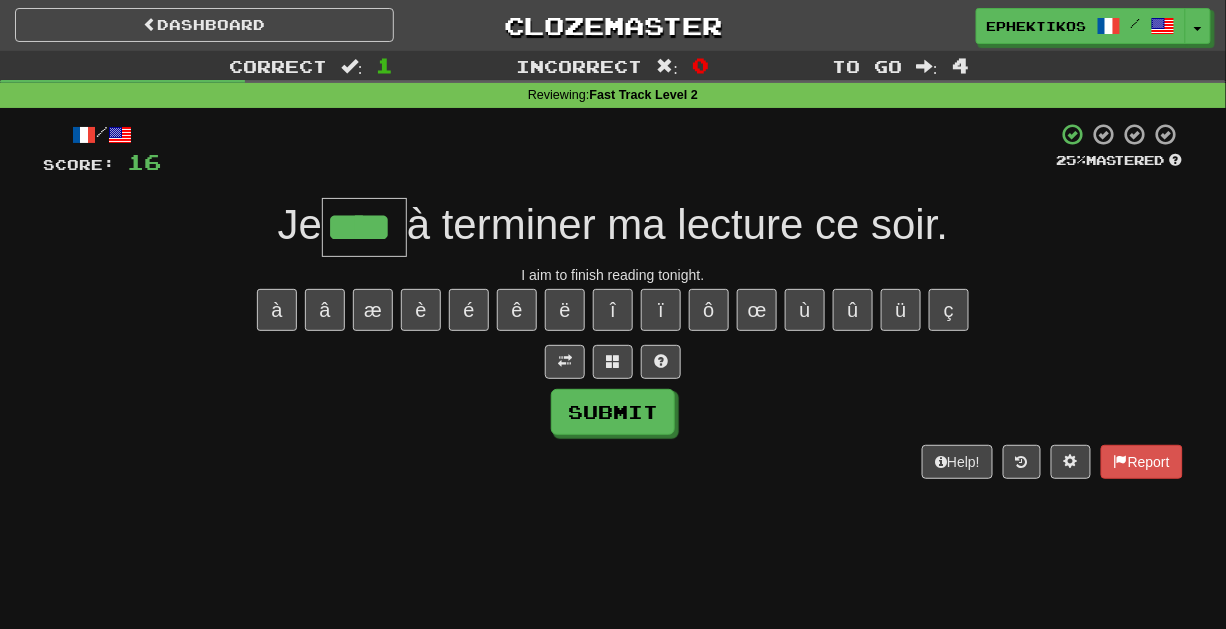 type on "****" 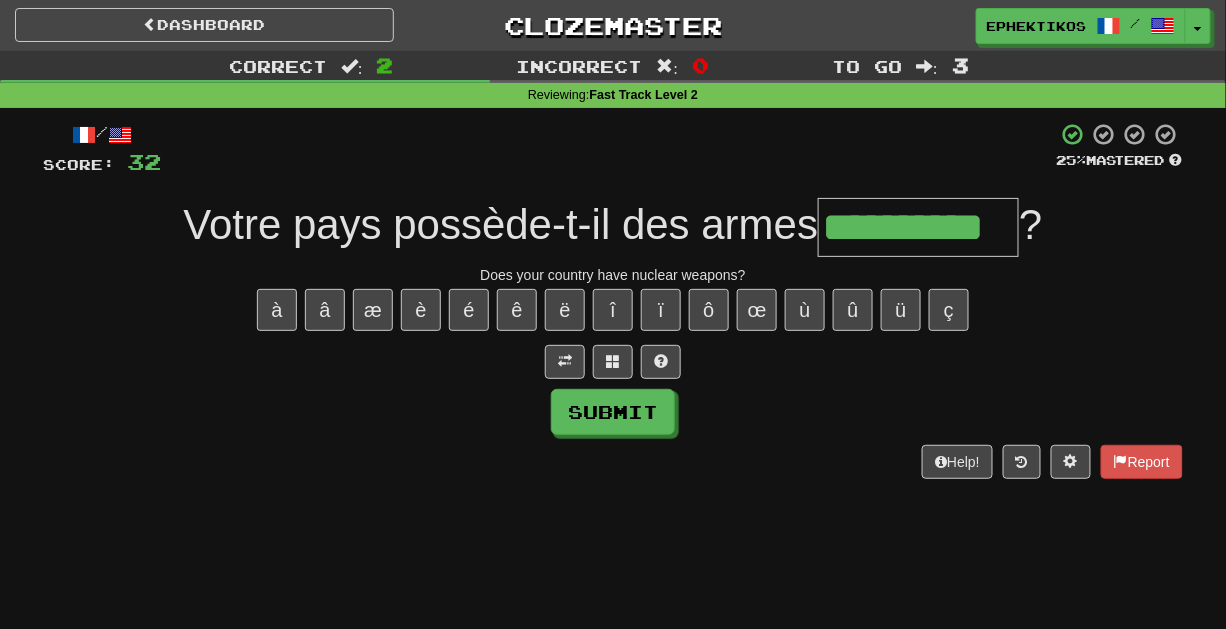 type on "**********" 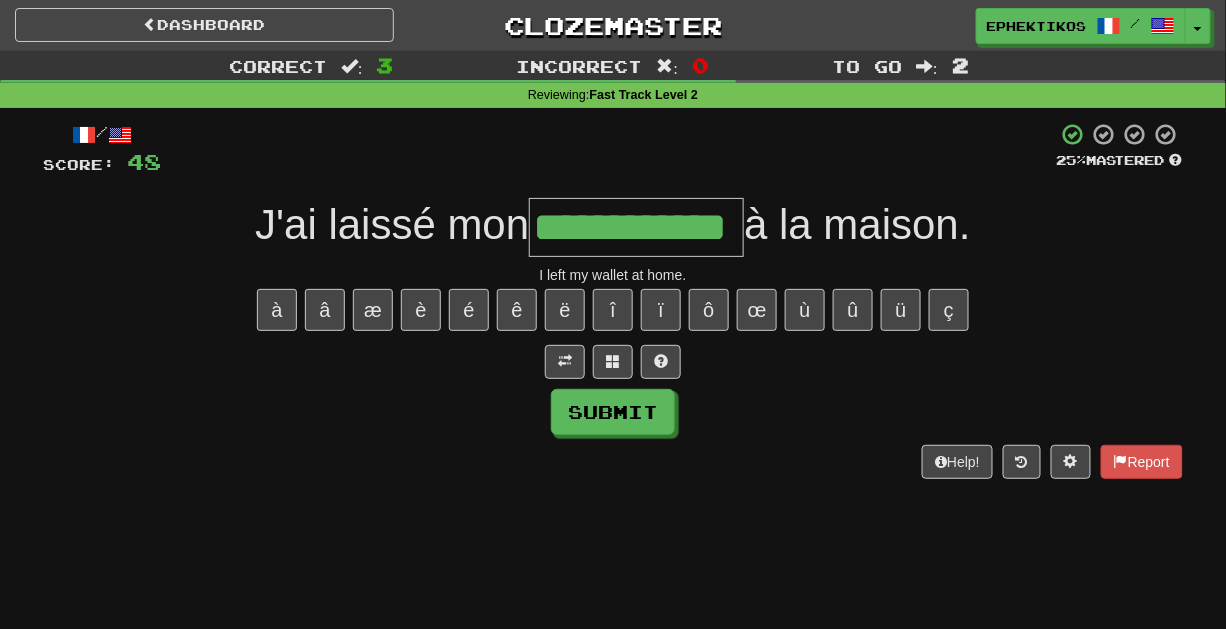 type on "**********" 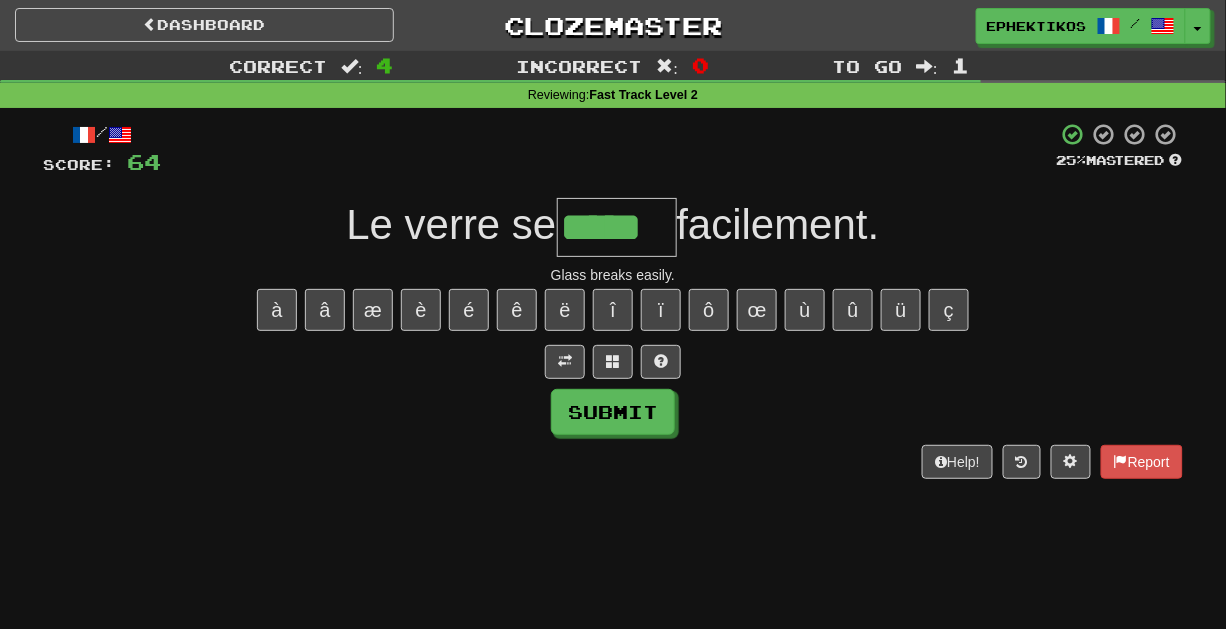 type on "*****" 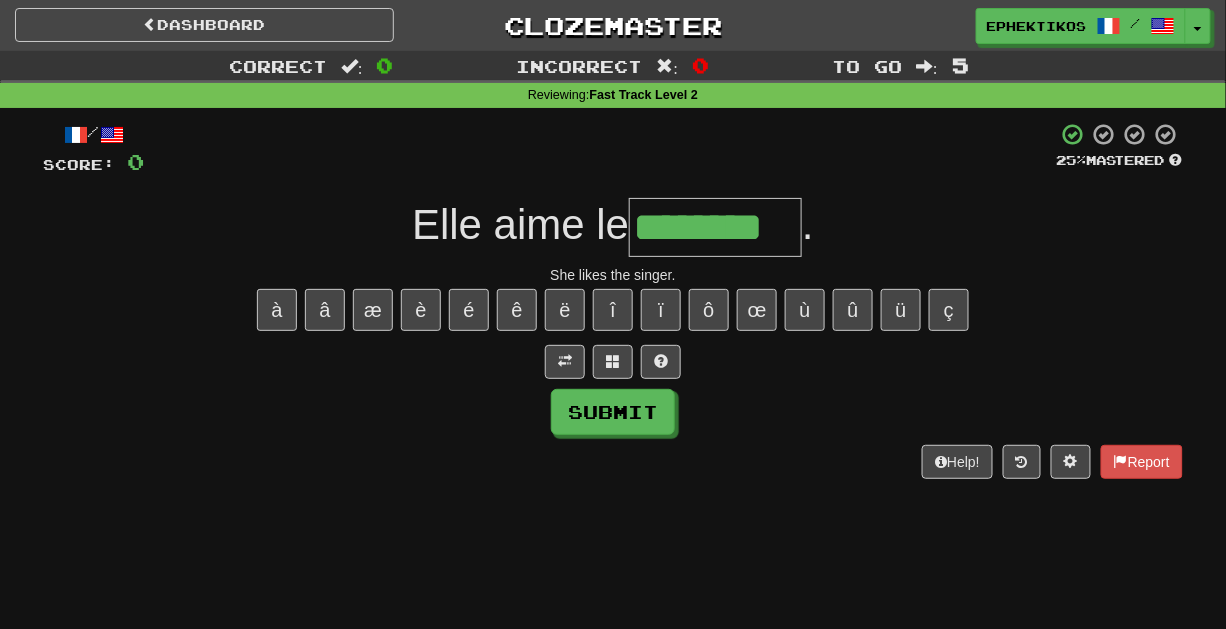 type on "********" 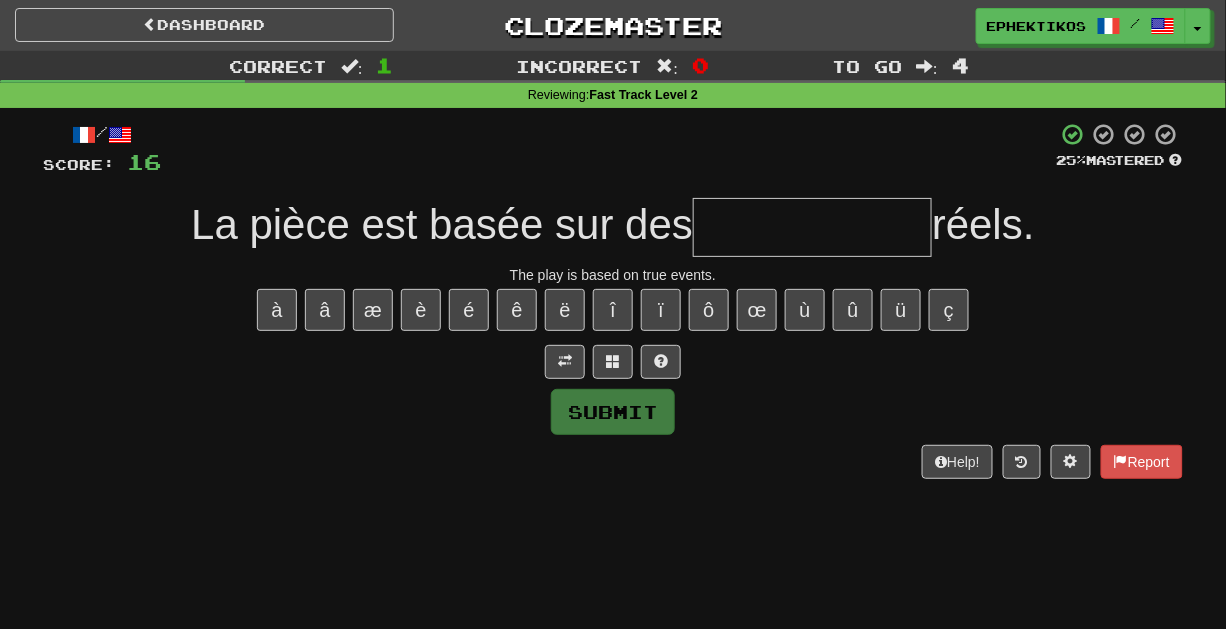 type on "*" 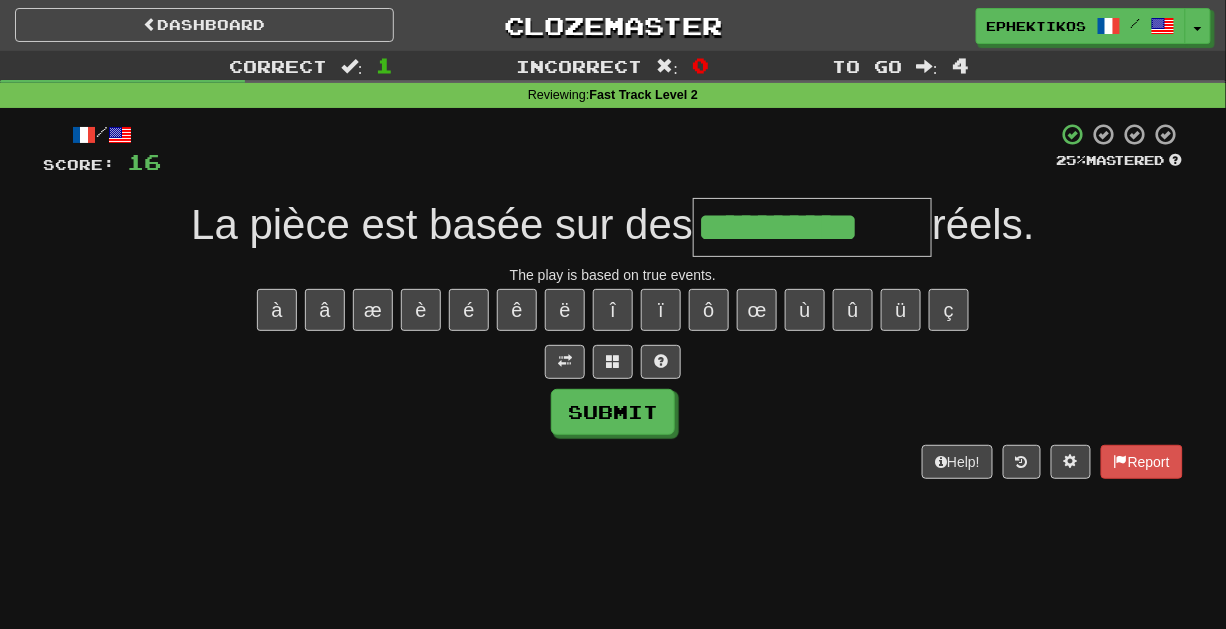 type on "**********" 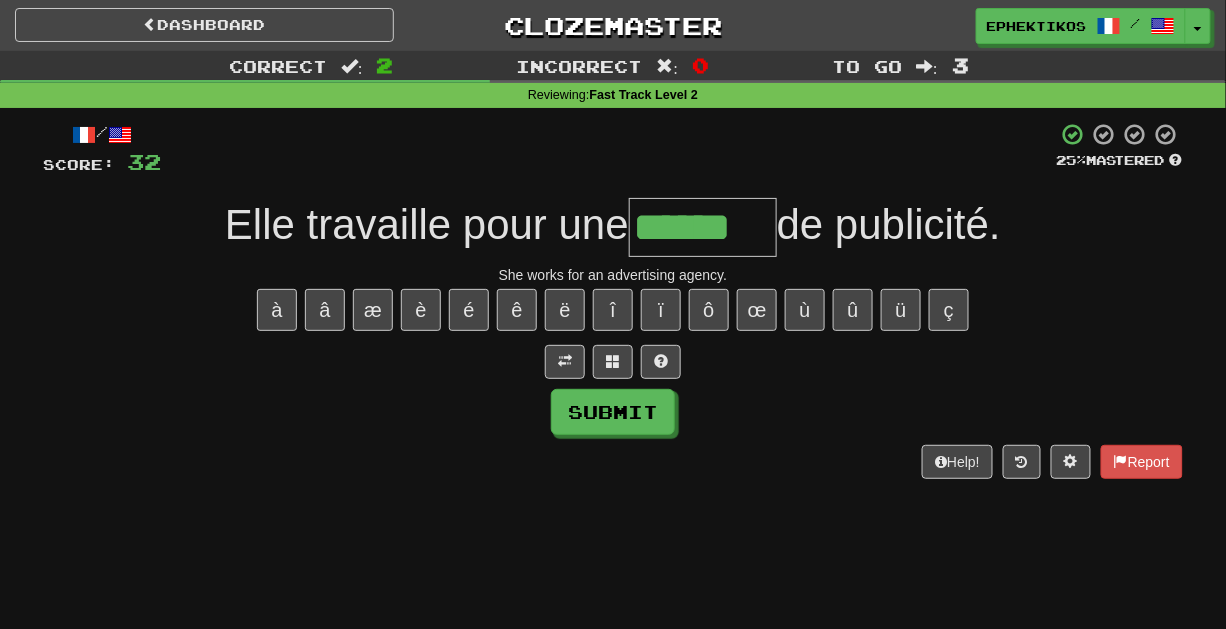 type on "******" 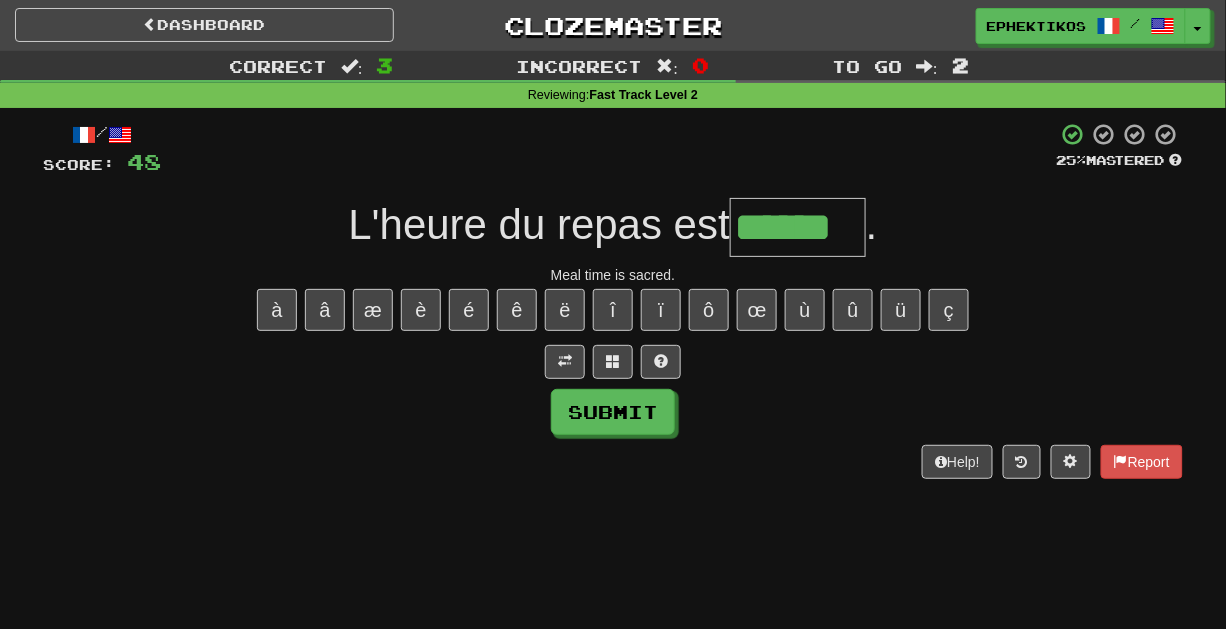 type on "******" 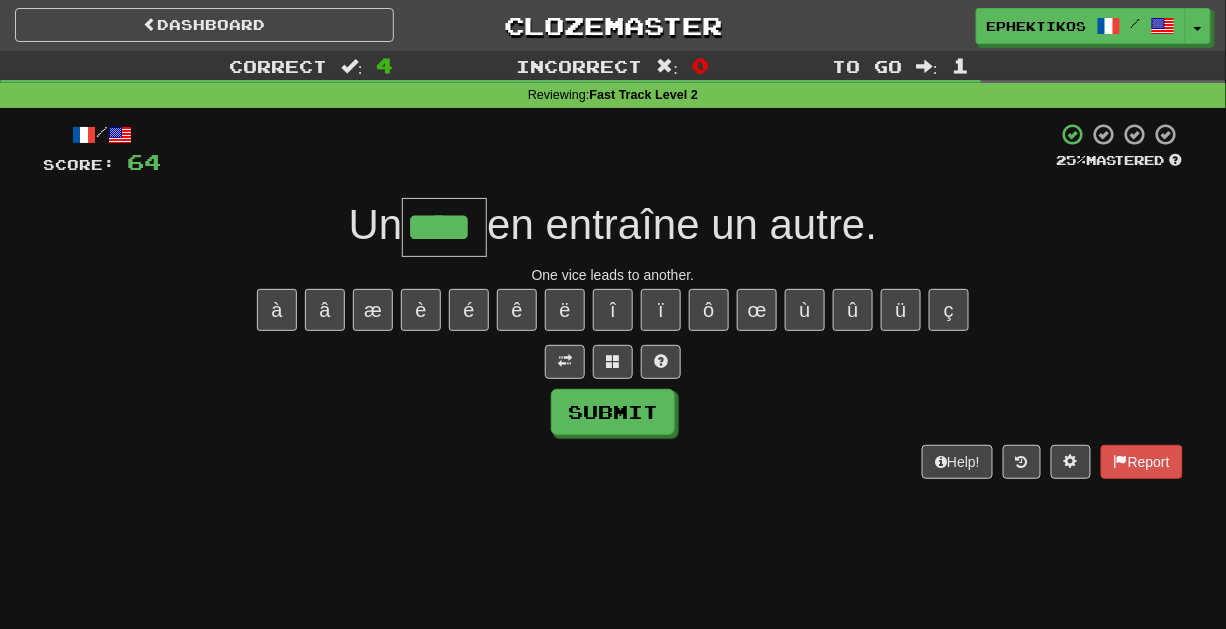 type on "****" 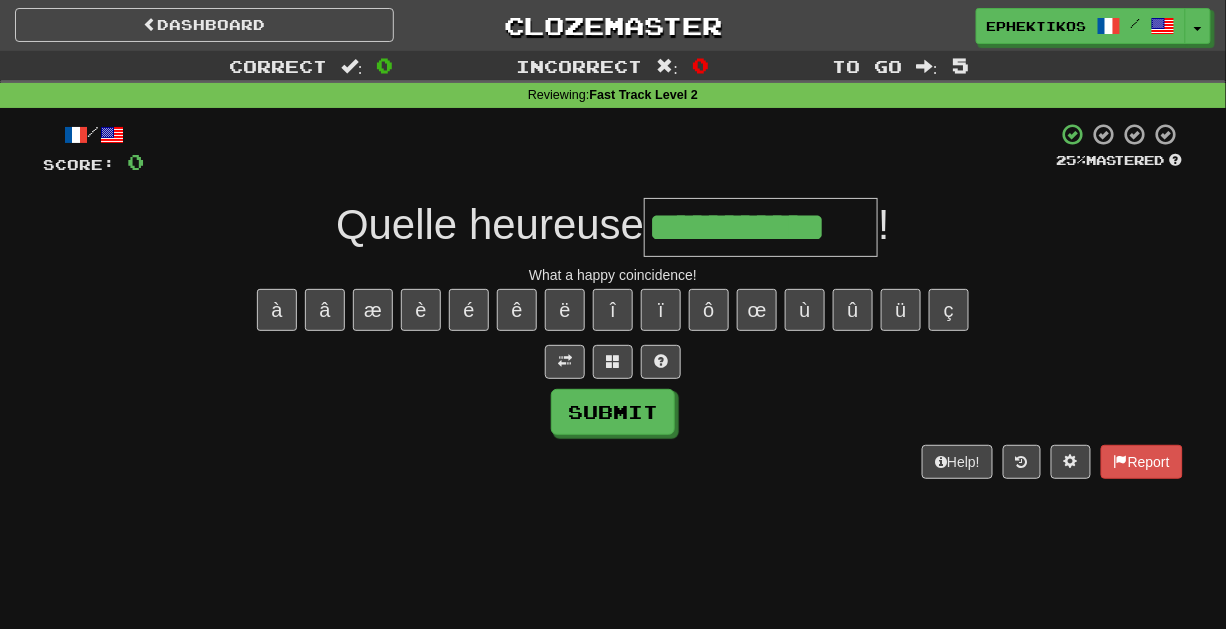 type on "**********" 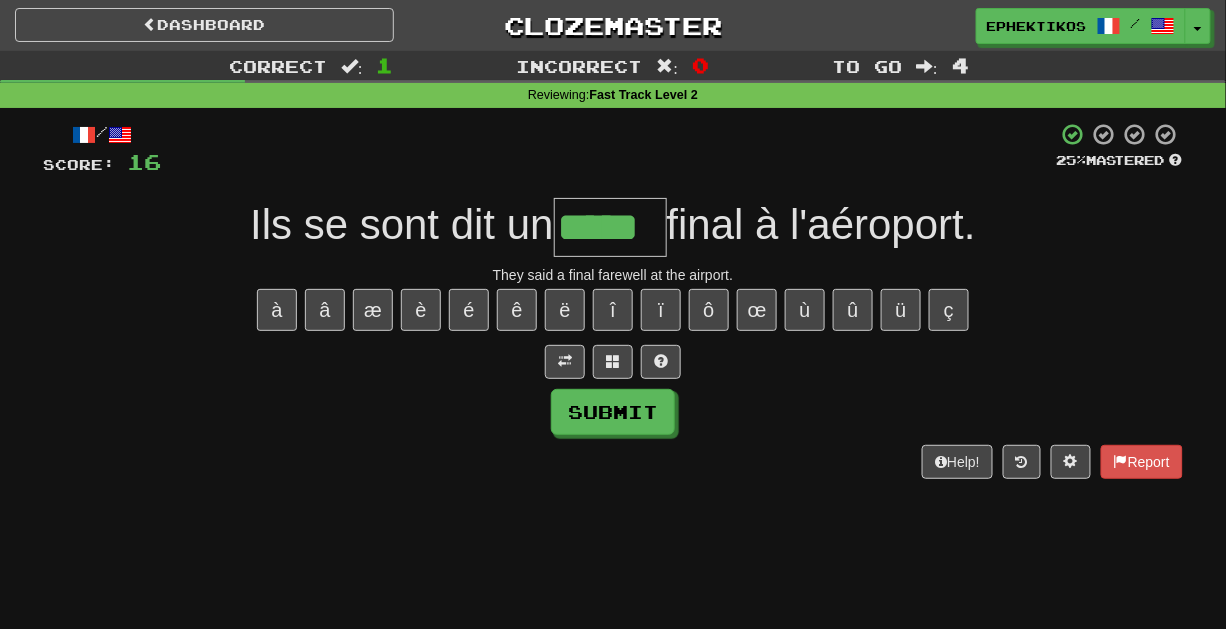 type on "*****" 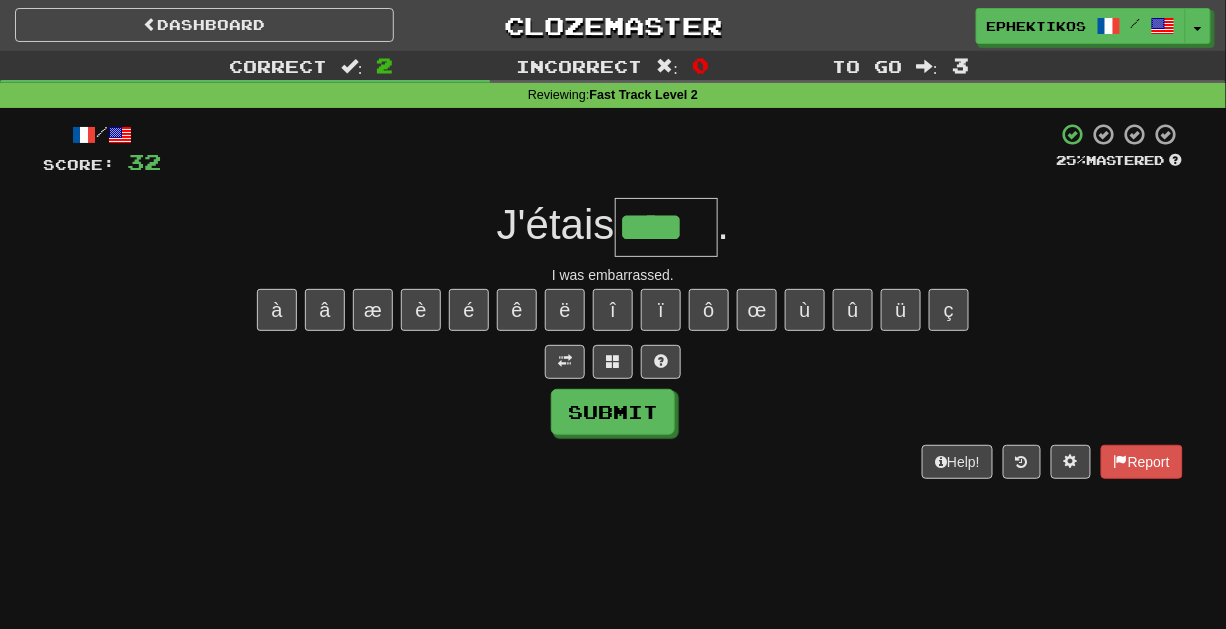 type on "****" 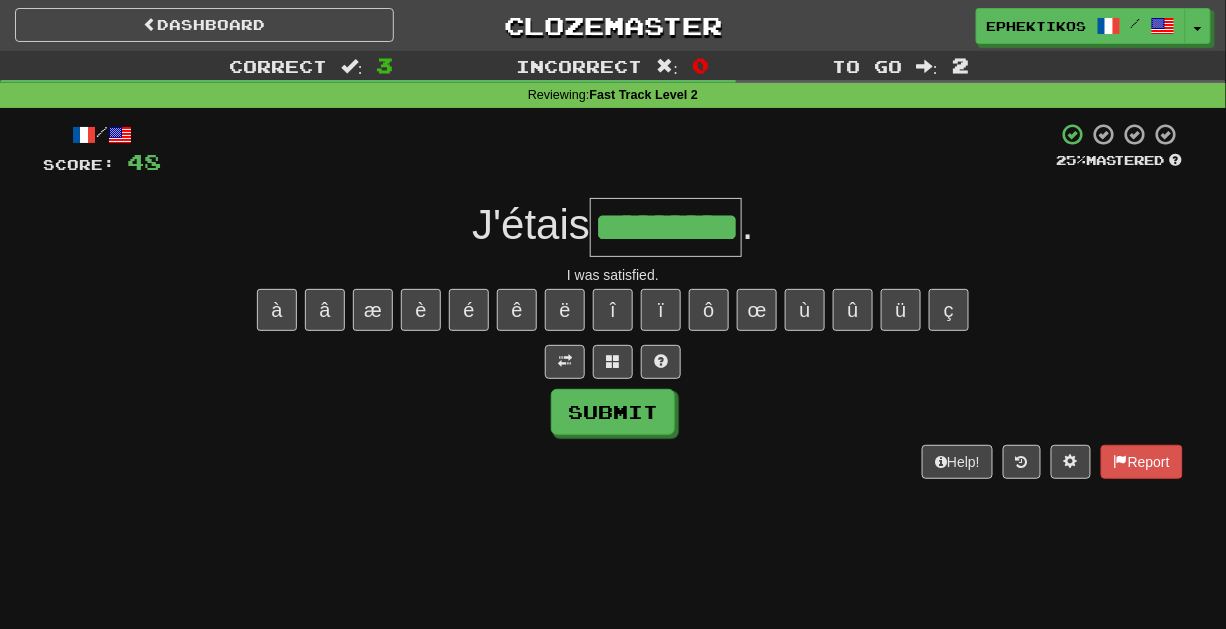 type on "*********" 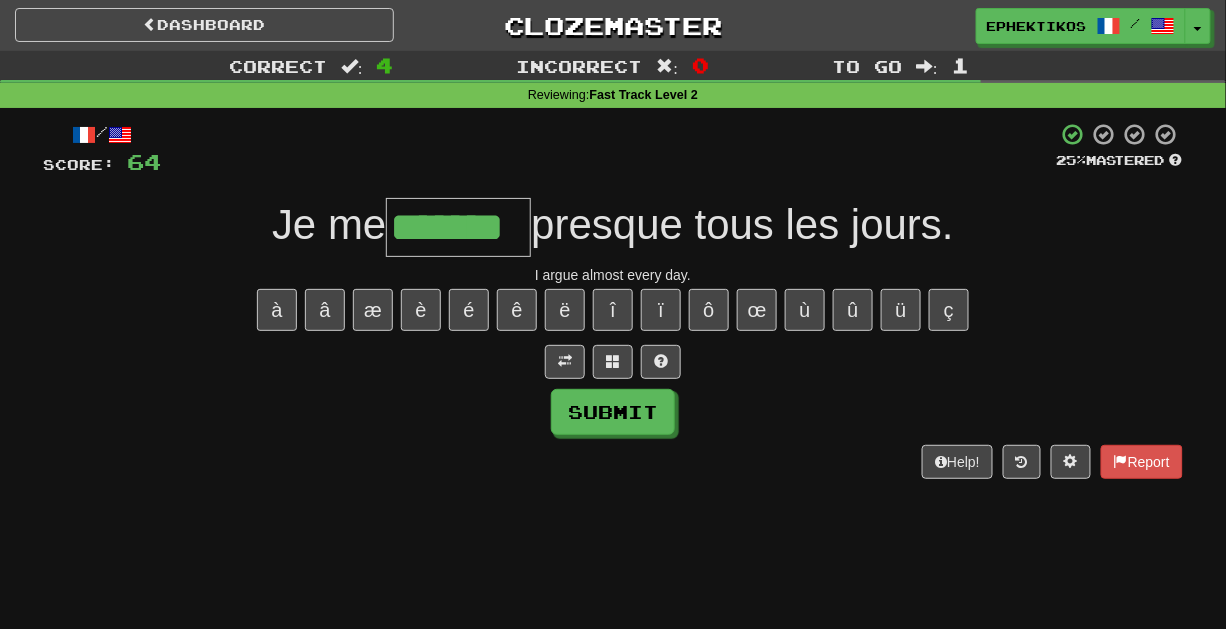 type on "*******" 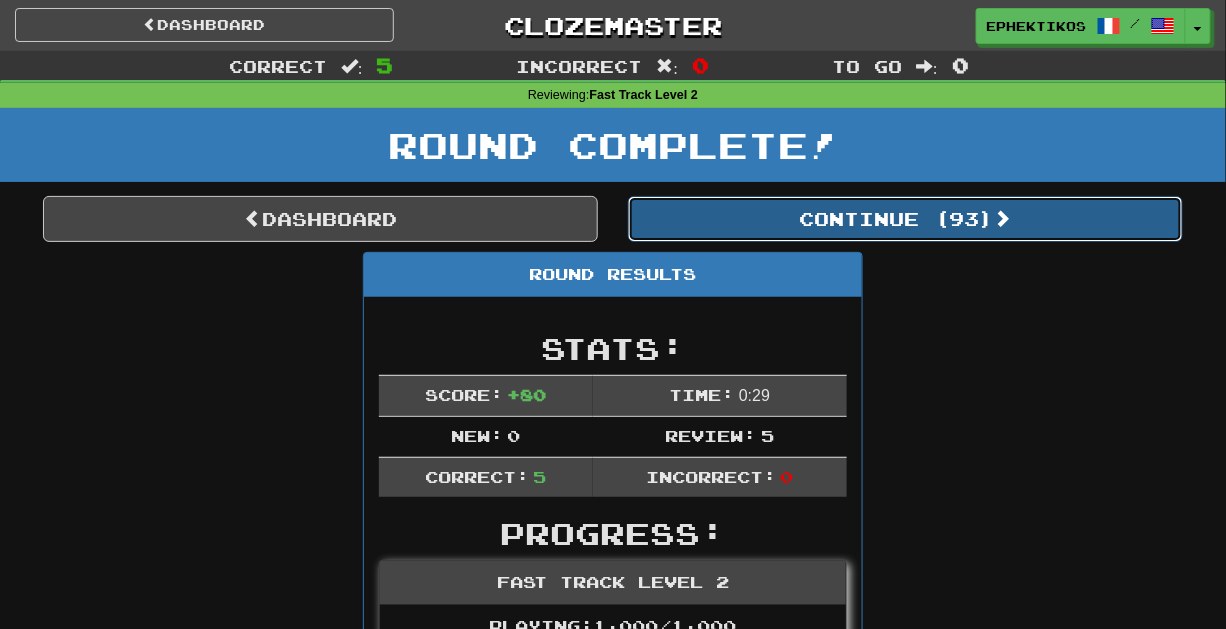 click on "Continue ( 93 )" at bounding box center [905, 219] 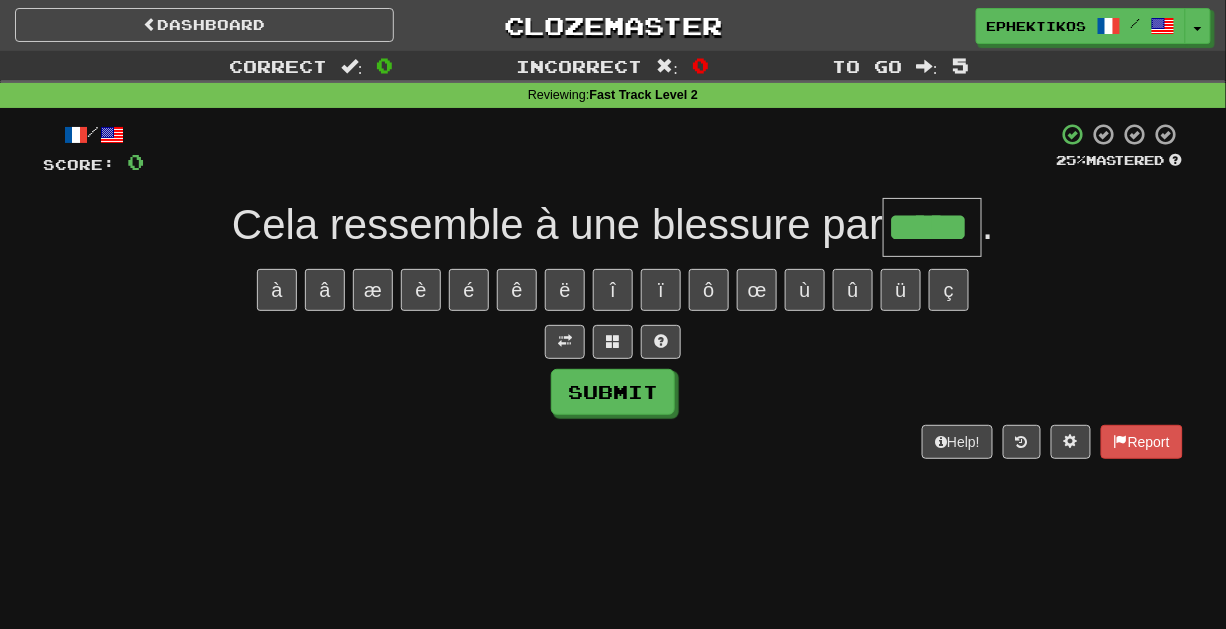type on "*****" 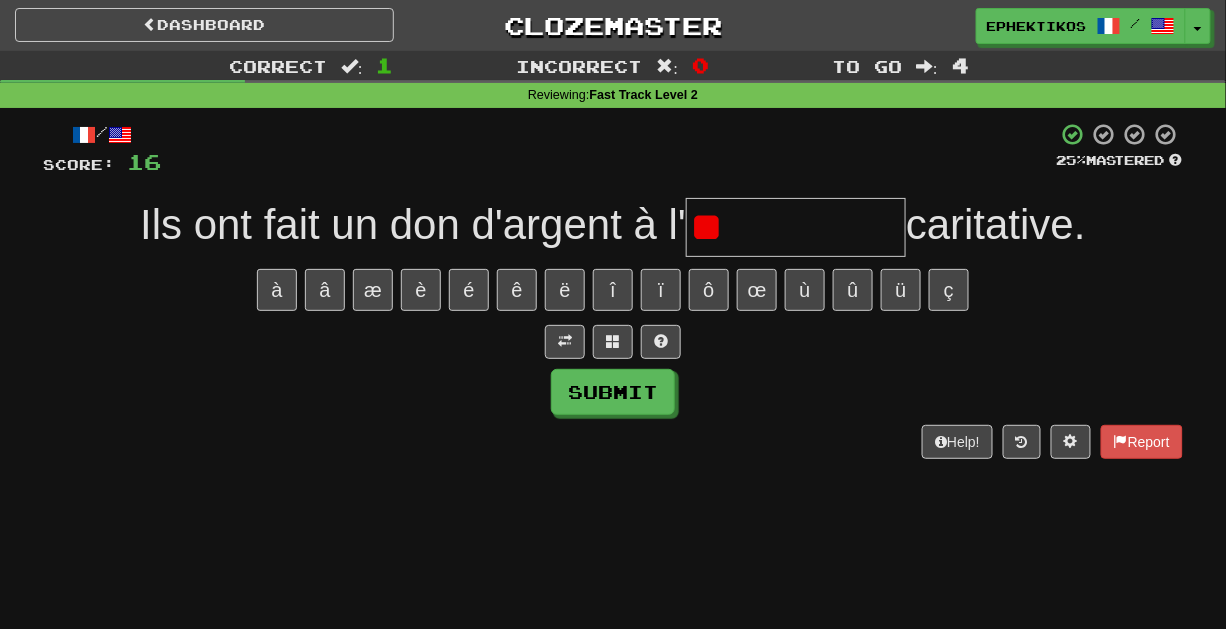 type on "*" 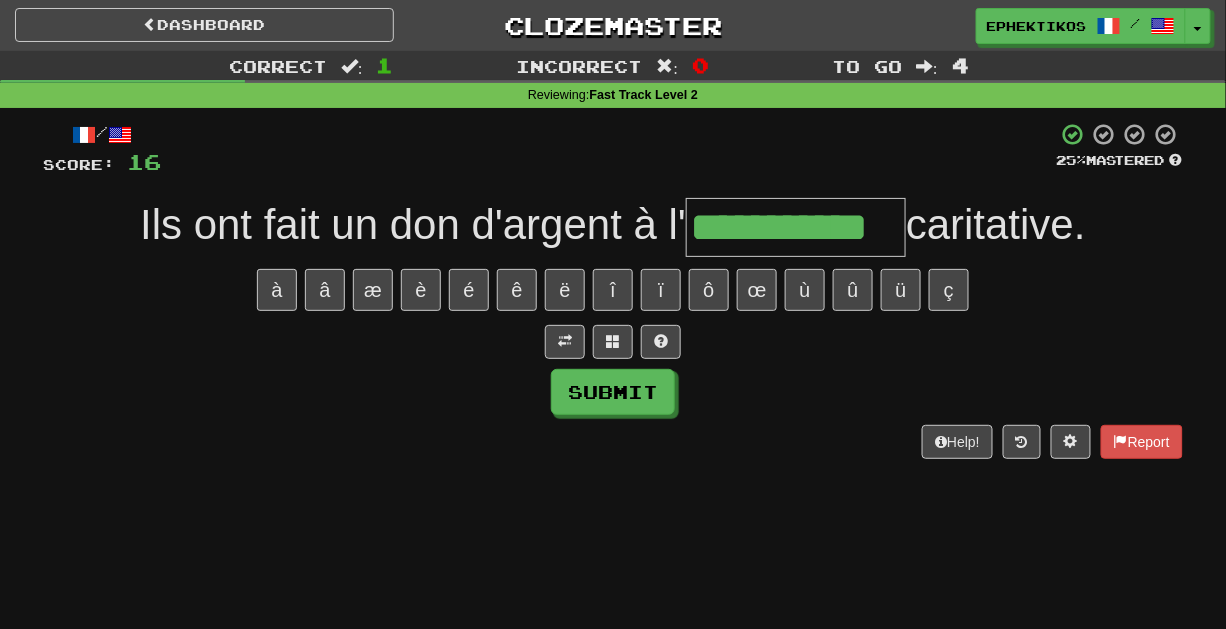 type on "**********" 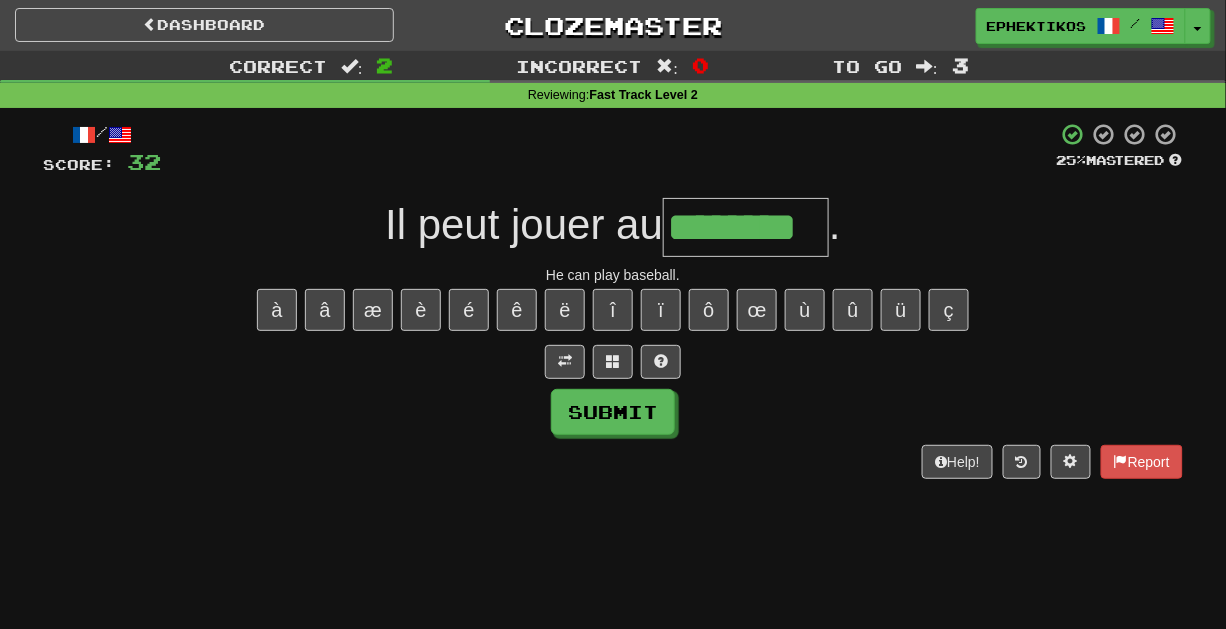type on "********" 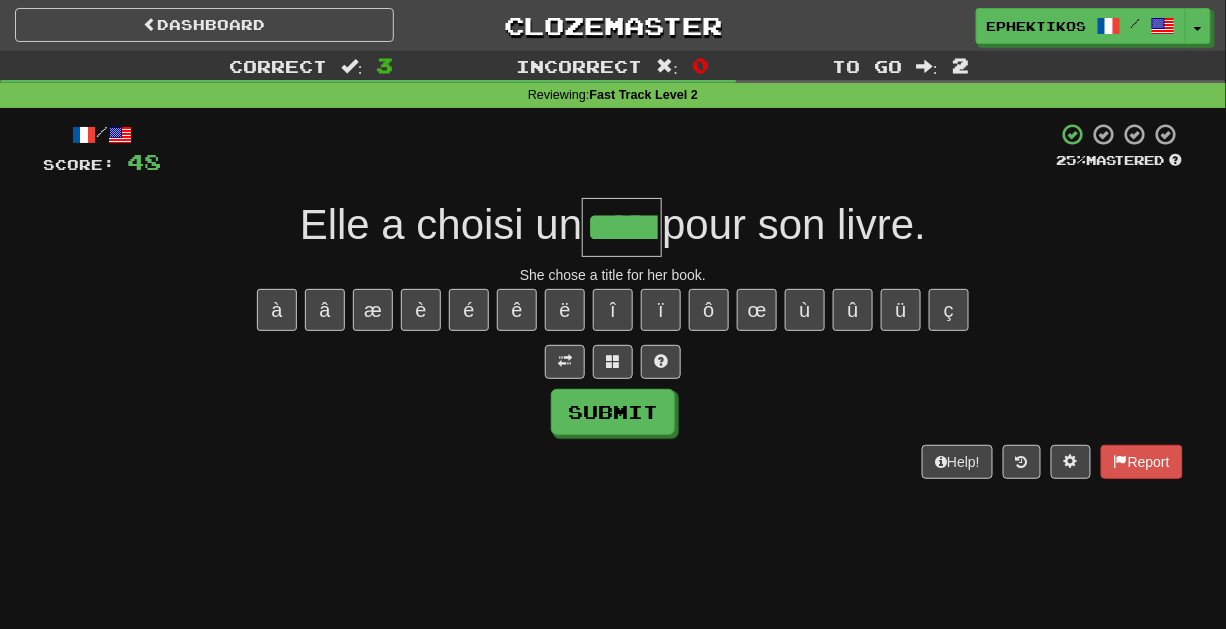 type on "*****" 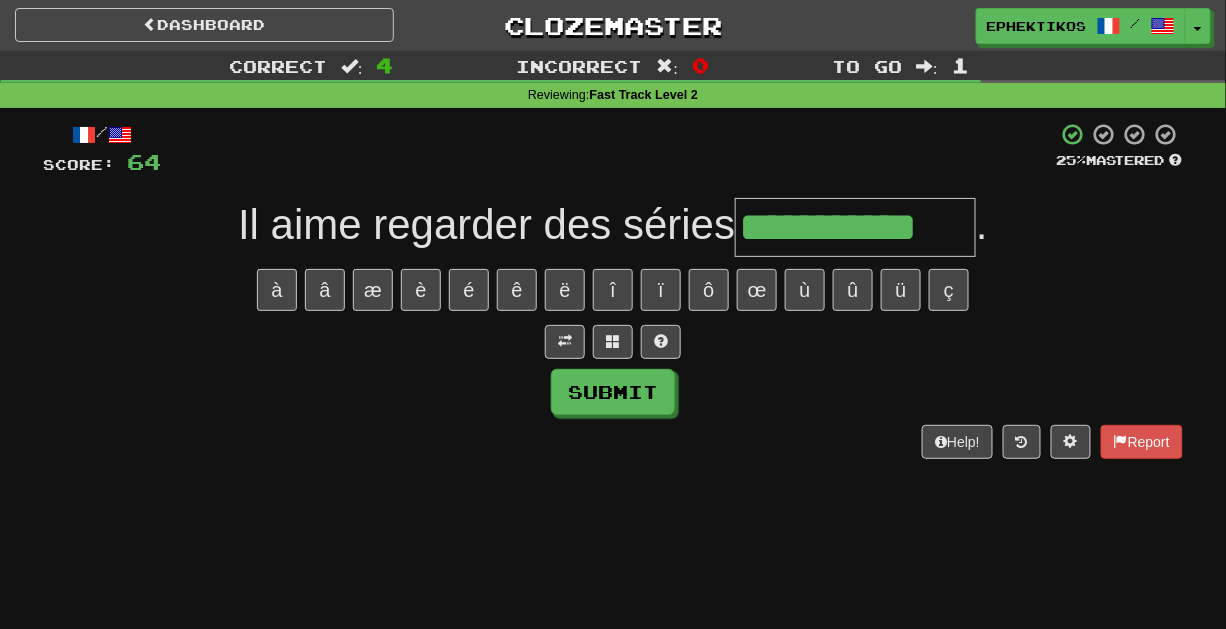 type on "**********" 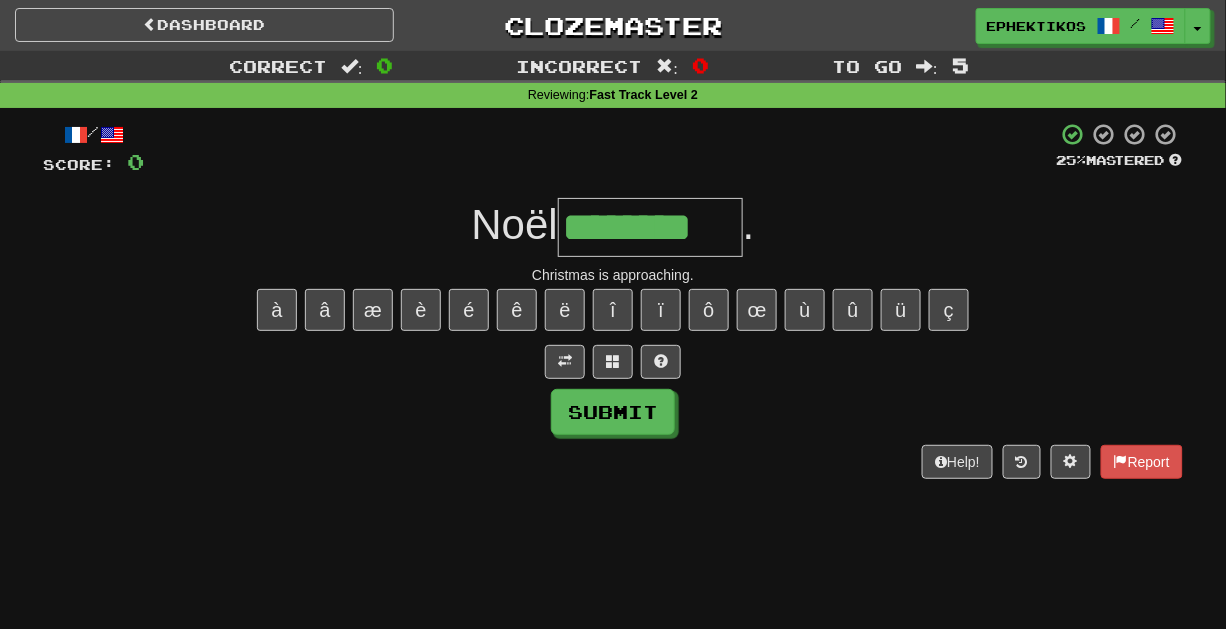 type on "********" 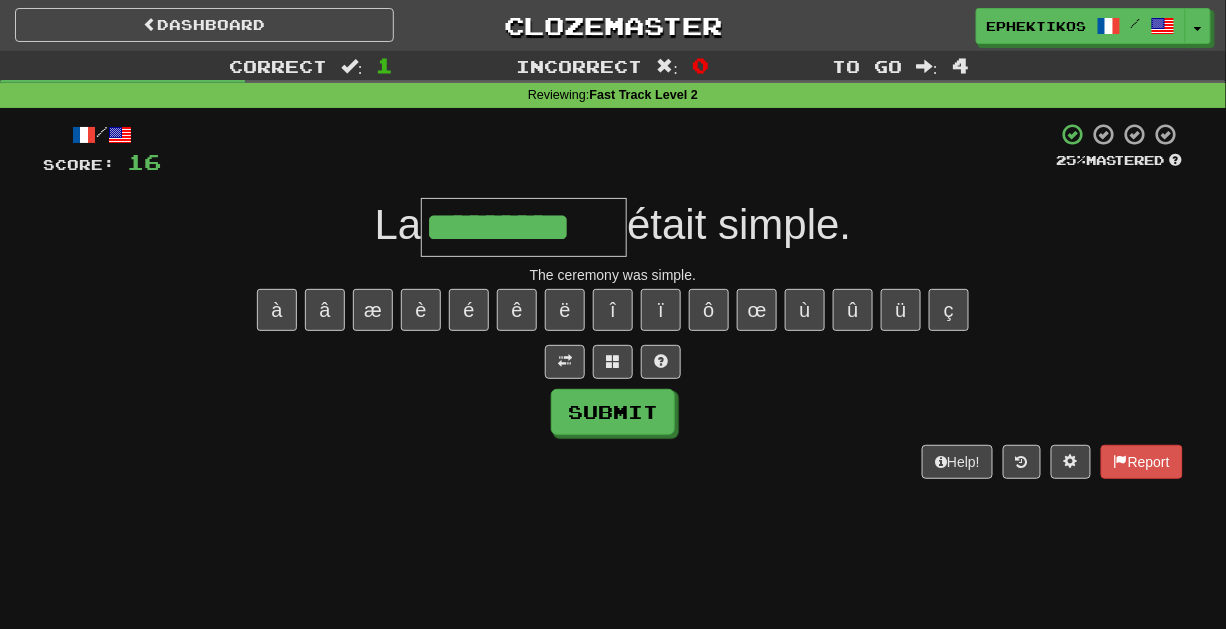 type on "*********" 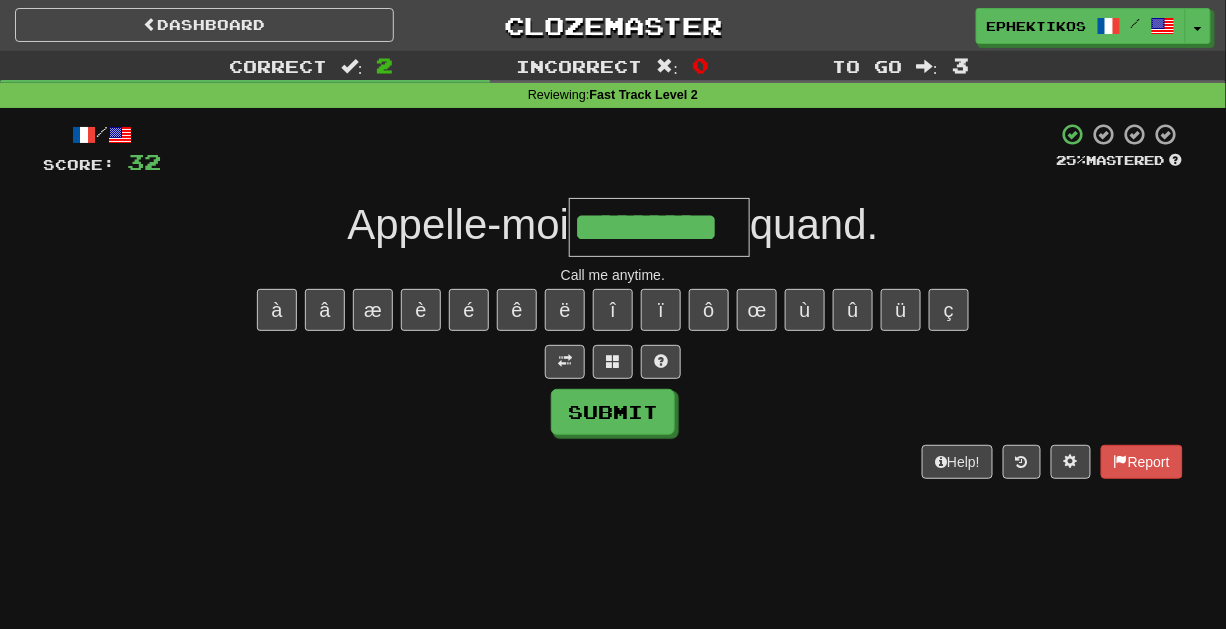 type on "*********" 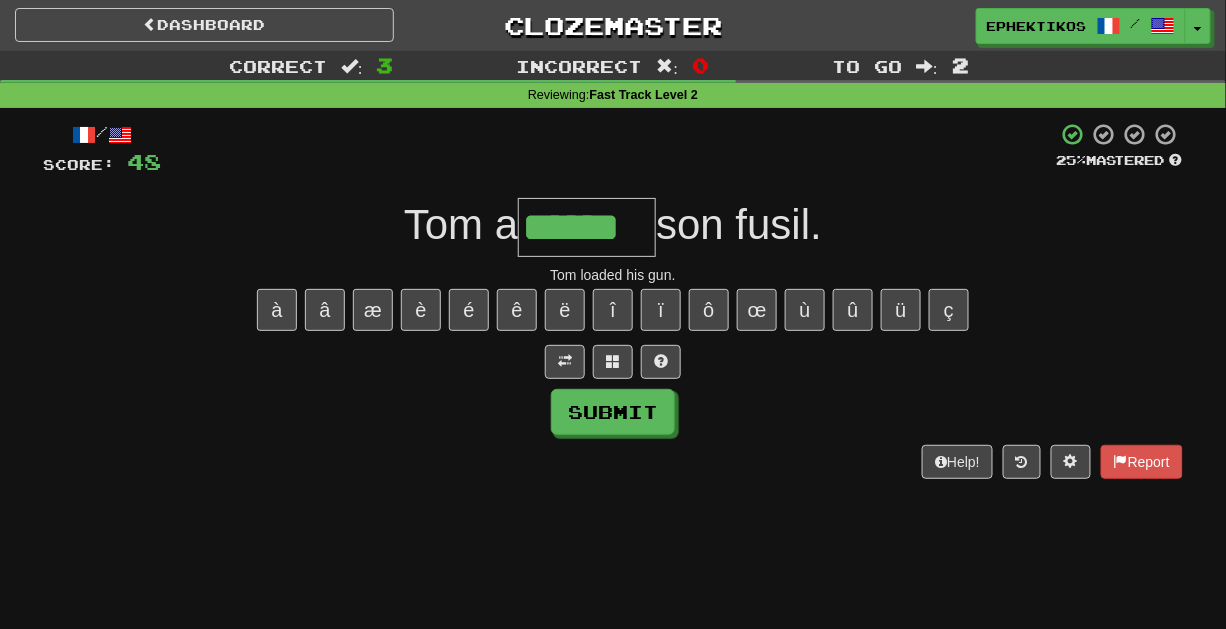 type on "******" 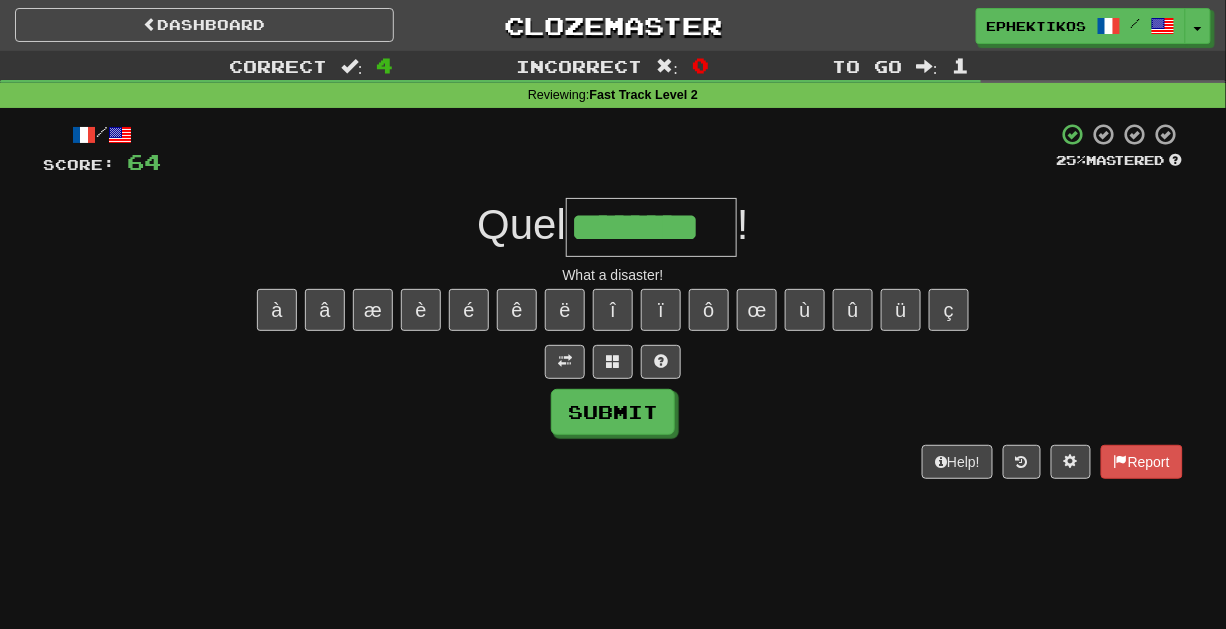 type on "********" 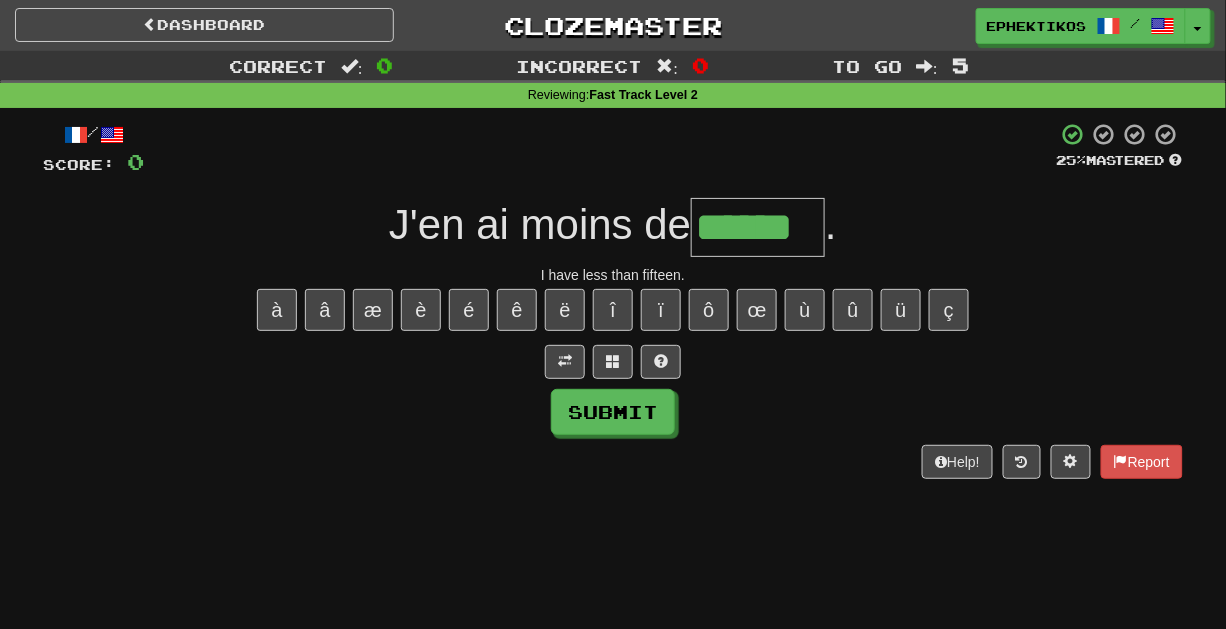 type on "******" 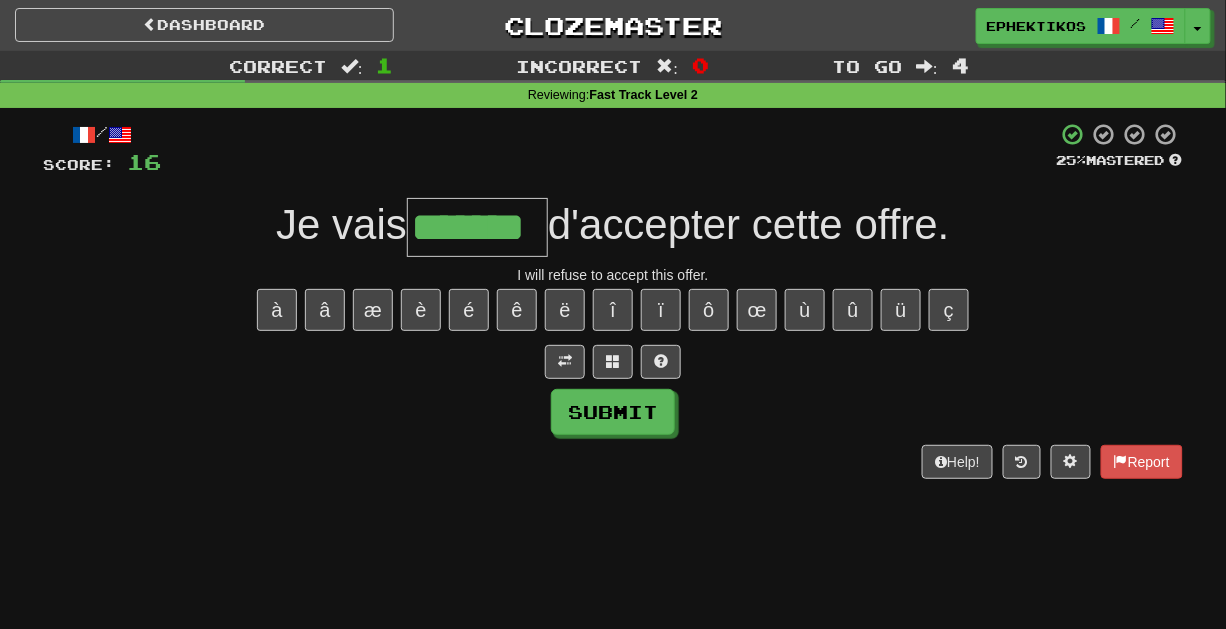 type on "*******" 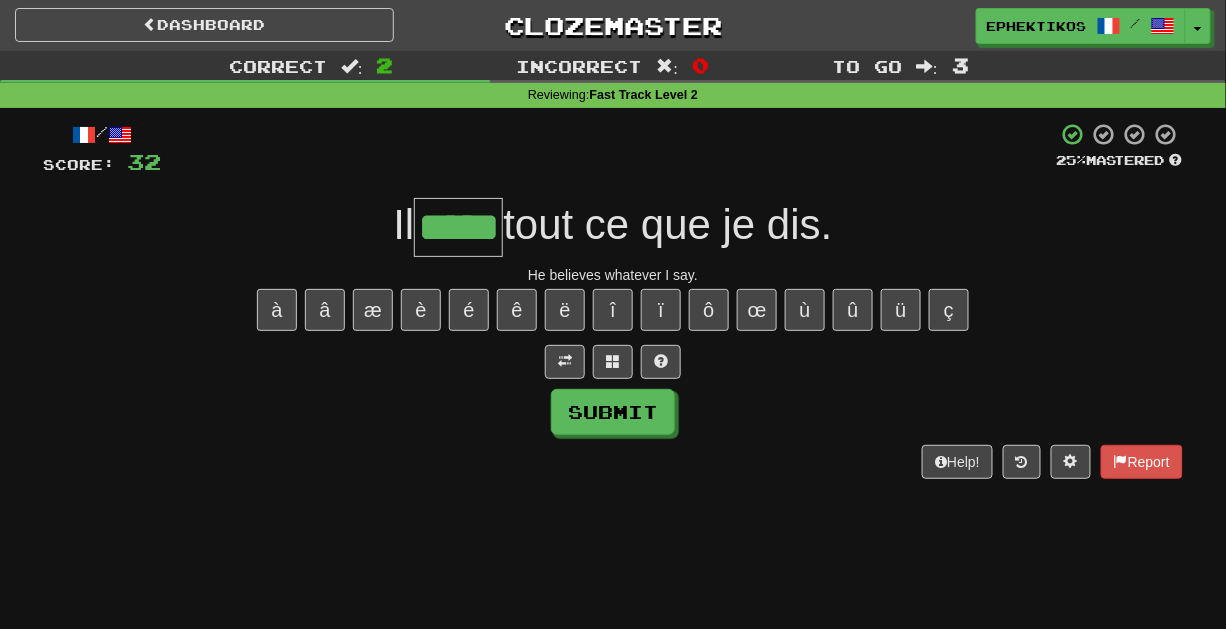 type on "*****" 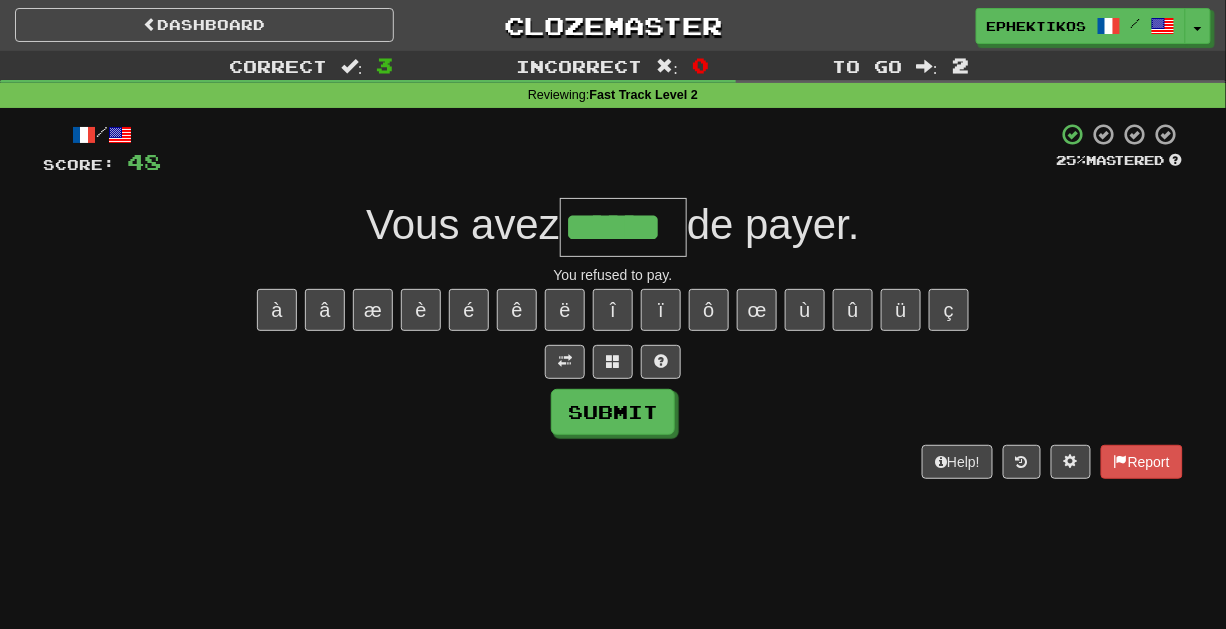type on "******" 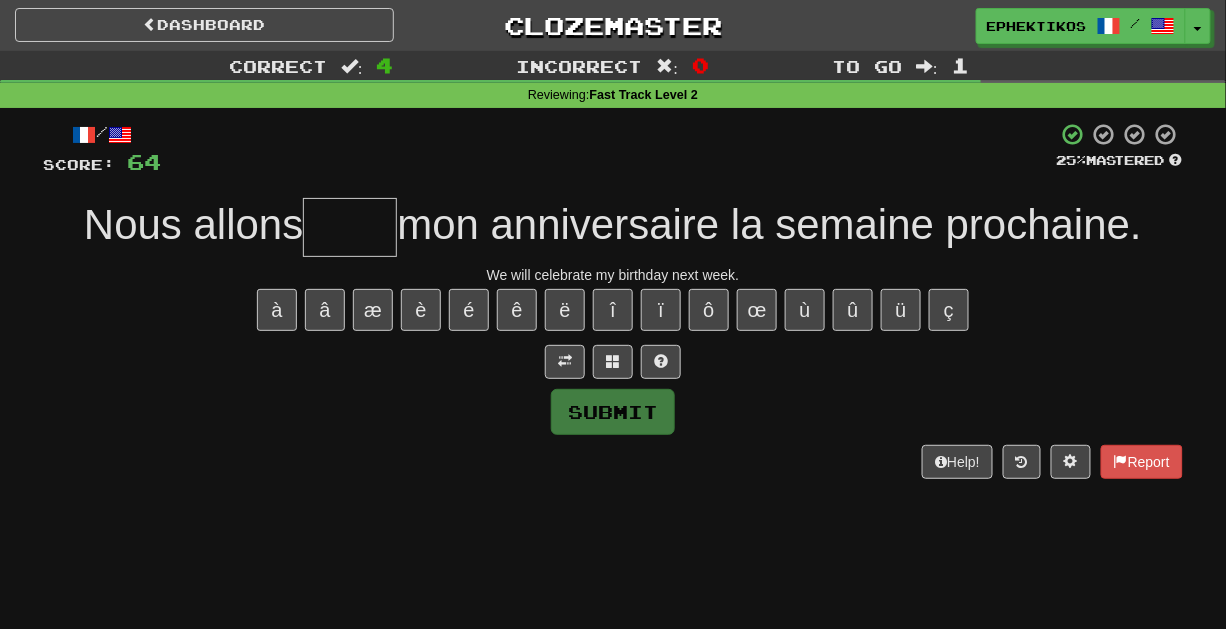 type on "*" 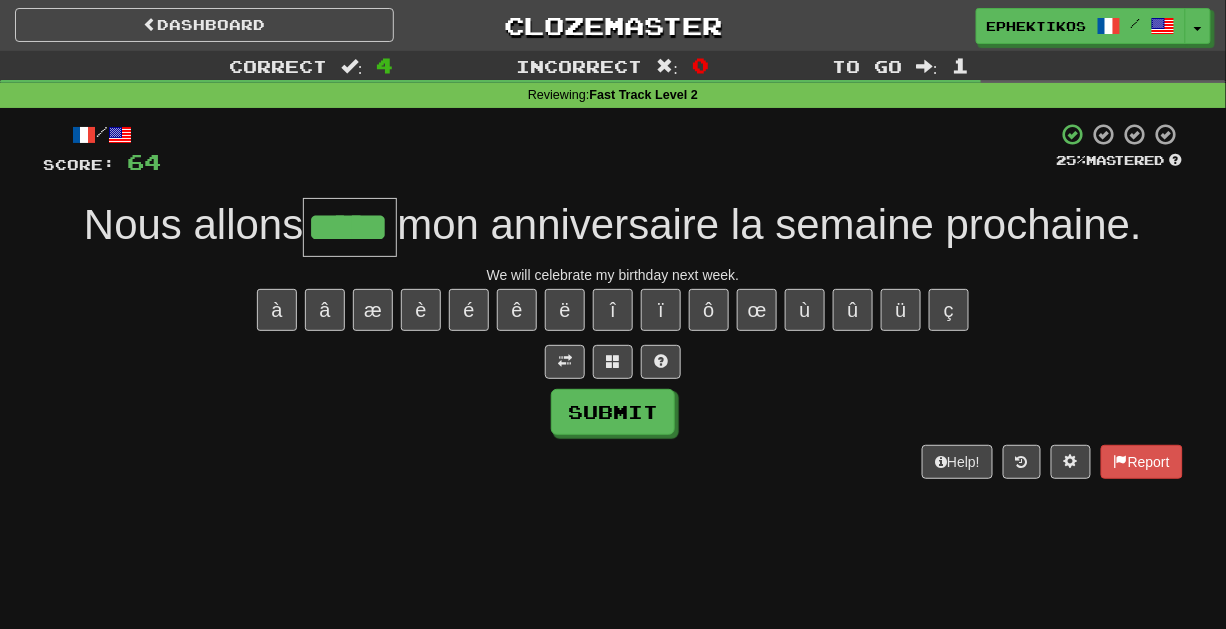 type on "*****" 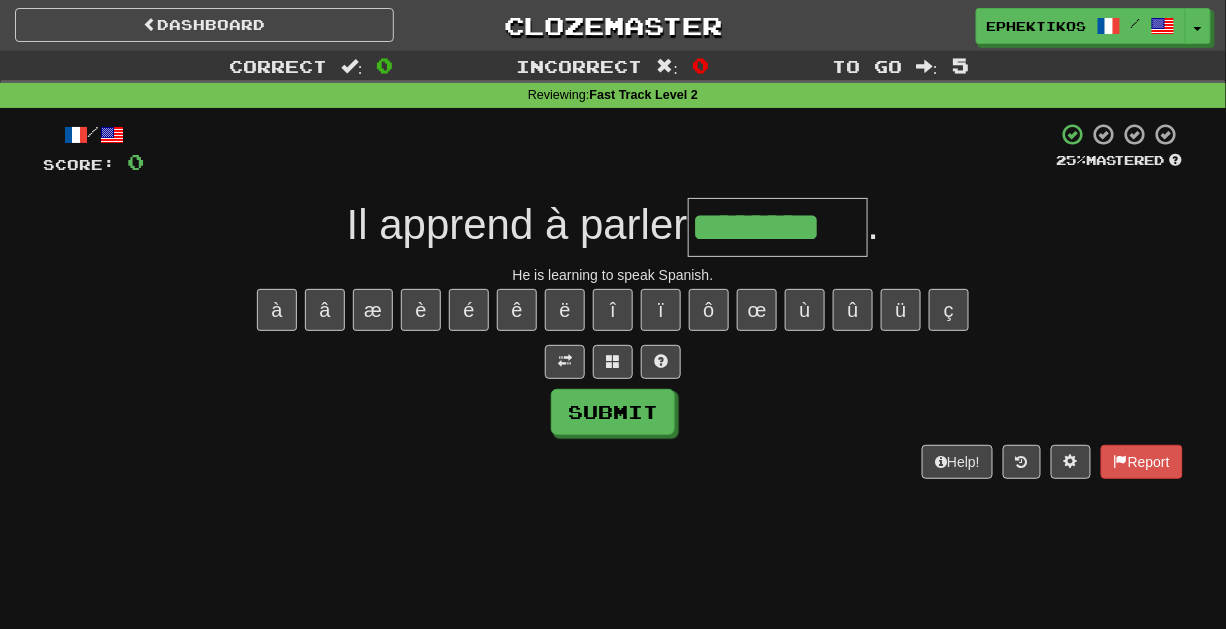 type on "********" 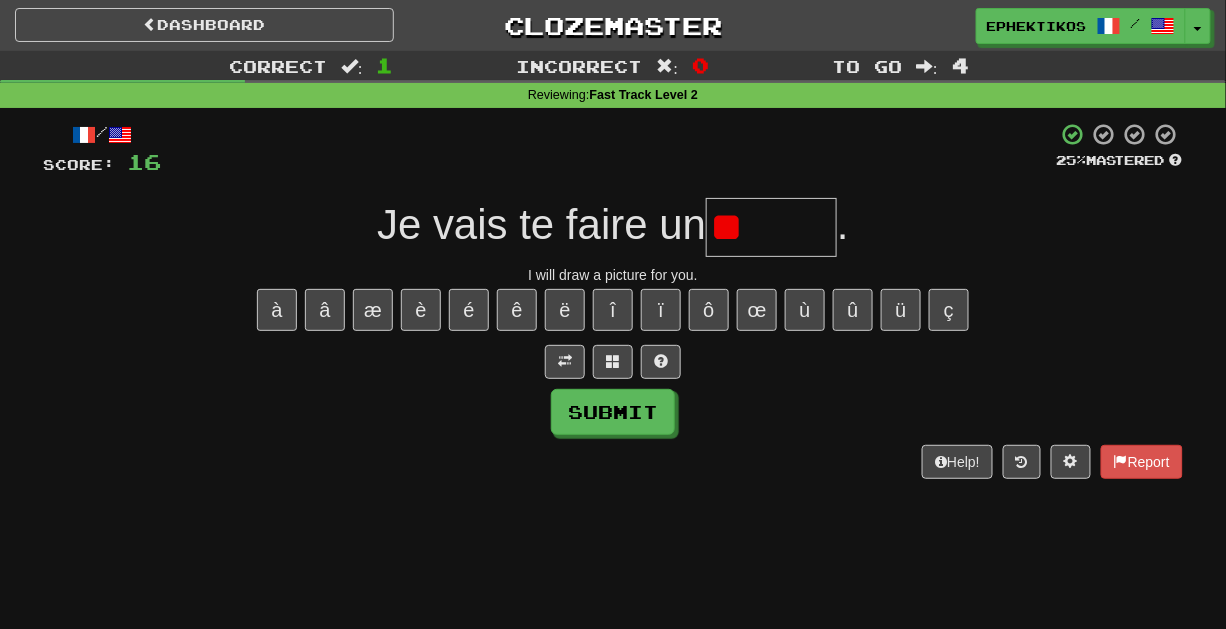 type on "*" 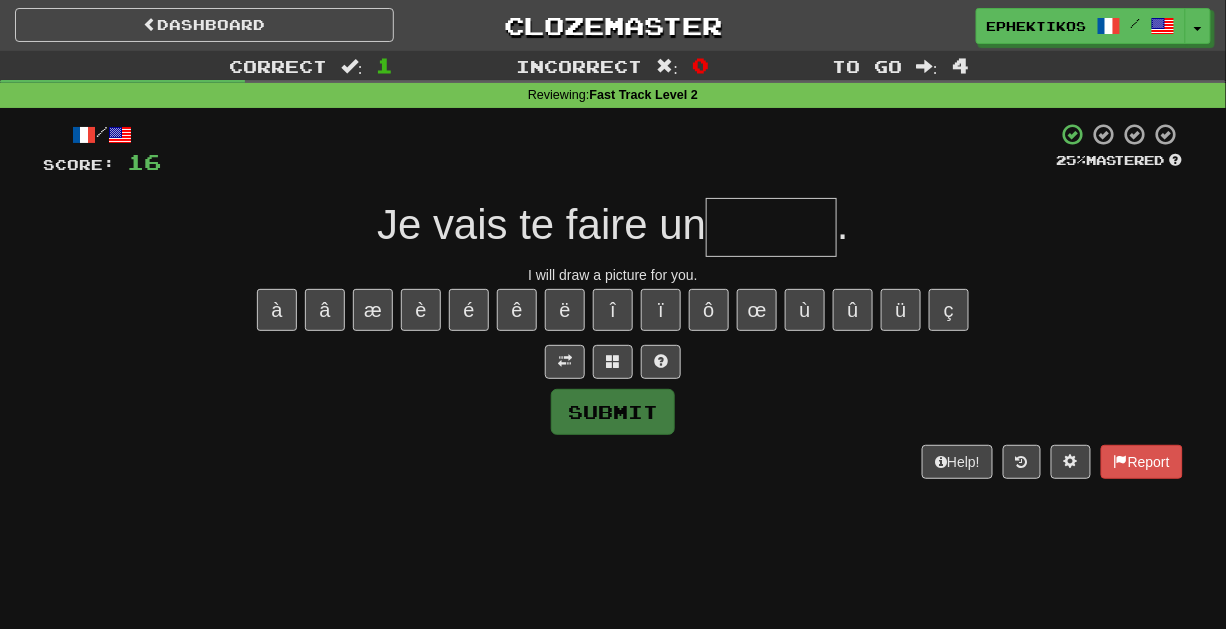 type on "*" 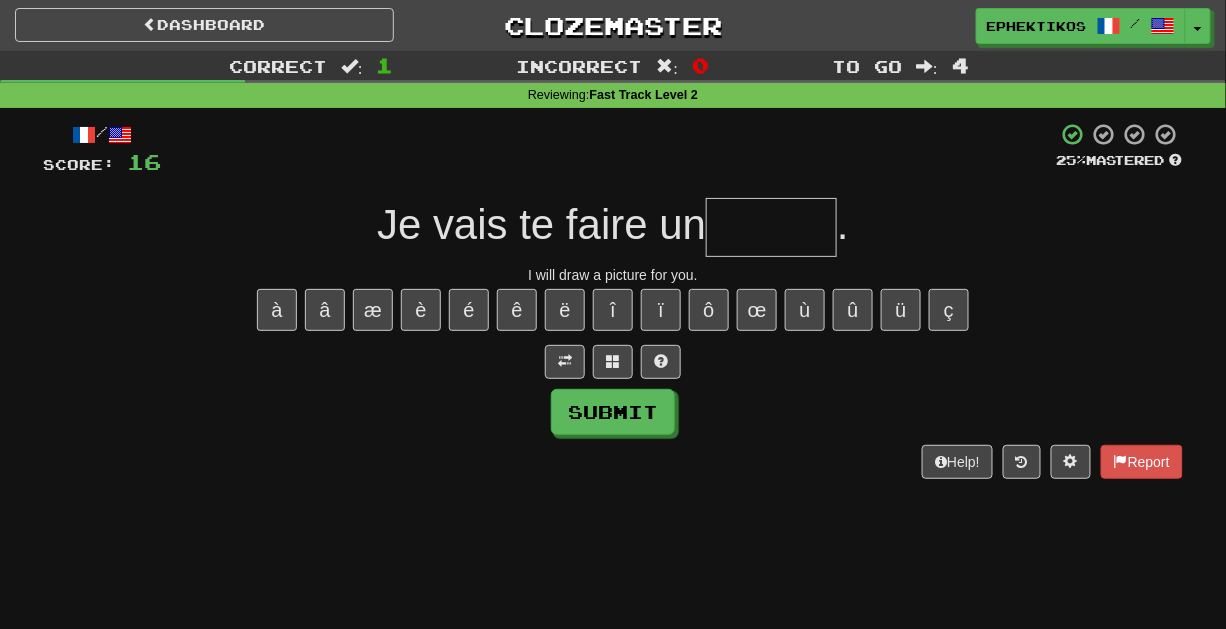 type on "*" 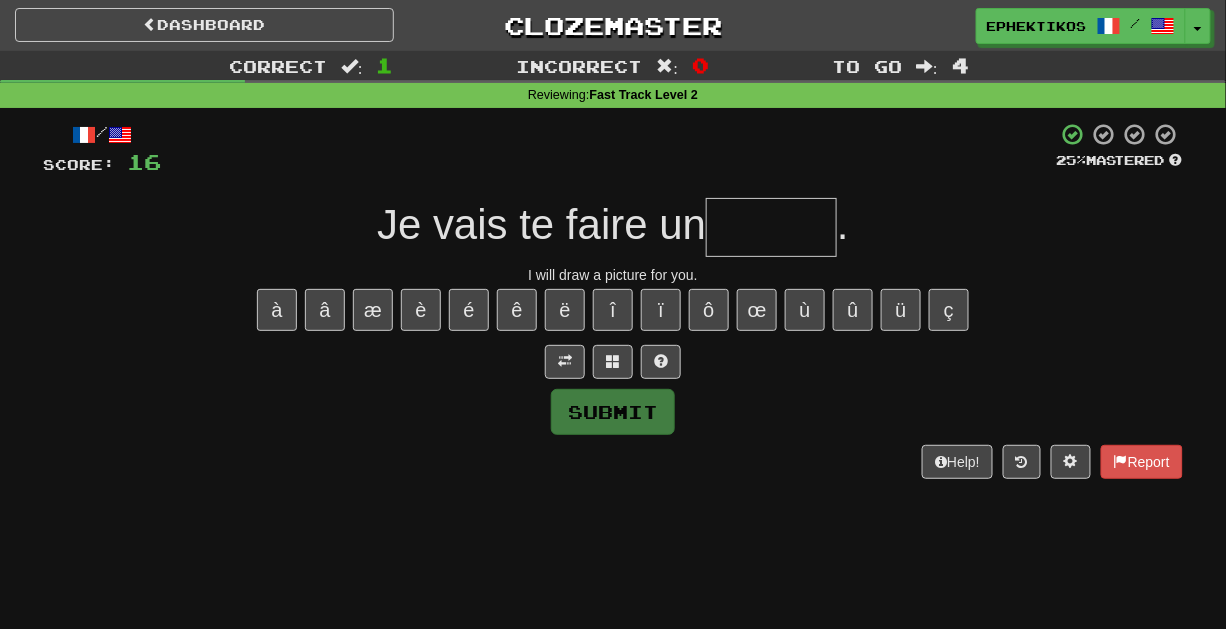 type on "*" 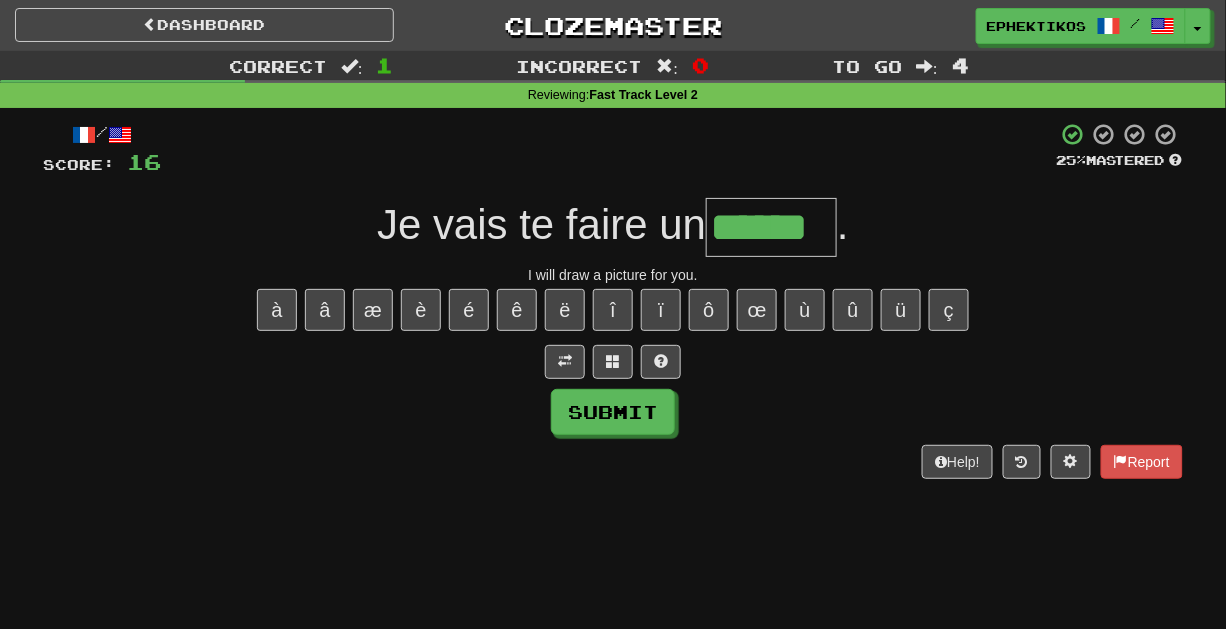 type on "******" 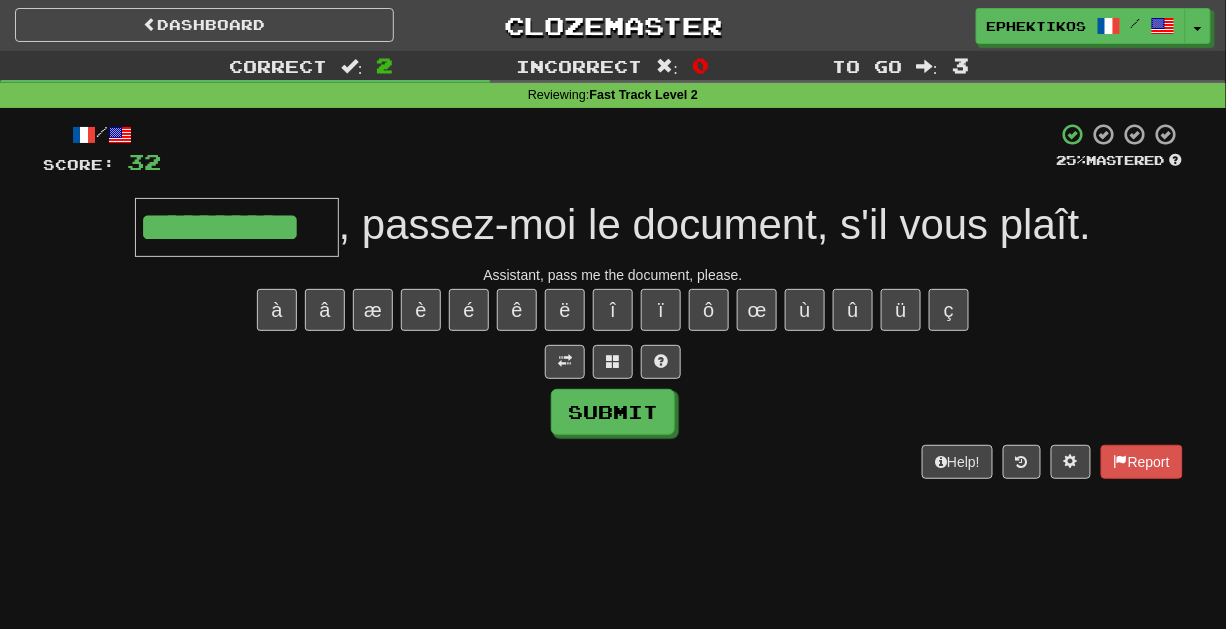 type on "**********" 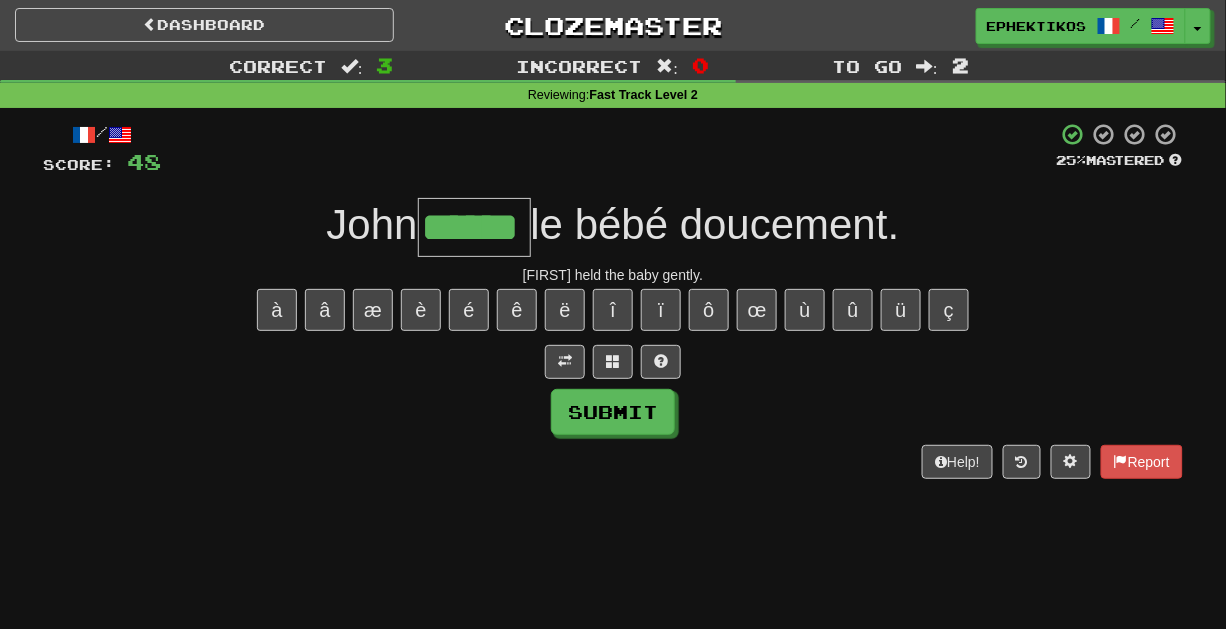 type on "******" 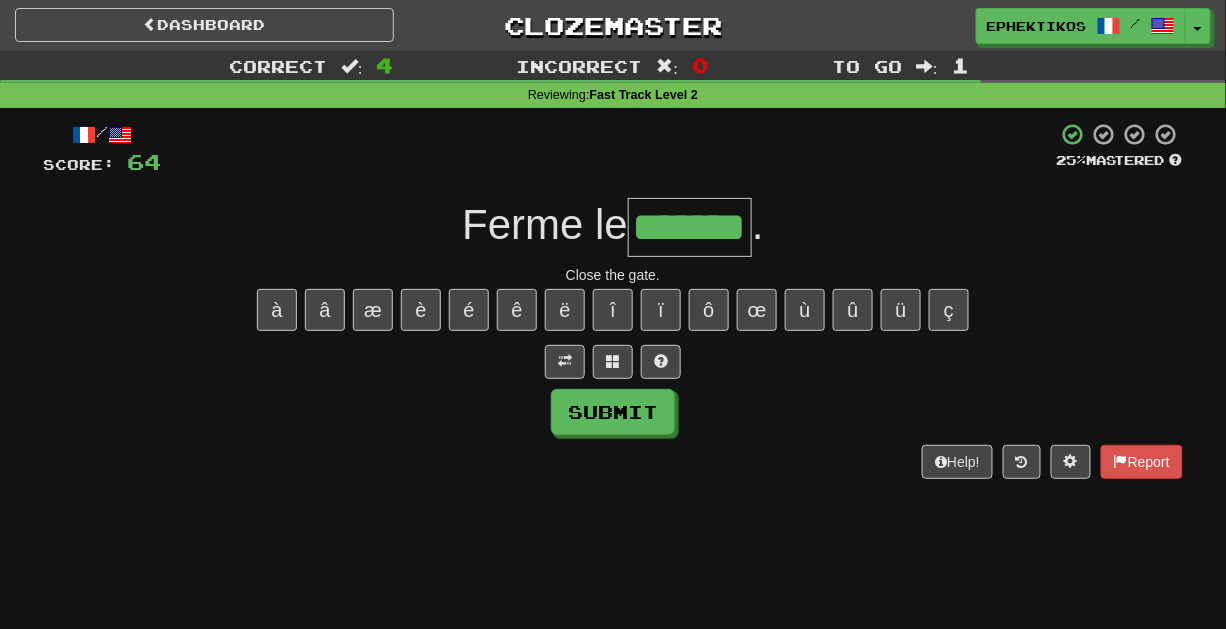 type on "*******" 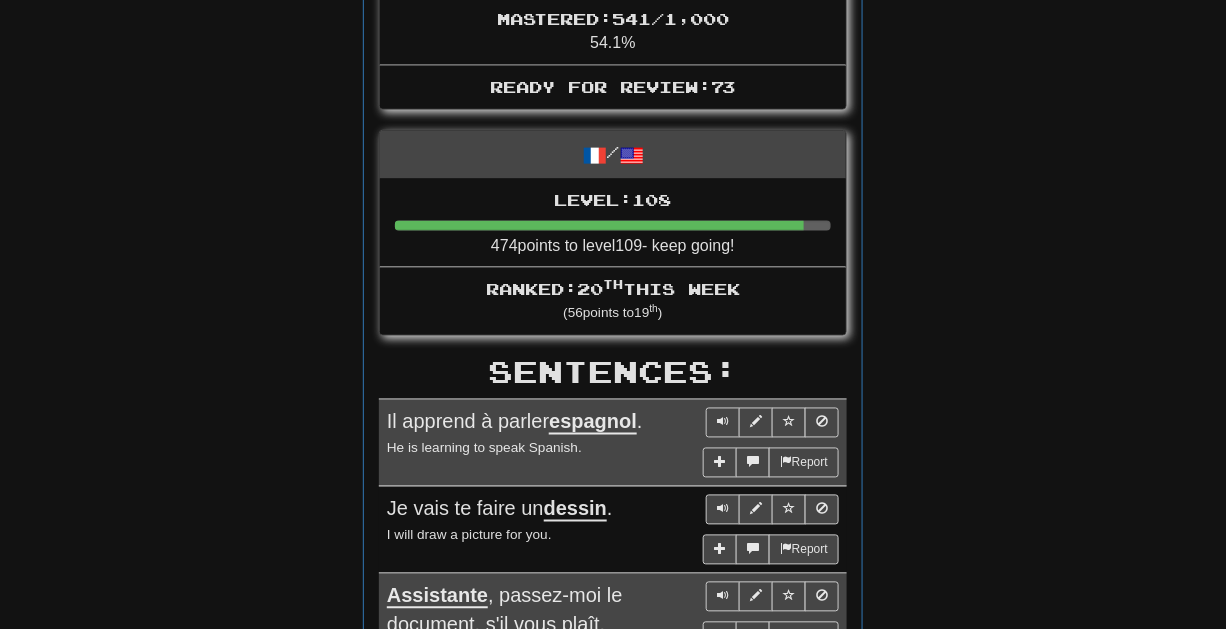 scroll, scrollTop: 677, scrollLeft: 0, axis: vertical 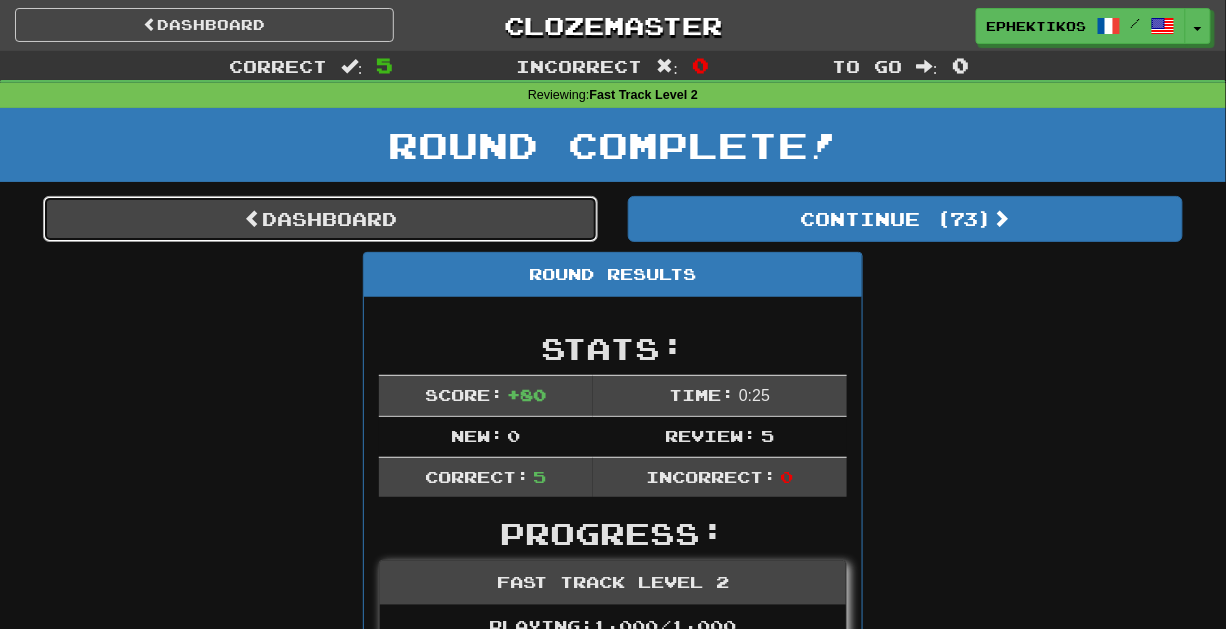 click on "Dashboard" at bounding box center (320, 219) 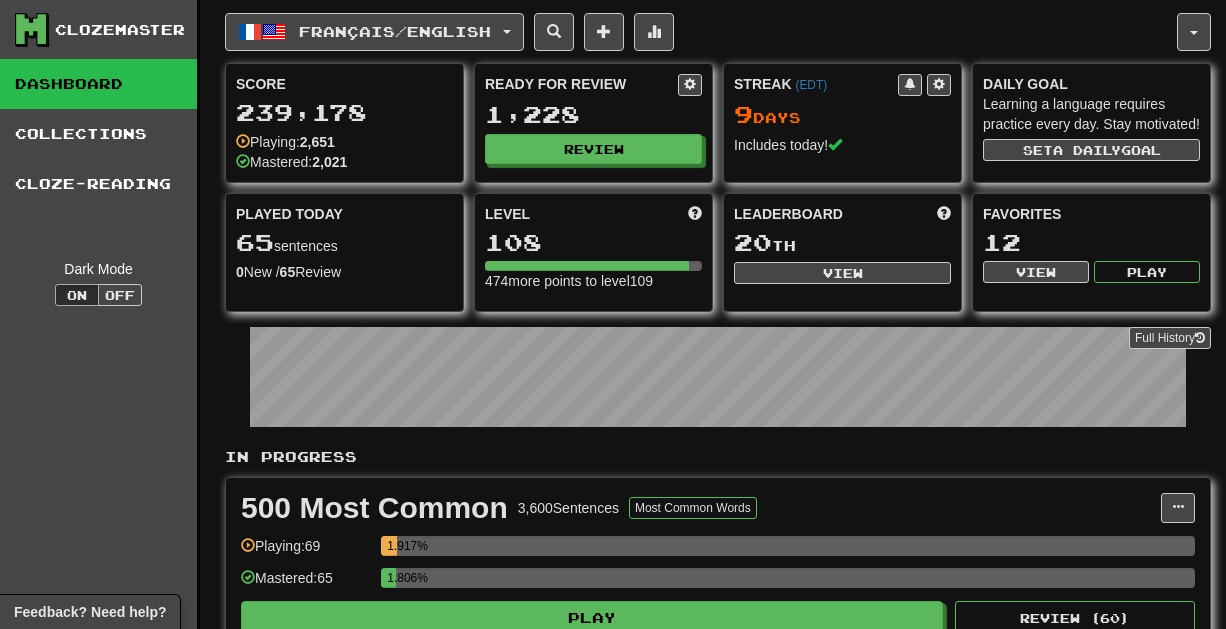 scroll, scrollTop: 0, scrollLeft: 0, axis: both 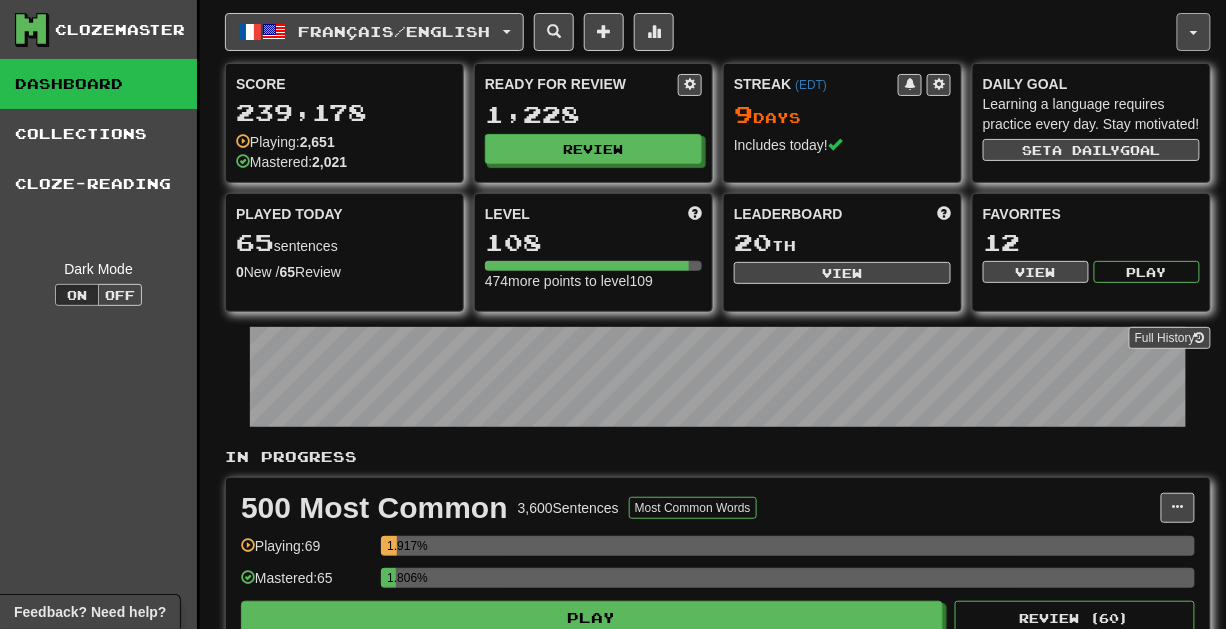 click at bounding box center [1194, 32] 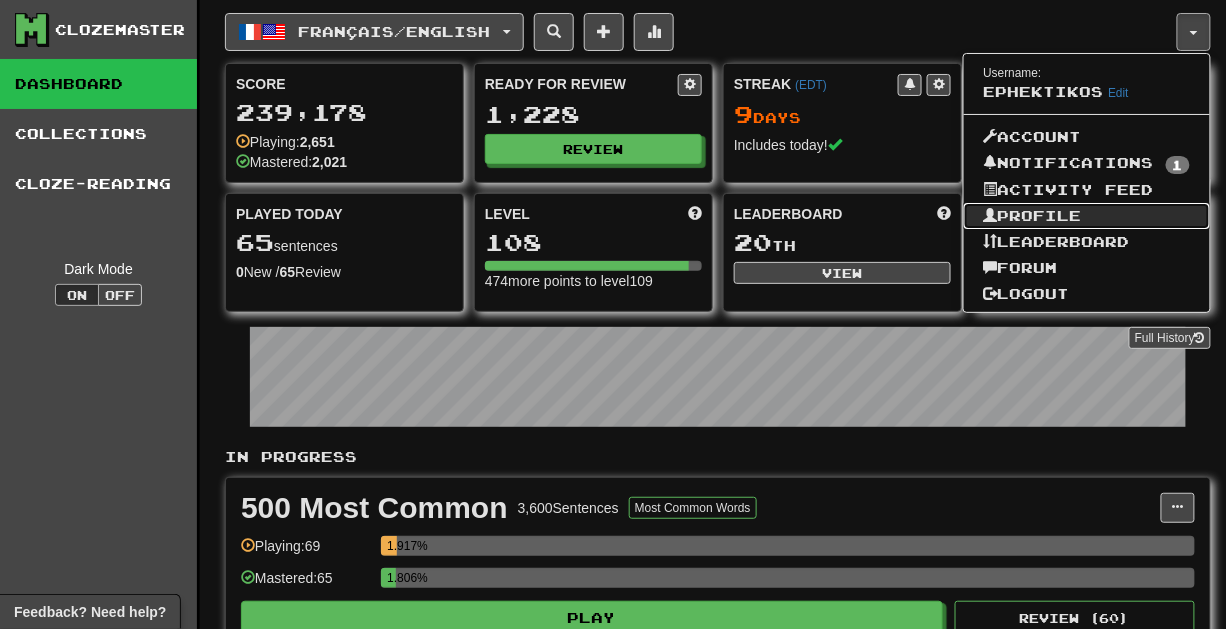 click on "Profile" at bounding box center (1087, 216) 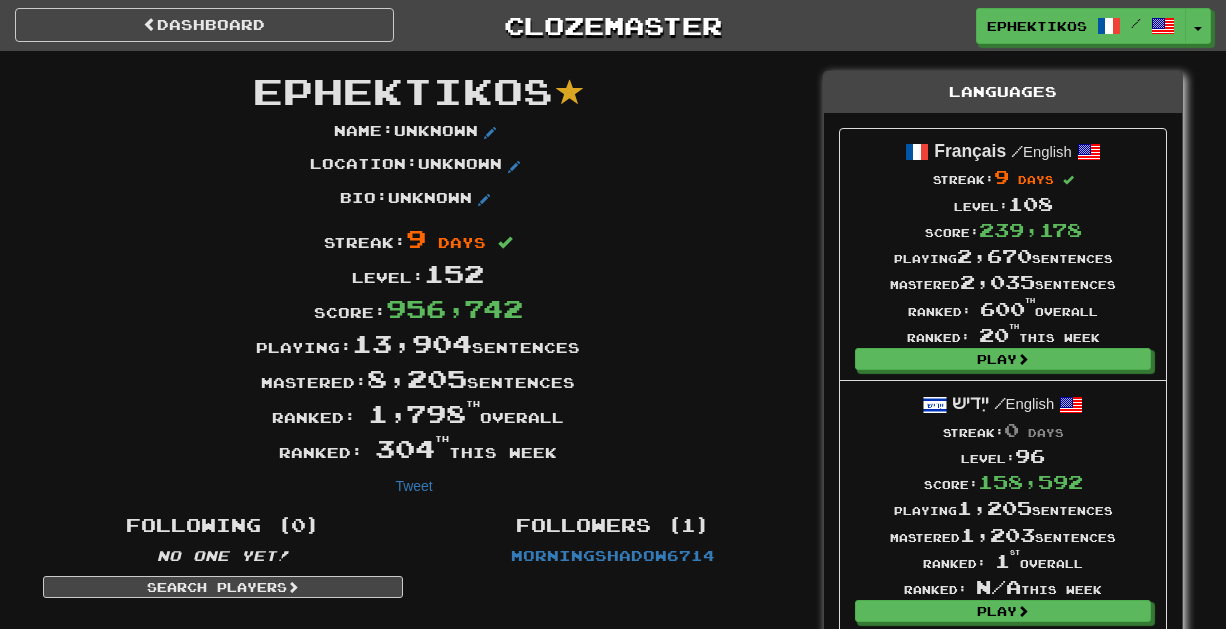 scroll, scrollTop: 0, scrollLeft: 0, axis: both 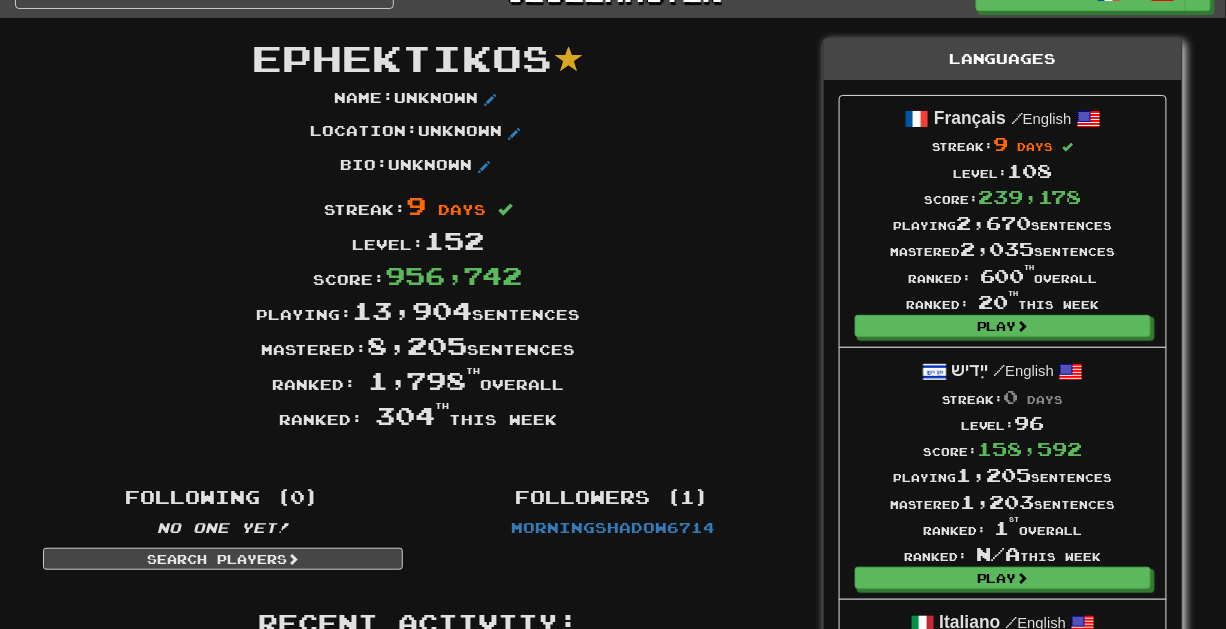 click on "600 th" at bounding box center (1007, 276) 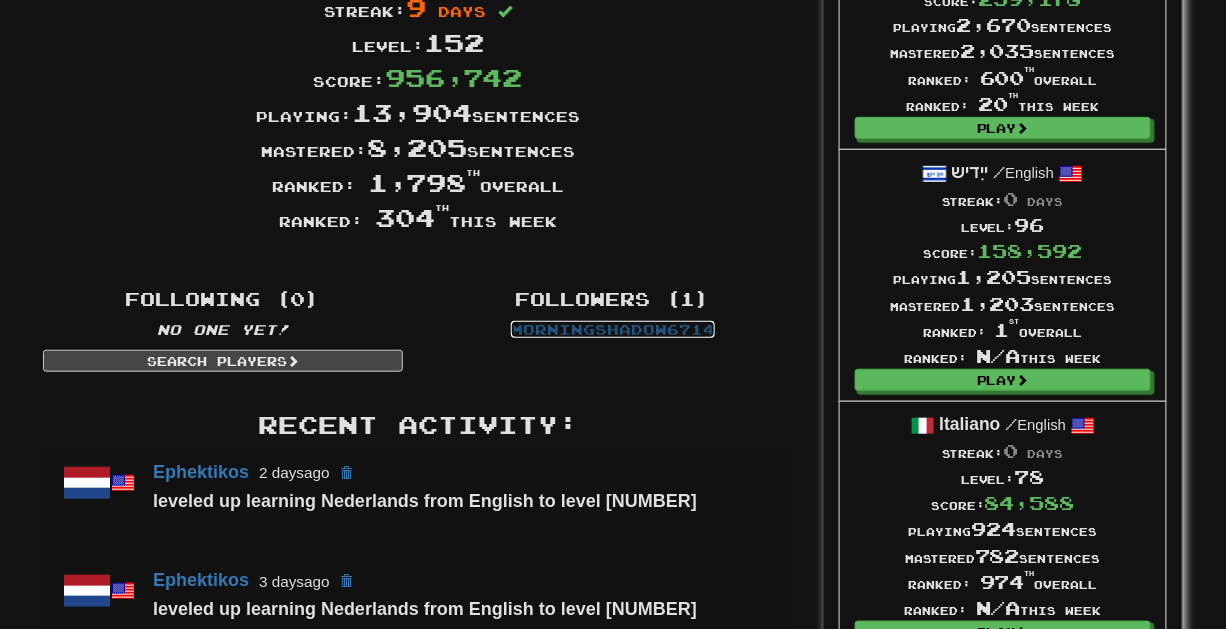 scroll, scrollTop: 0, scrollLeft: 0, axis: both 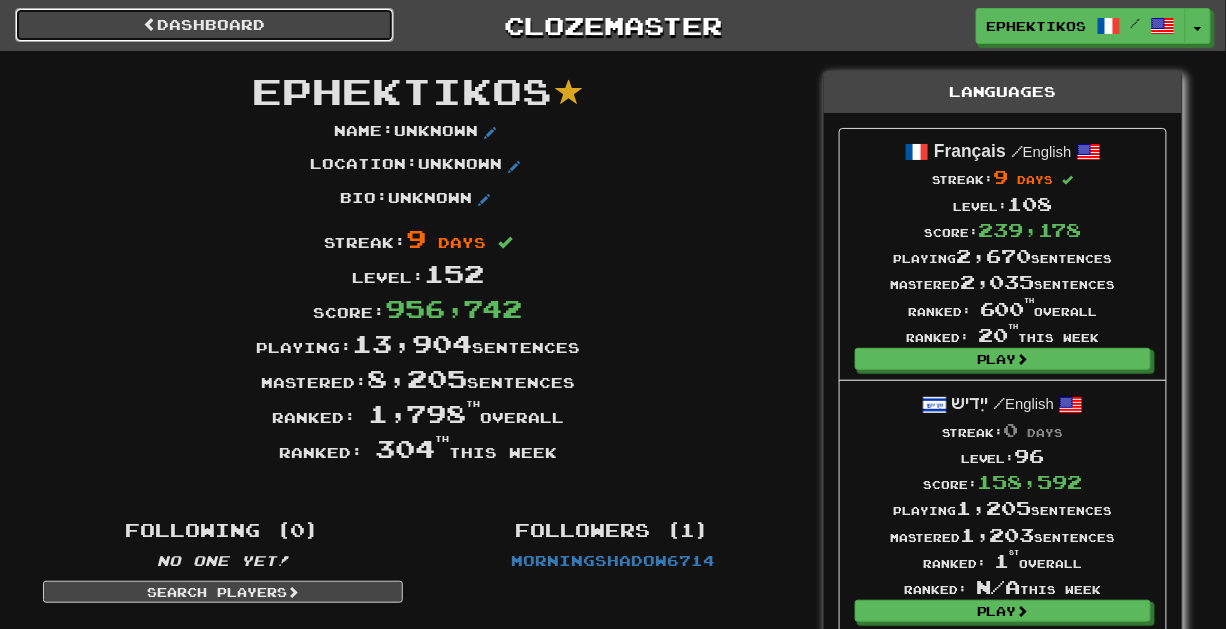 click on "Dashboard" at bounding box center (204, 25) 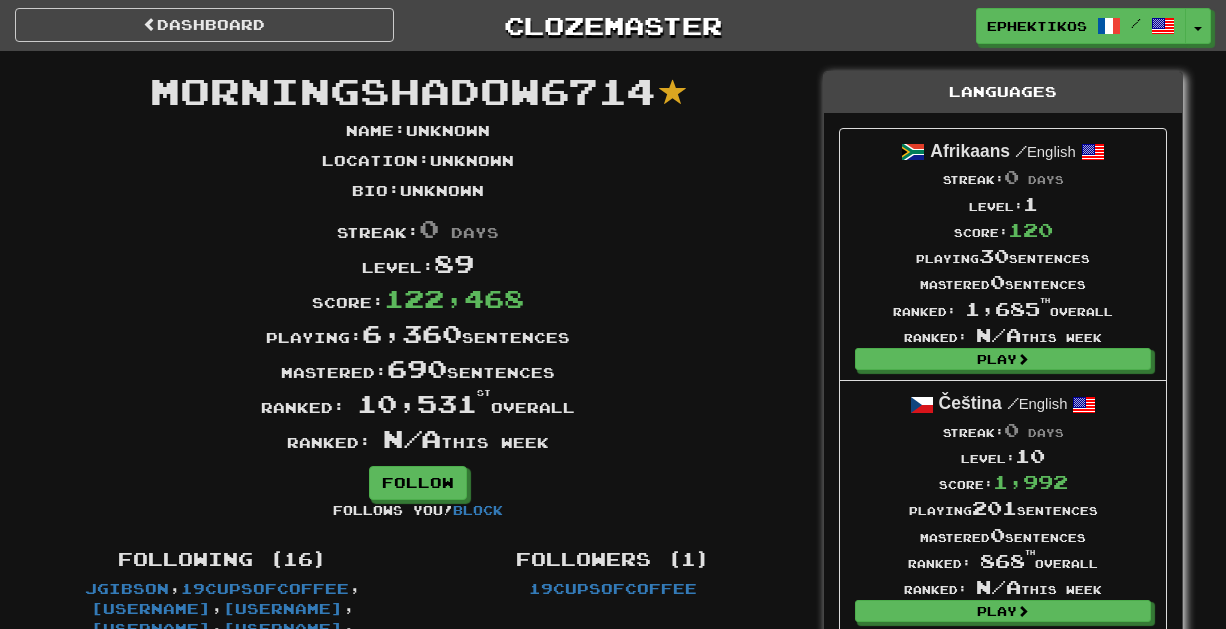 scroll, scrollTop: 0, scrollLeft: 0, axis: both 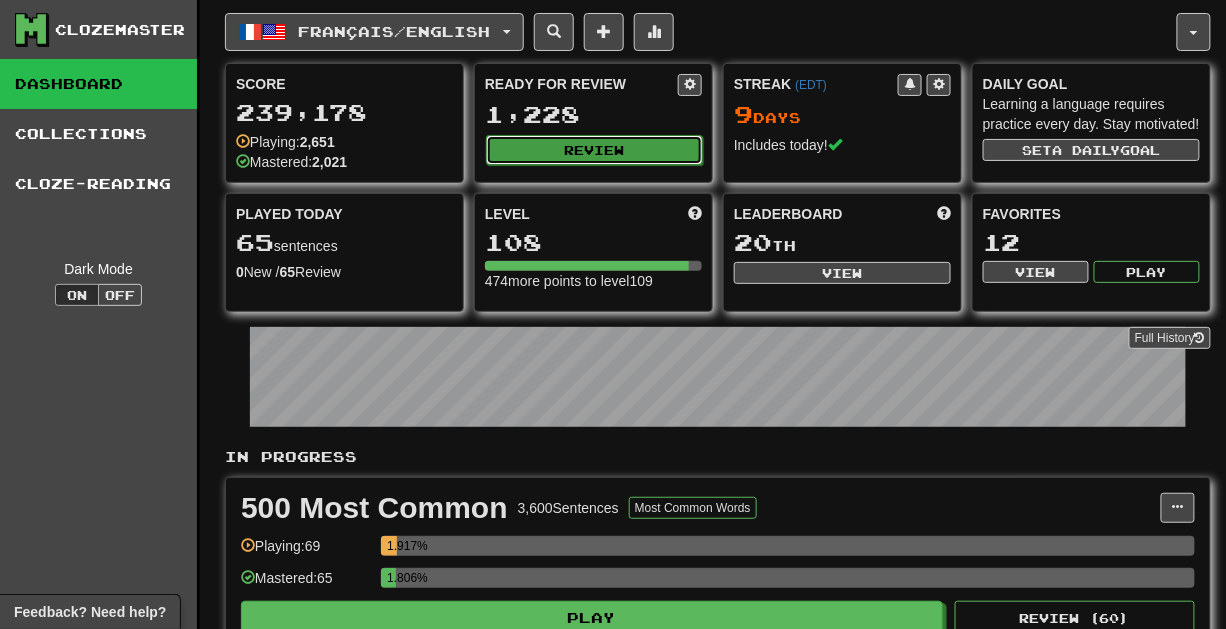 click on "Review" at bounding box center (594, 150) 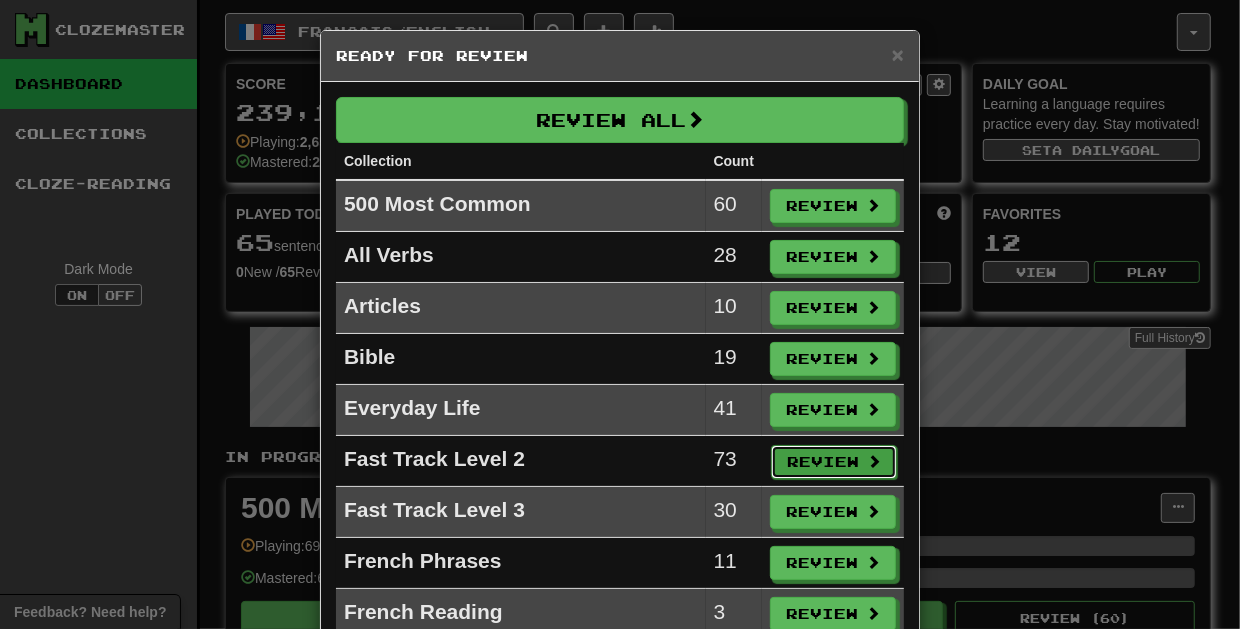 click on "Review" at bounding box center [834, 462] 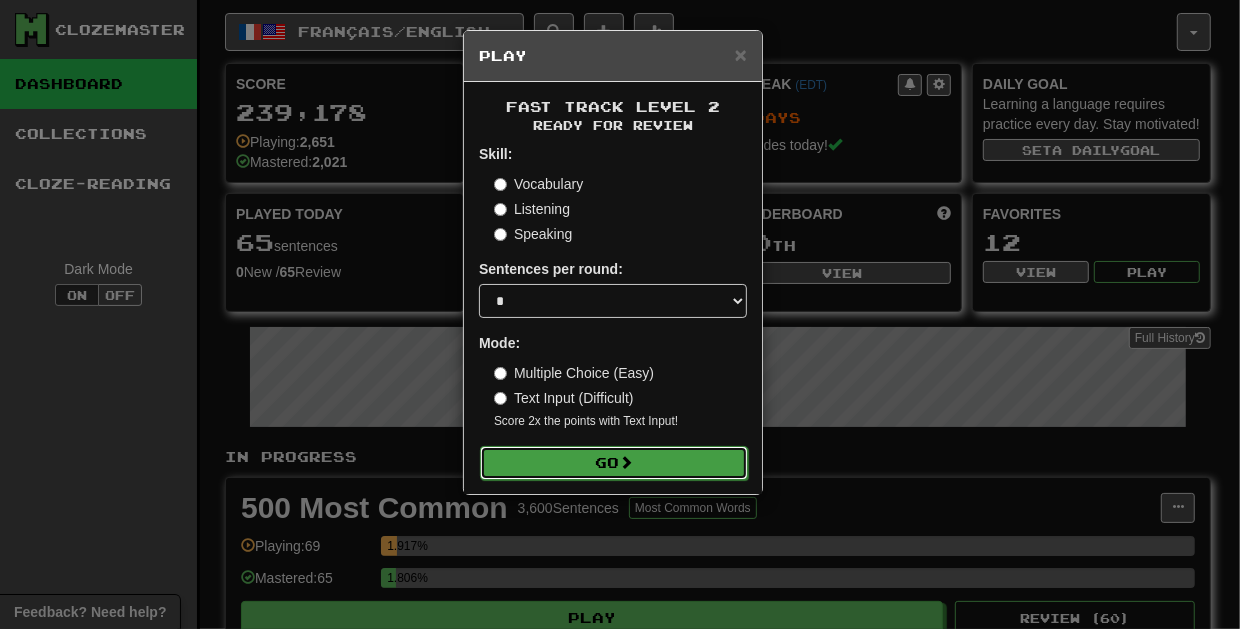 click on "Go" at bounding box center [614, 463] 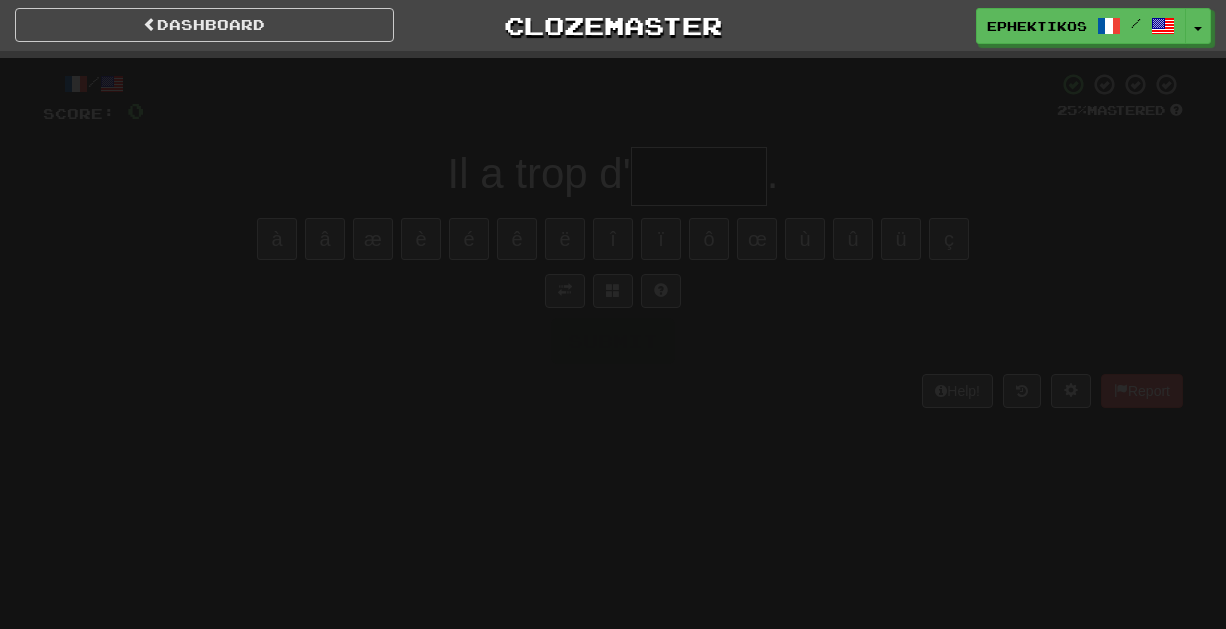 scroll, scrollTop: 0, scrollLeft: 0, axis: both 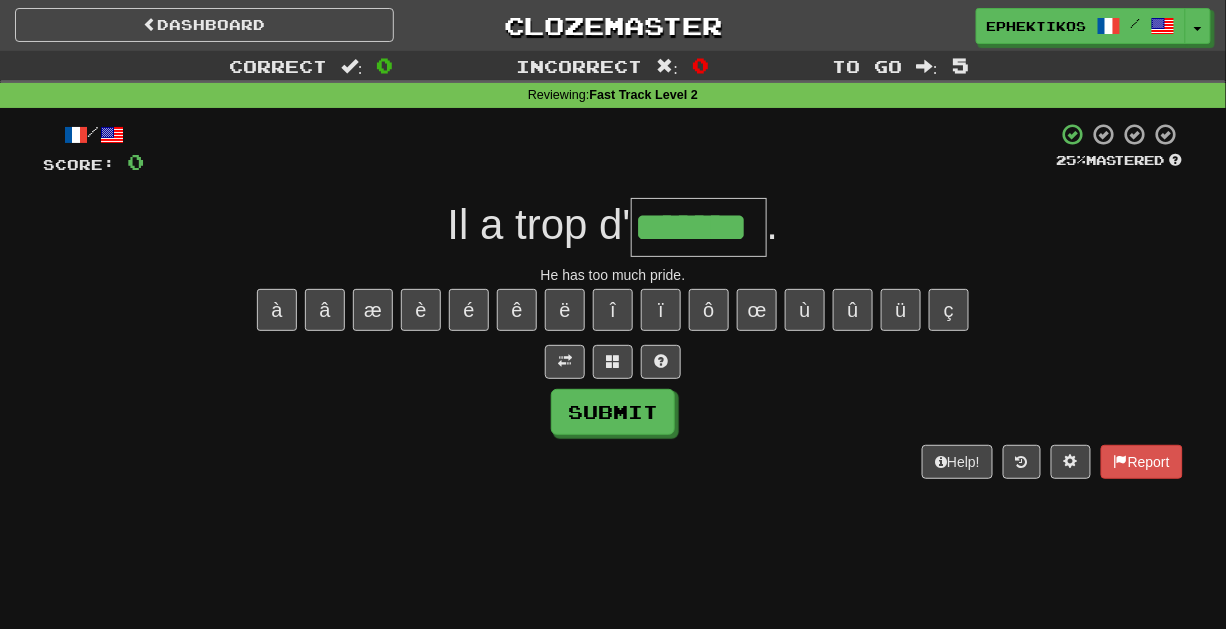 type on "*******" 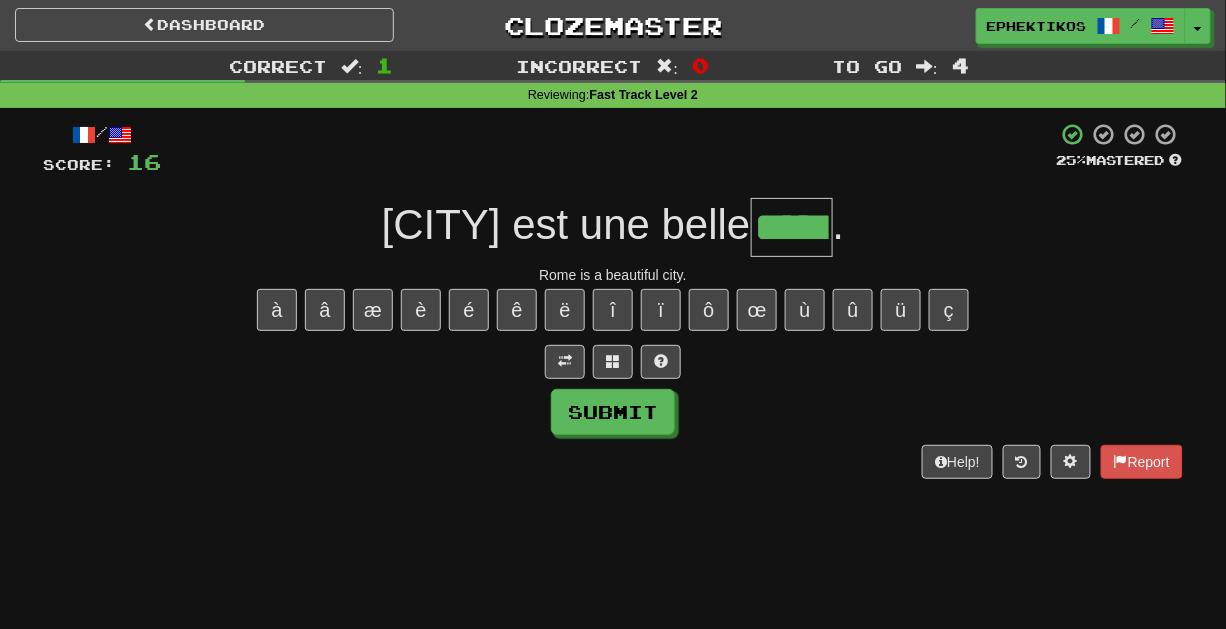 type on "*****" 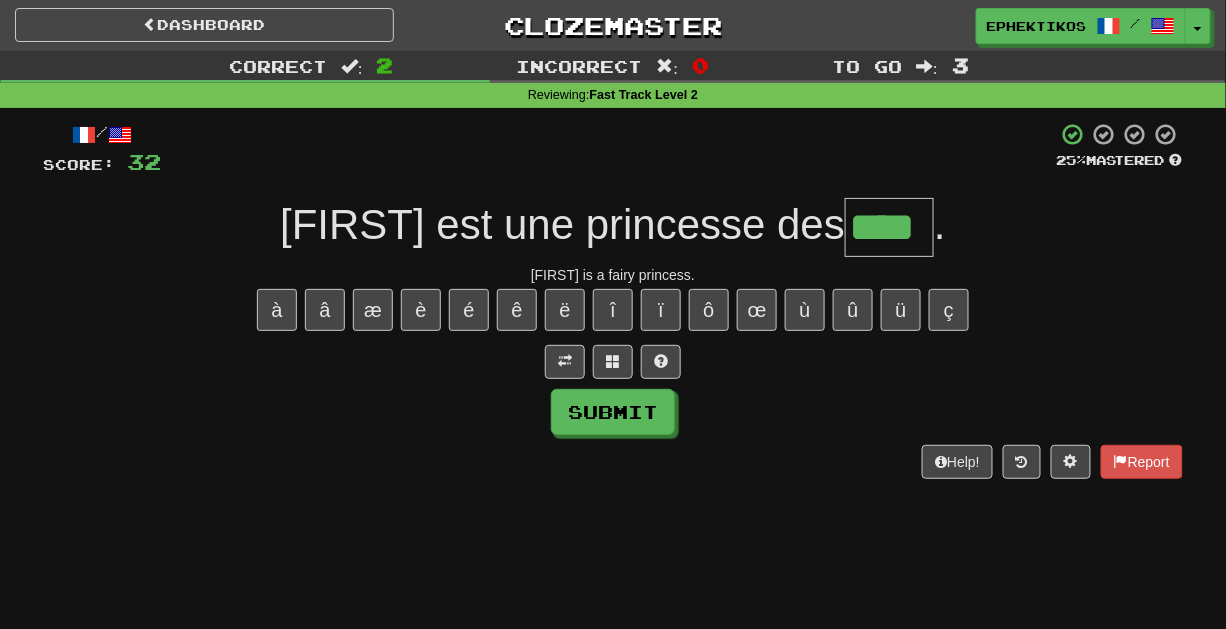 type on "****" 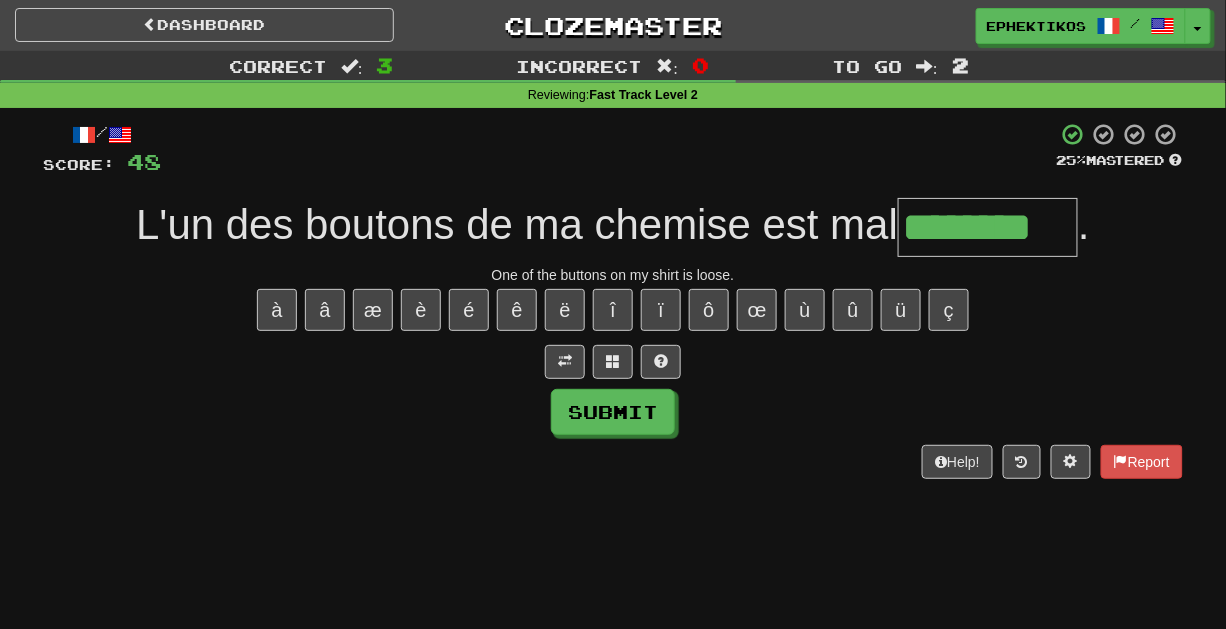 type on "********" 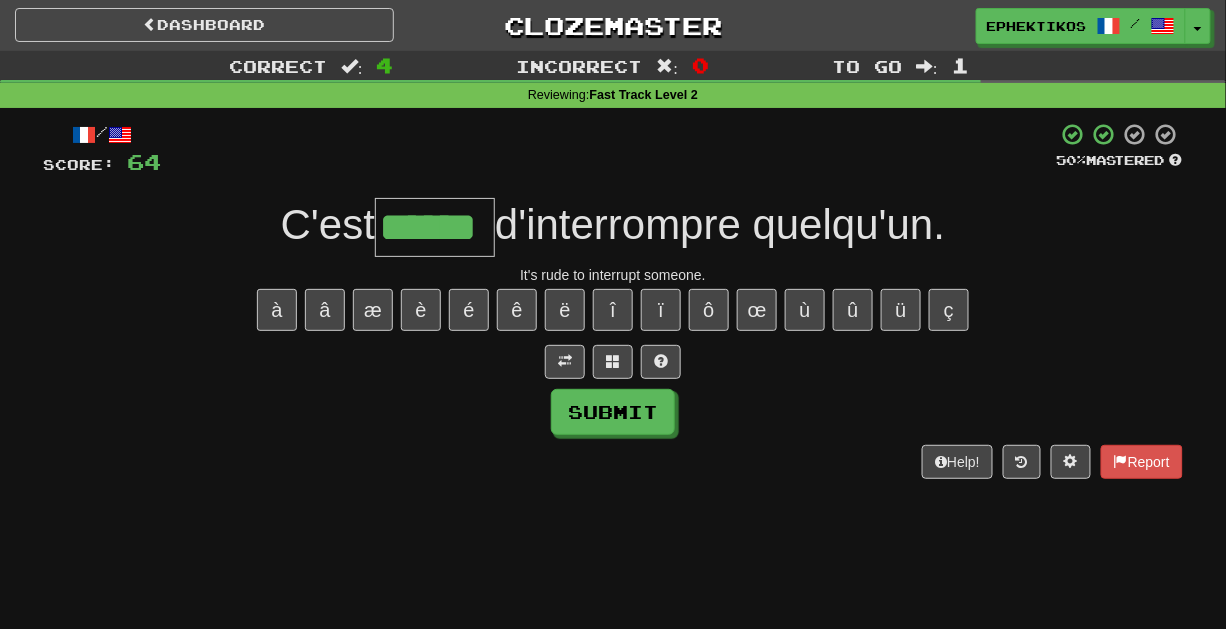 type on "******" 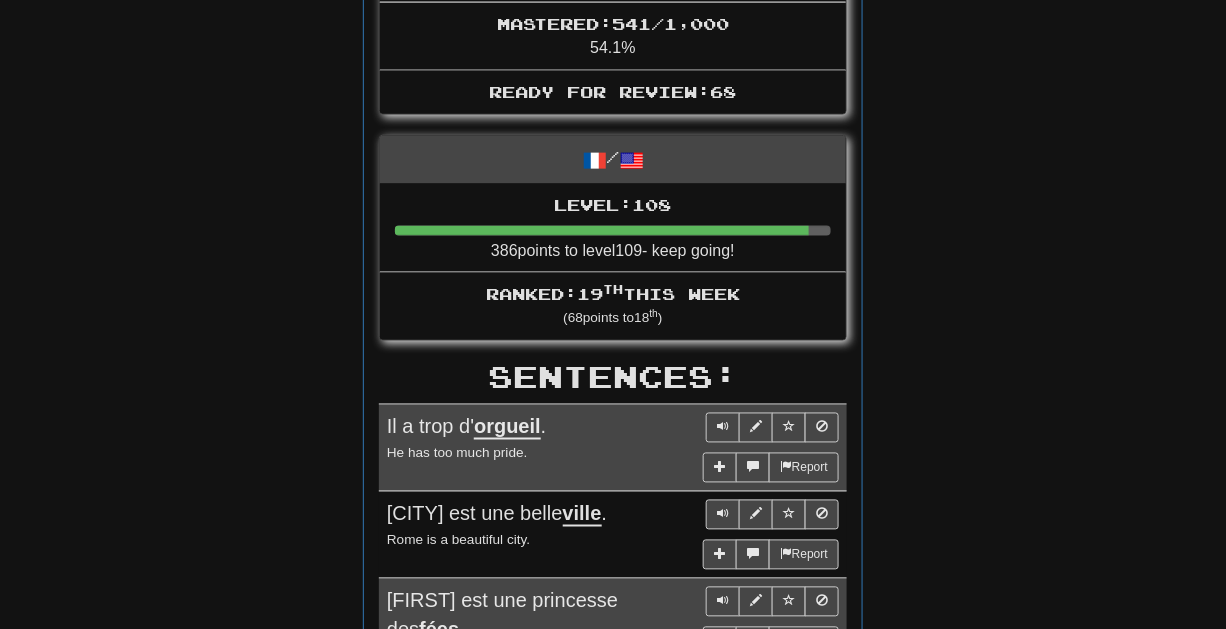 scroll, scrollTop: 0, scrollLeft: 0, axis: both 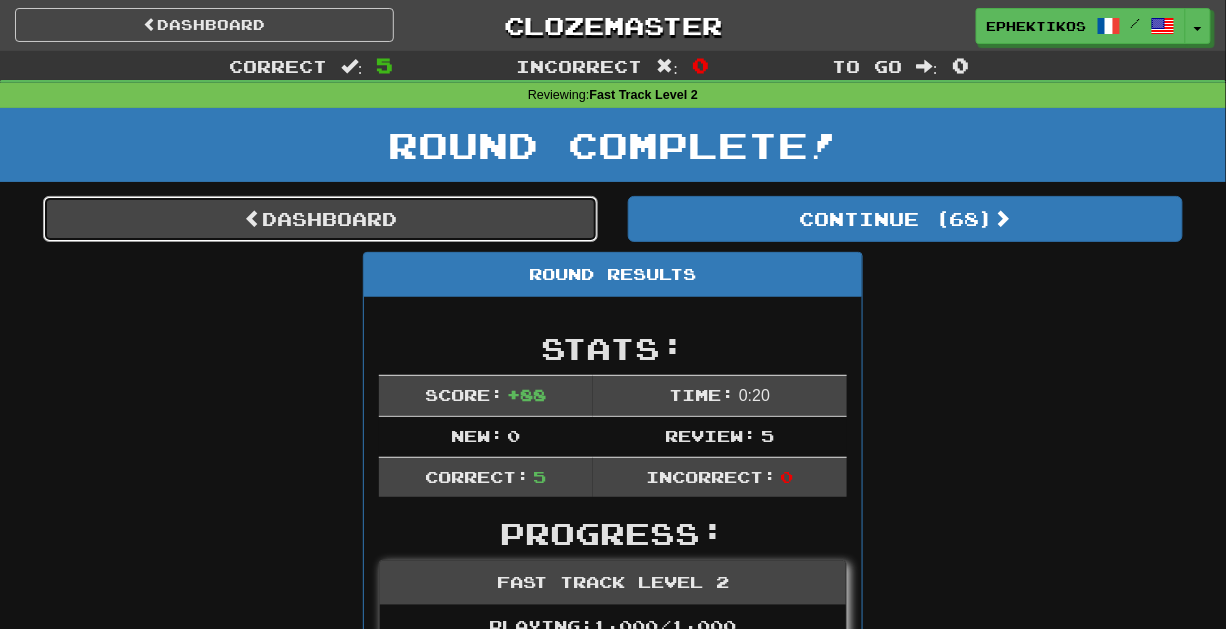 click on "Dashboard" at bounding box center (320, 219) 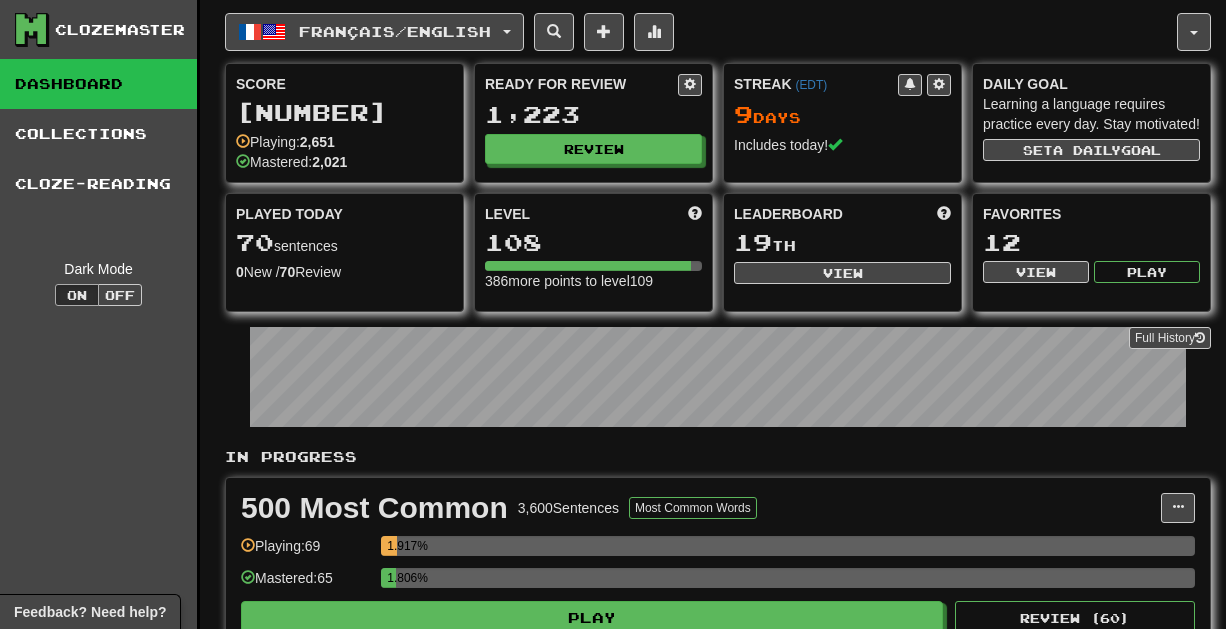 scroll, scrollTop: 0, scrollLeft: 0, axis: both 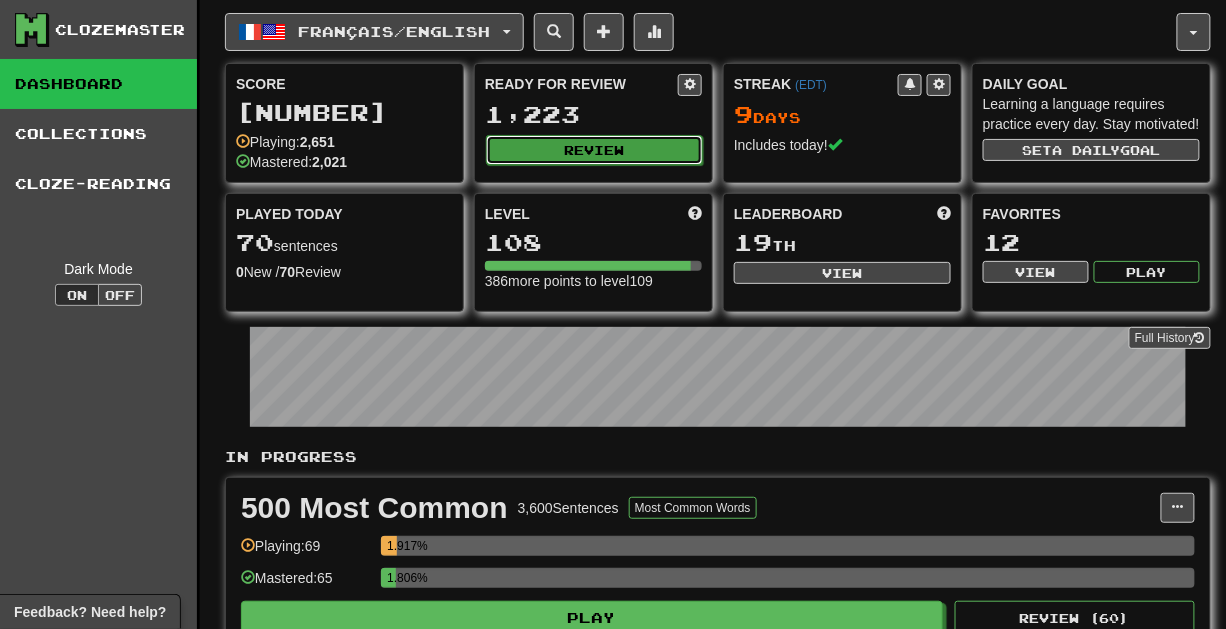 click on "Review" at bounding box center [594, 150] 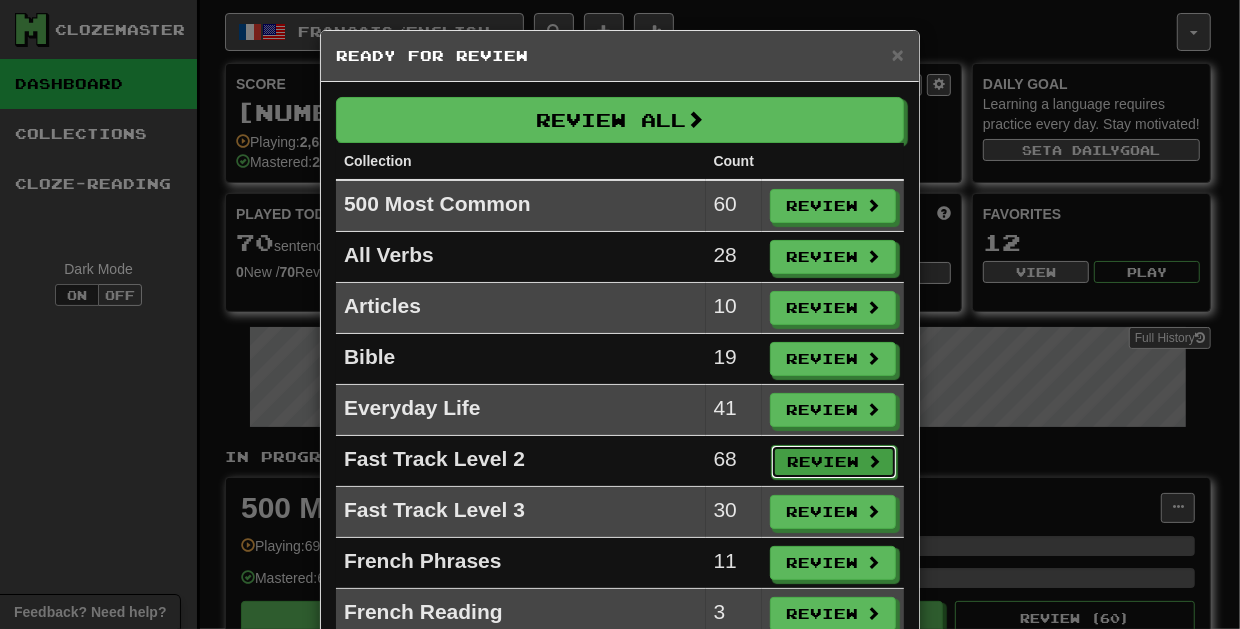 click on "Review" at bounding box center [834, 462] 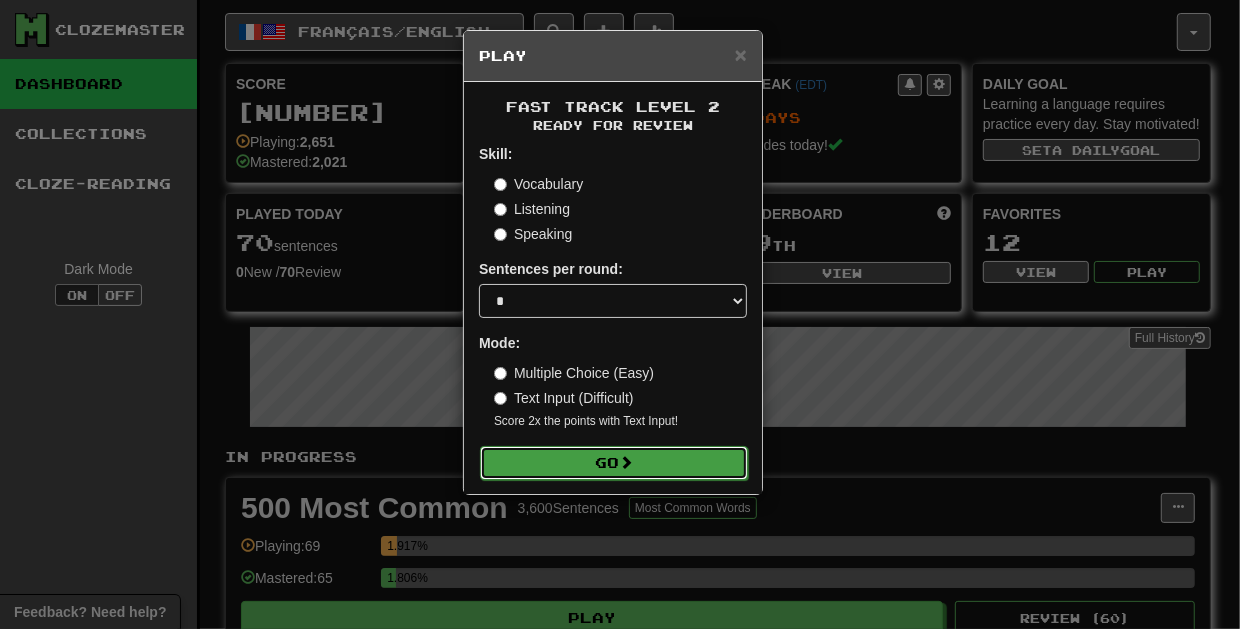 click on "Go" at bounding box center [614, 463] 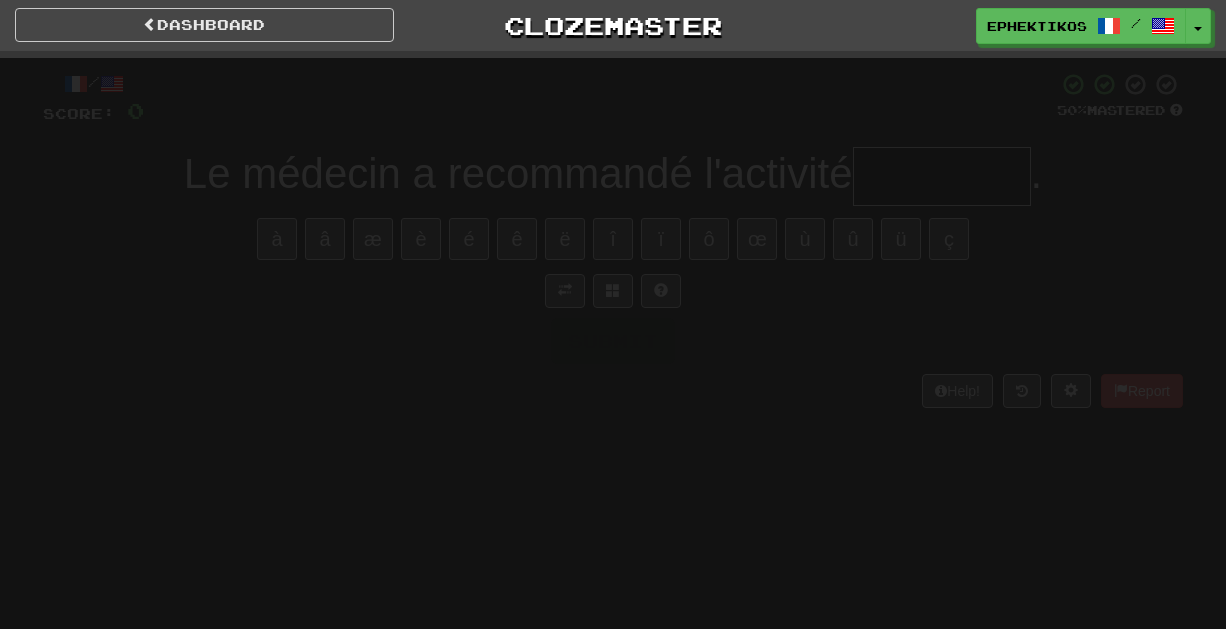 scroll, scrollTop: 0, scrollLeft: 0, axis: both 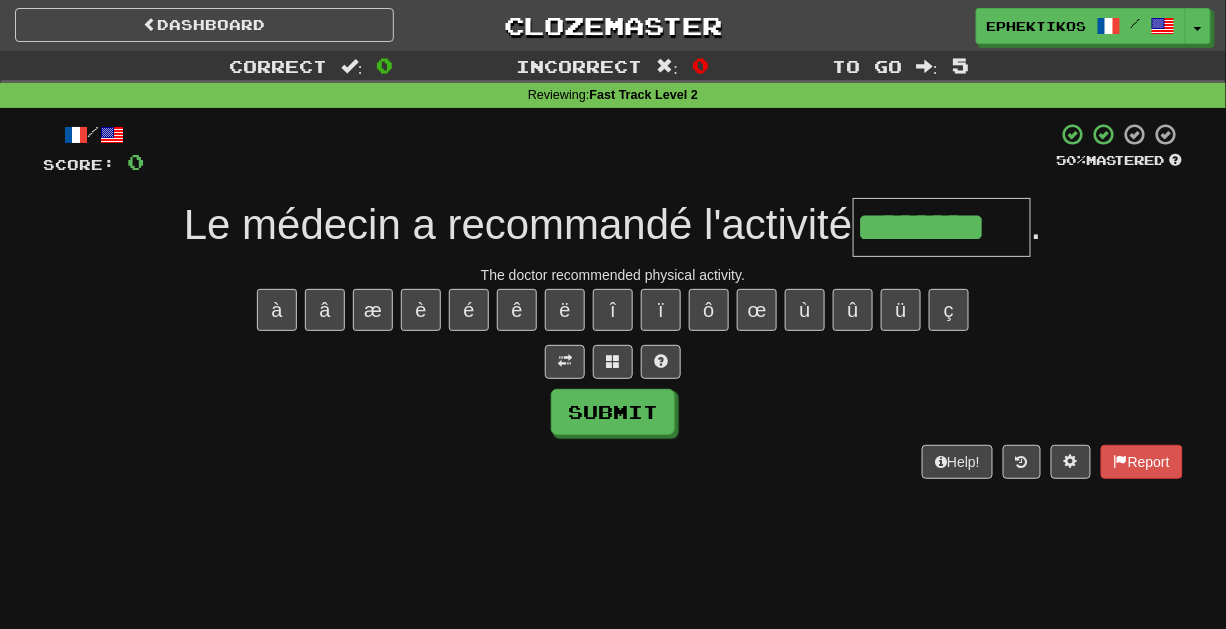 type on "********" 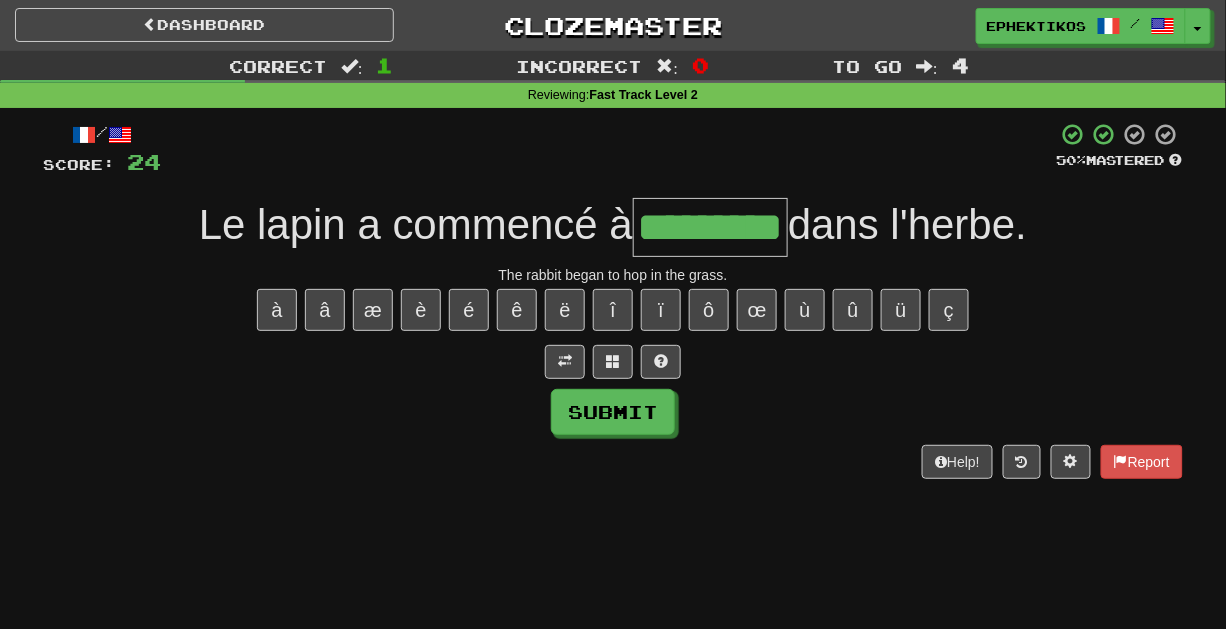 type on "*********" 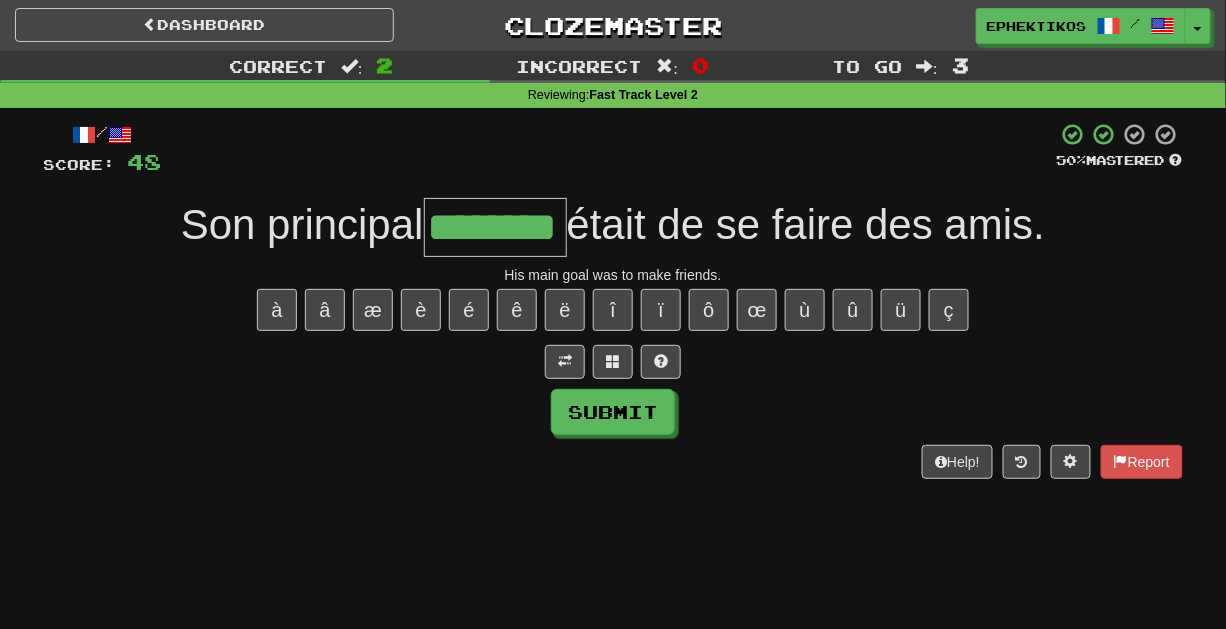 type on "********" 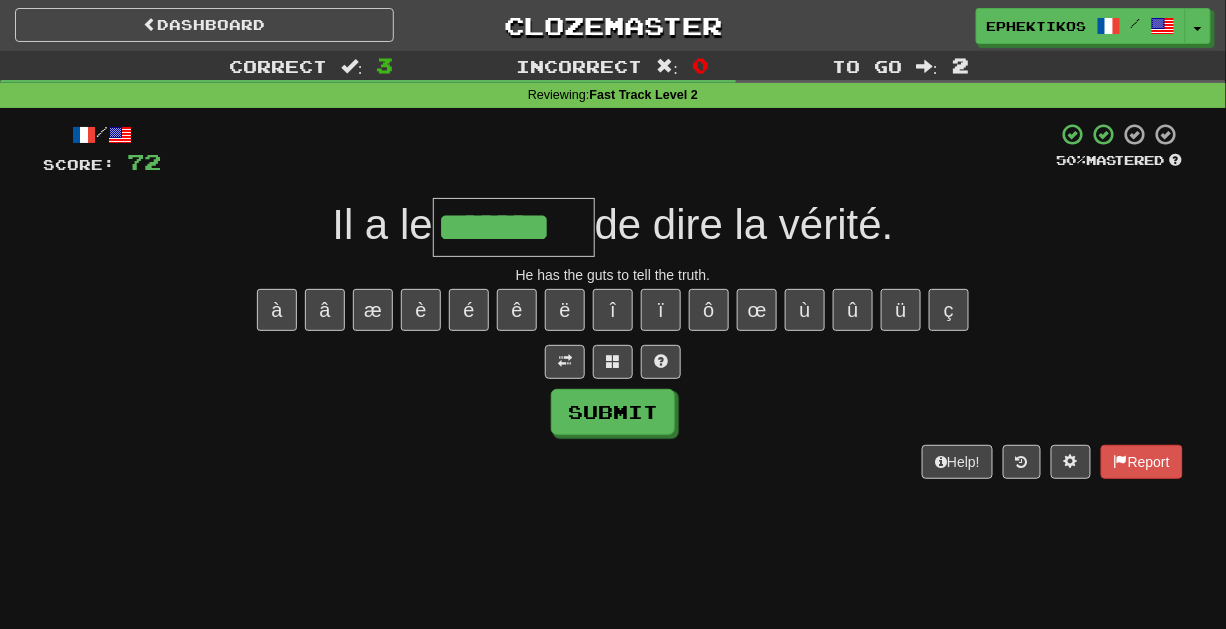 type on "*******" 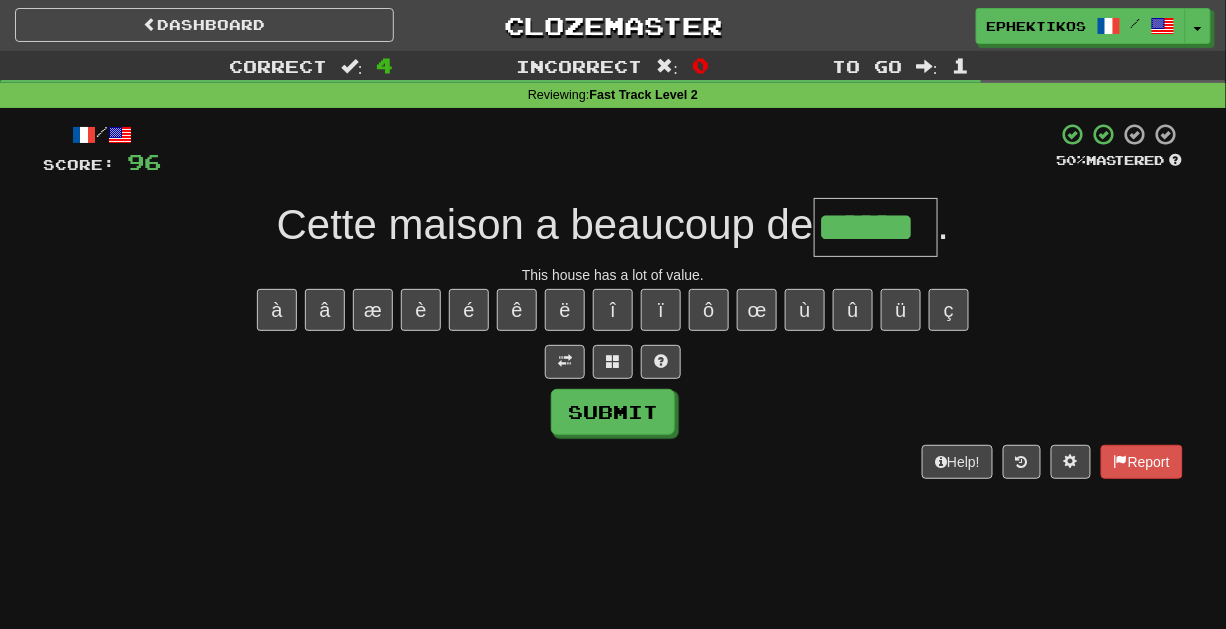 type on "******" 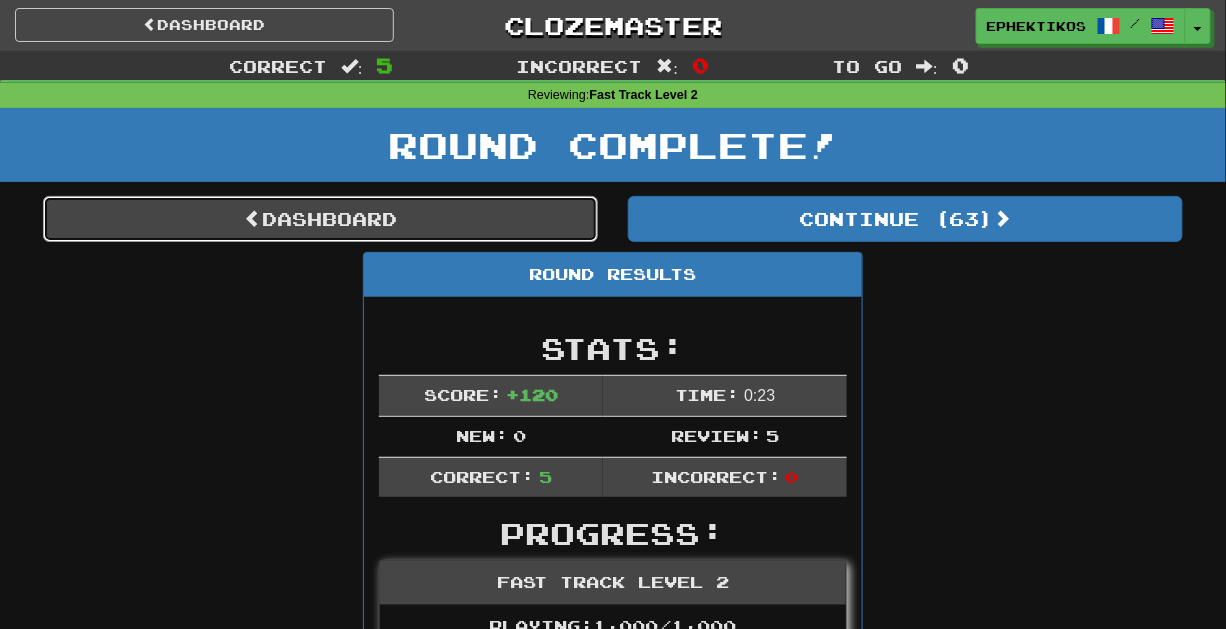 click on "Dashboard" at bounding box center [320, 219] 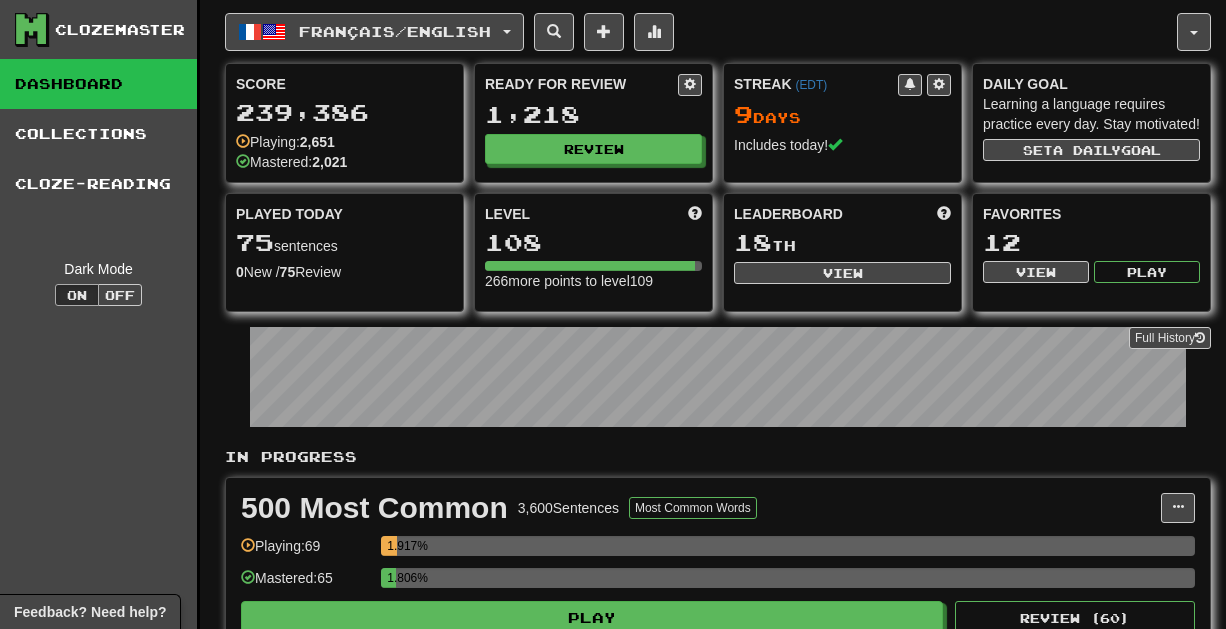 scroll, scrollTop: 0, scrollLeft: 0, axis: both 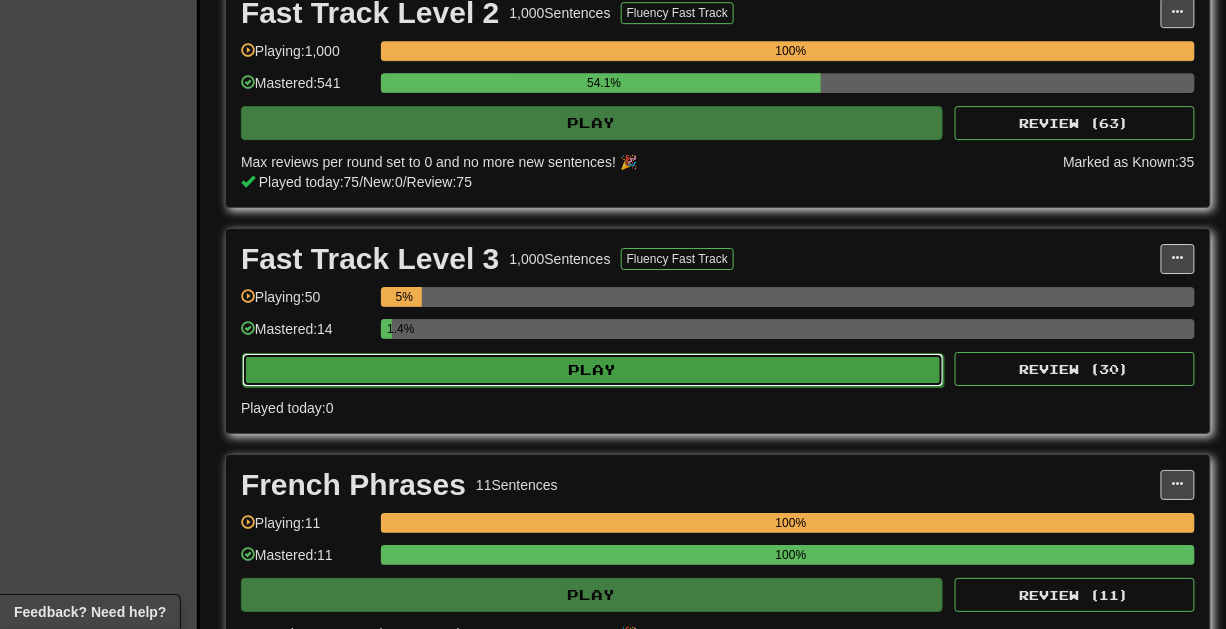 click on "Play" at bounding box center [593, 370] 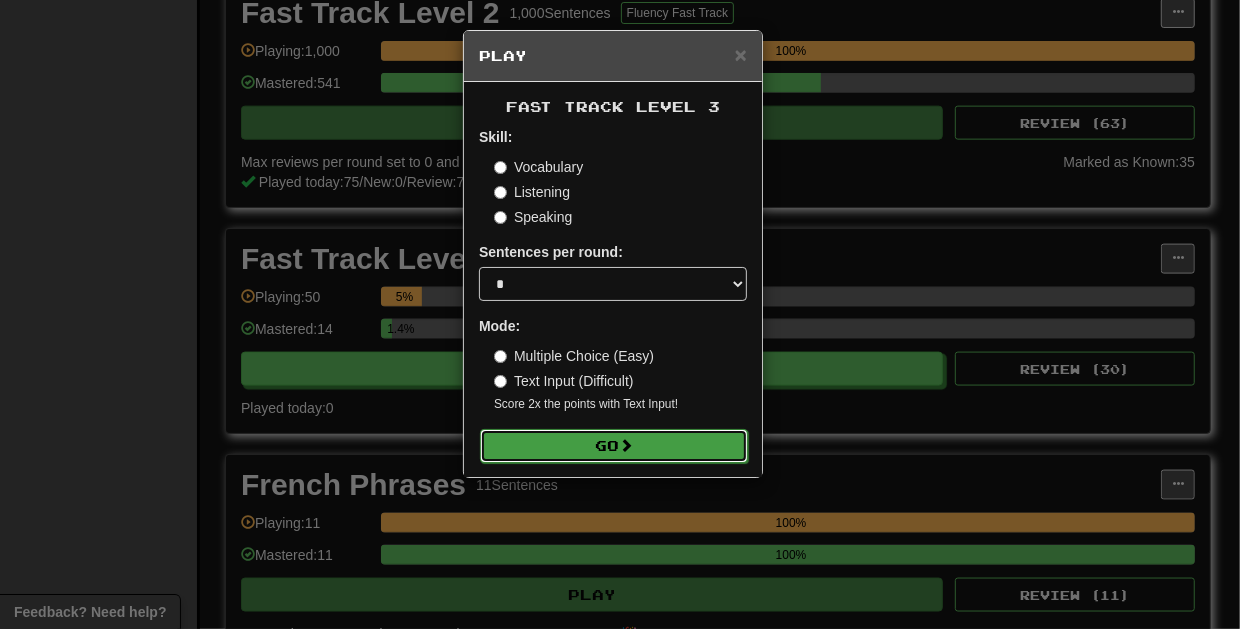 click on "Go" at bounding box center (614, 446) 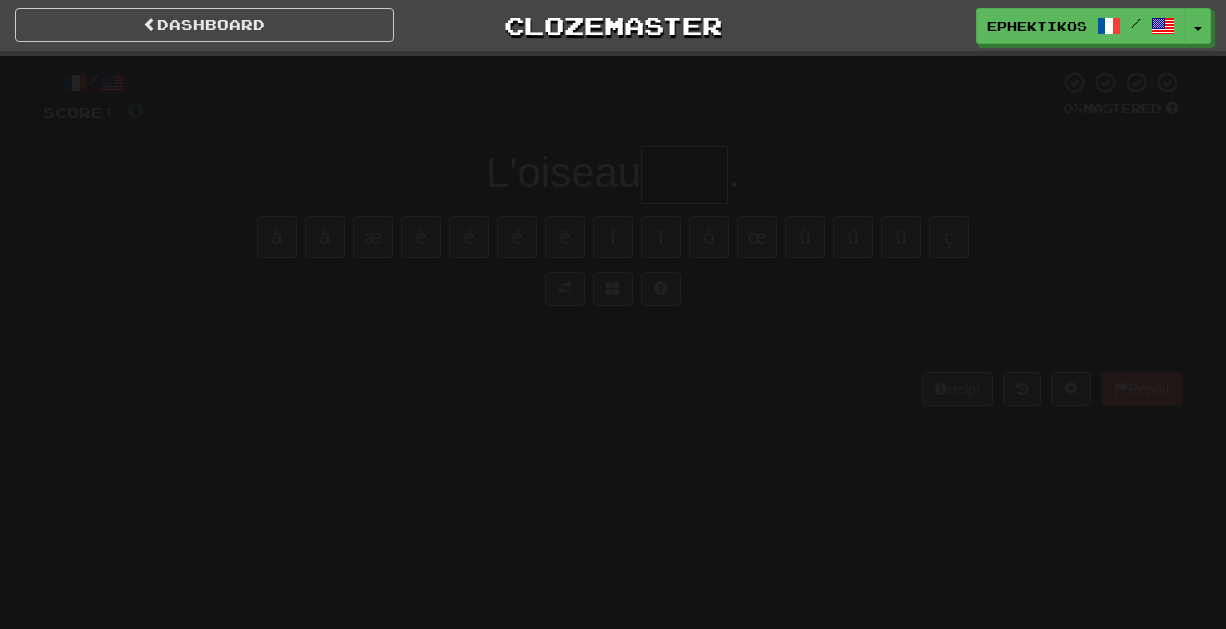 scroll, scrollTop: 0, scrollLeft: 0, axis: both 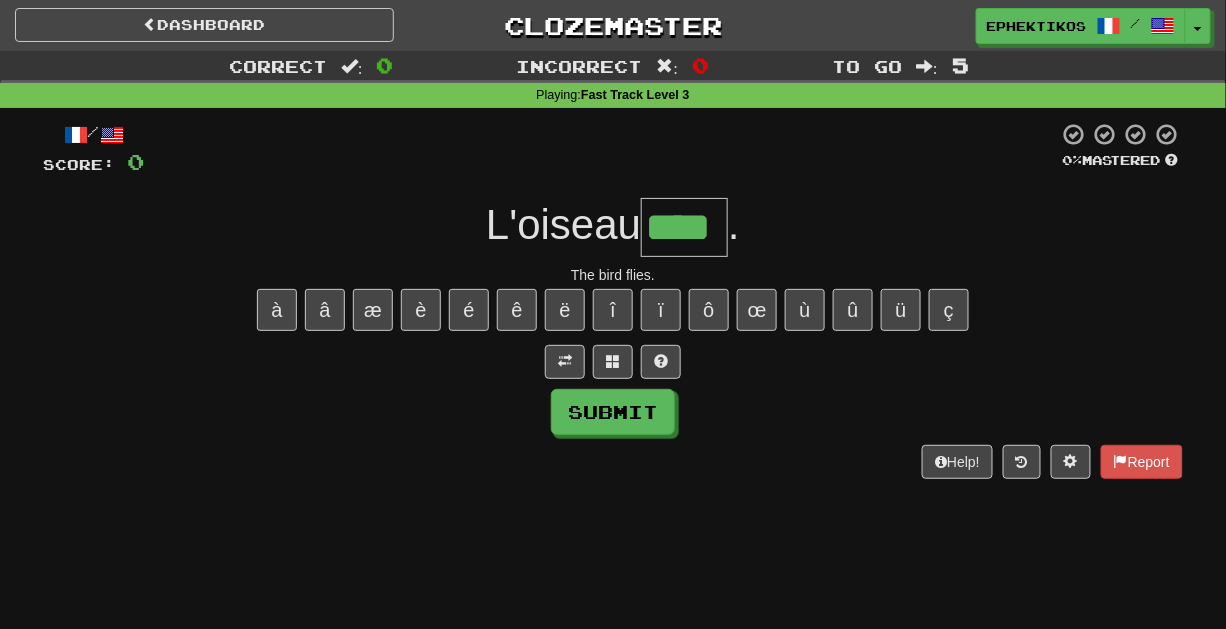 type on "****" 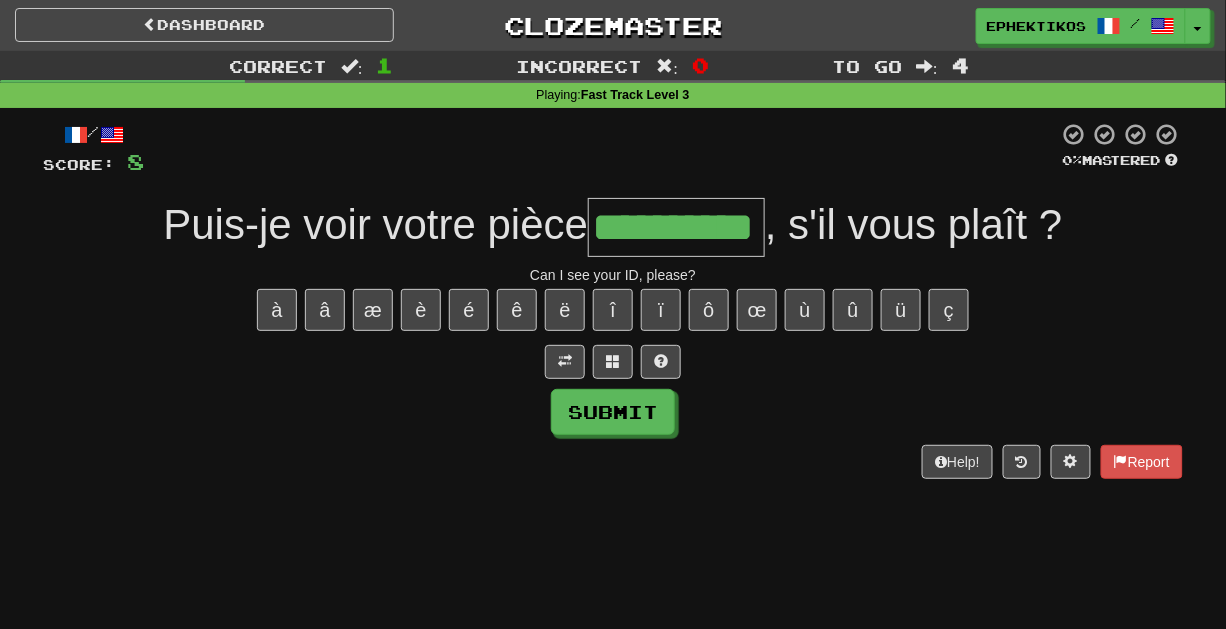 type on "**********" 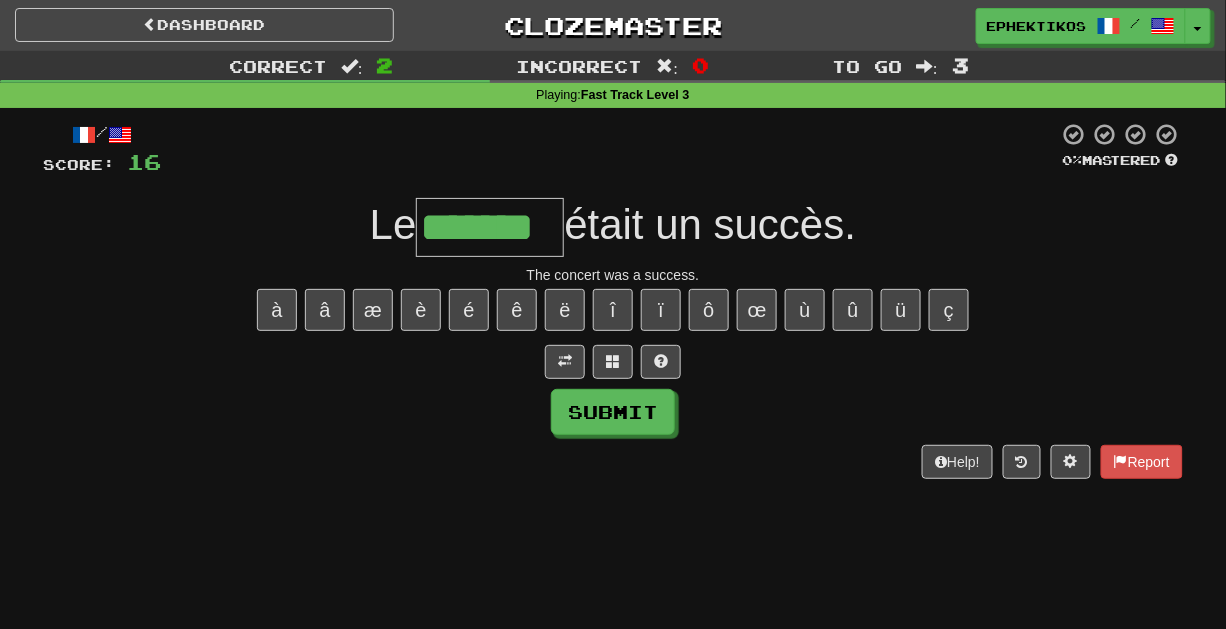 type on "*******" 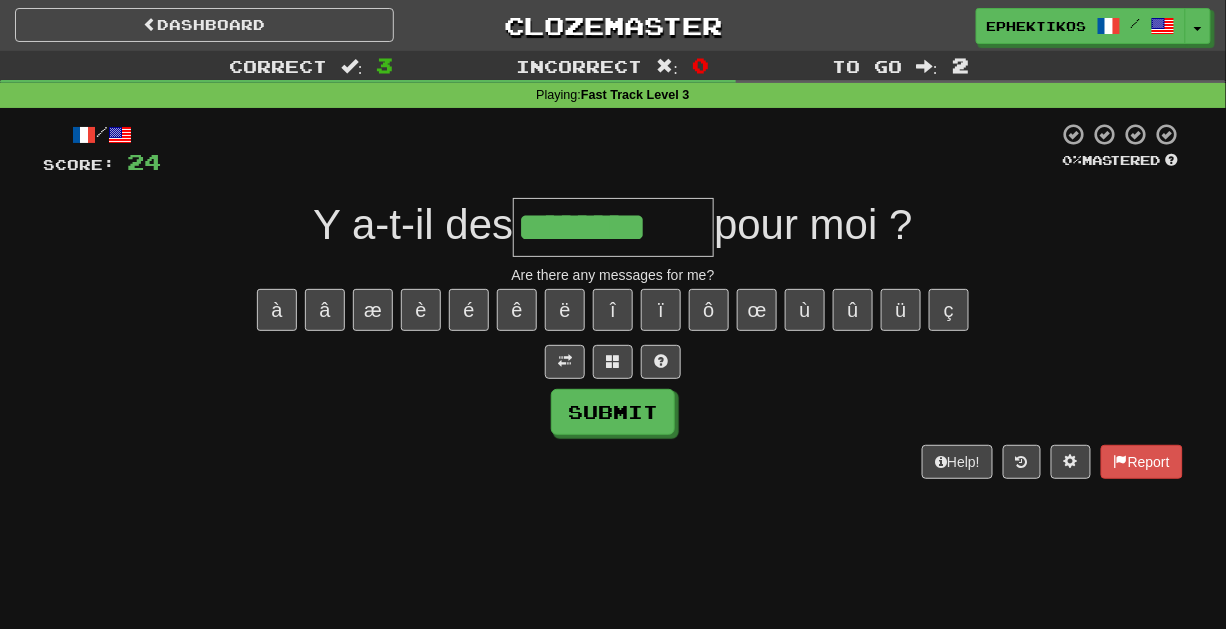 type on "********" 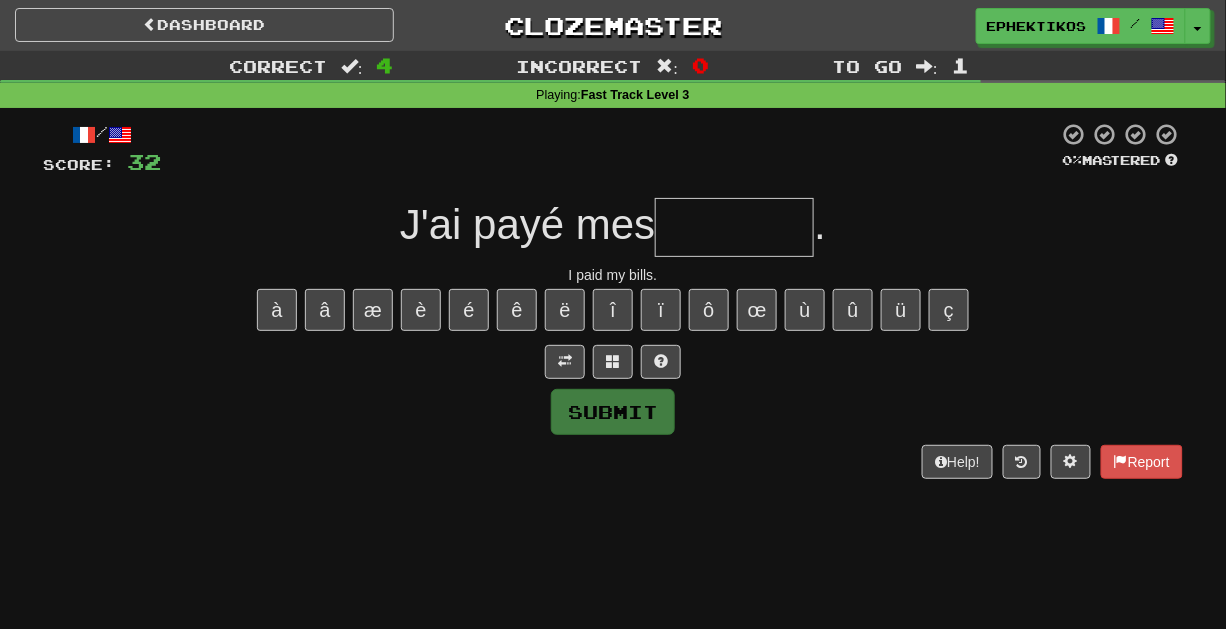 type on "*" 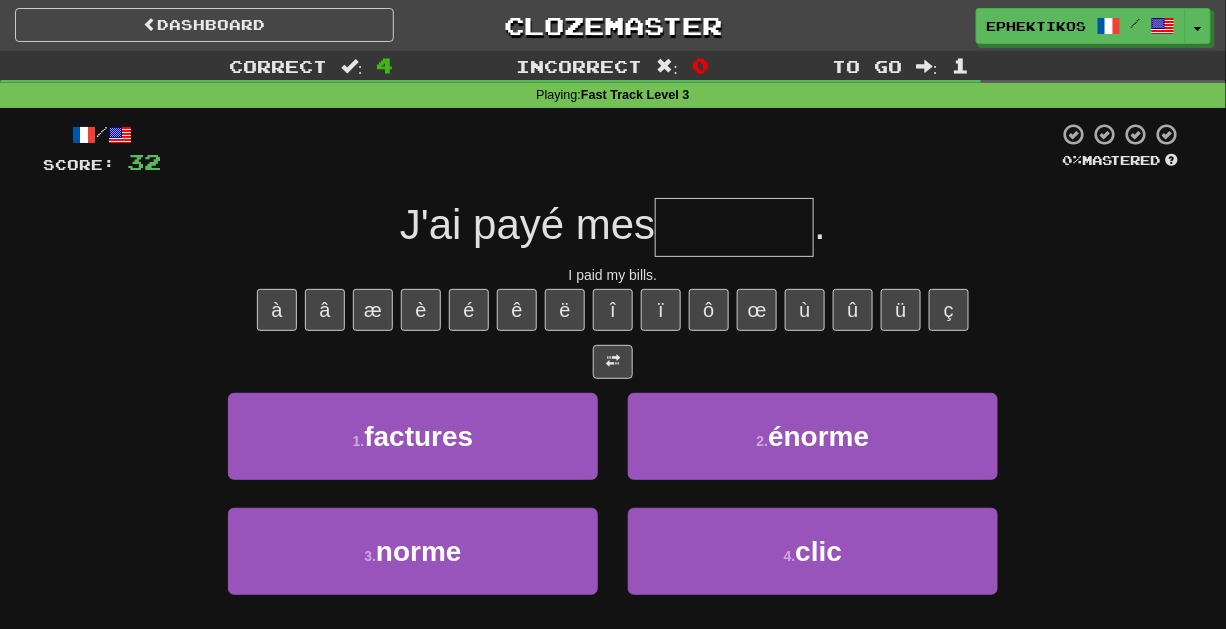 type on "********" 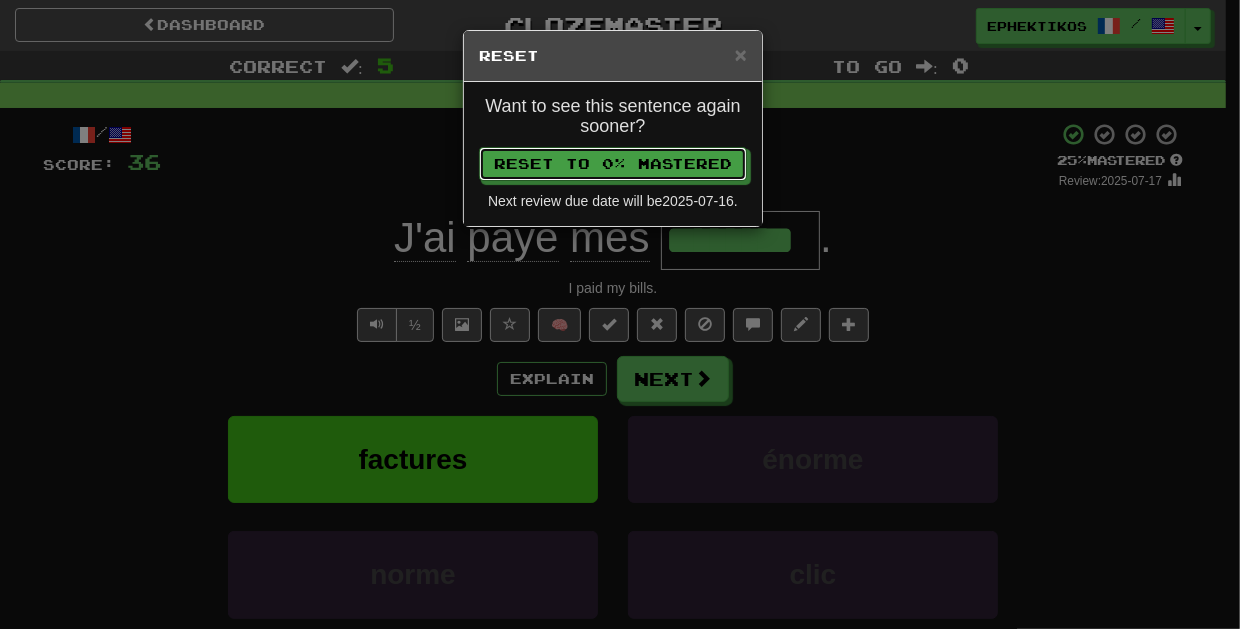 type 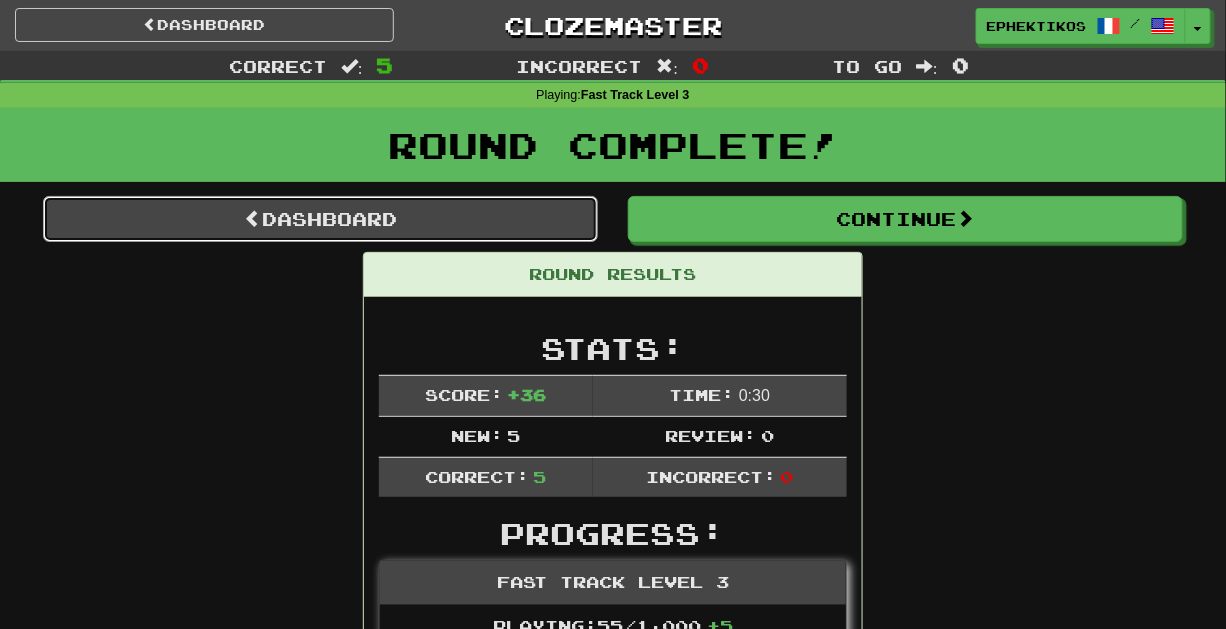 click on "Dashboard" at bounding box center (320, 219) 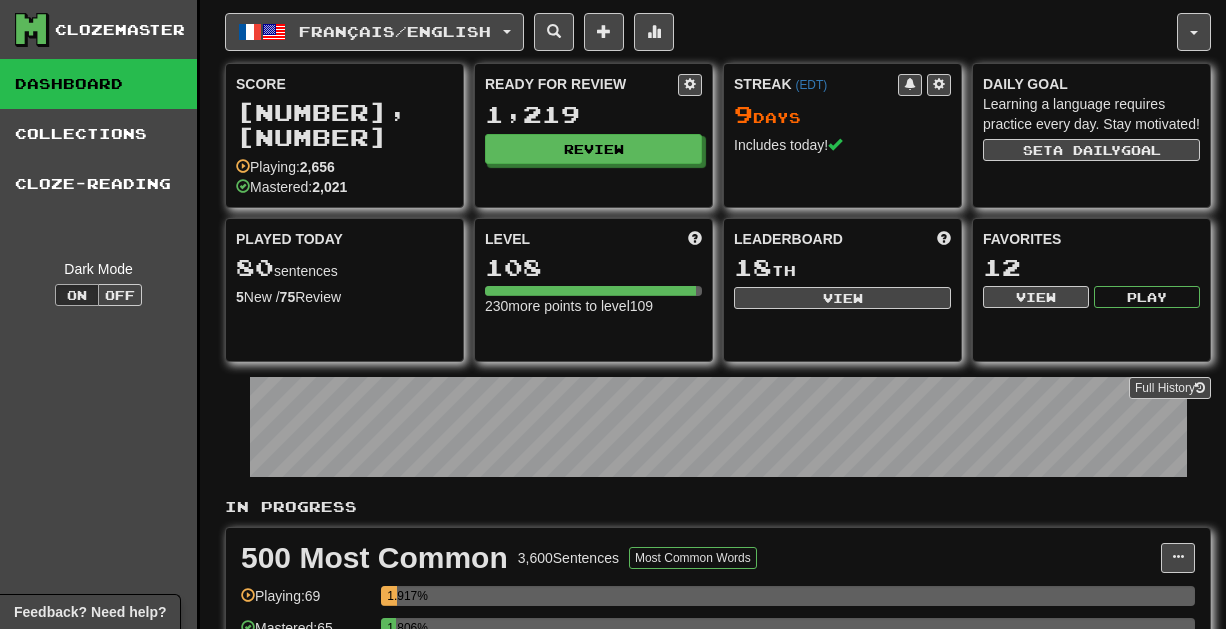 scroll, scrollTop: 0, scrollLeft: 0, axis: both 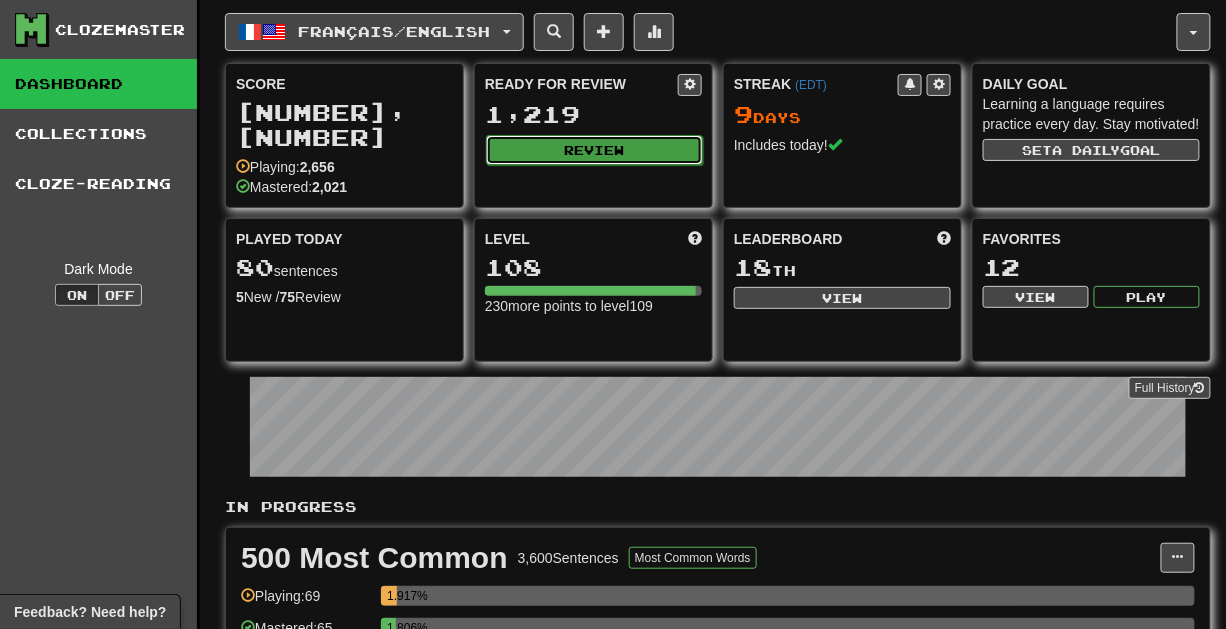 click on "Review" at bounding box center (594, 150) 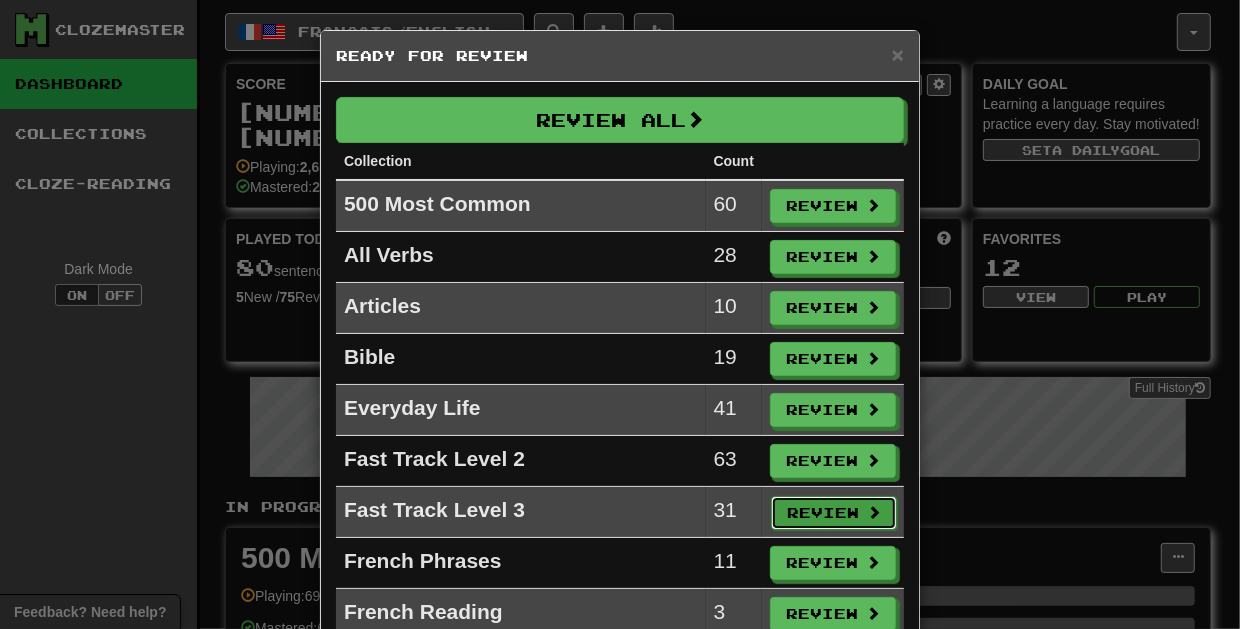 click on "Review" at bounding box center [834, 513] 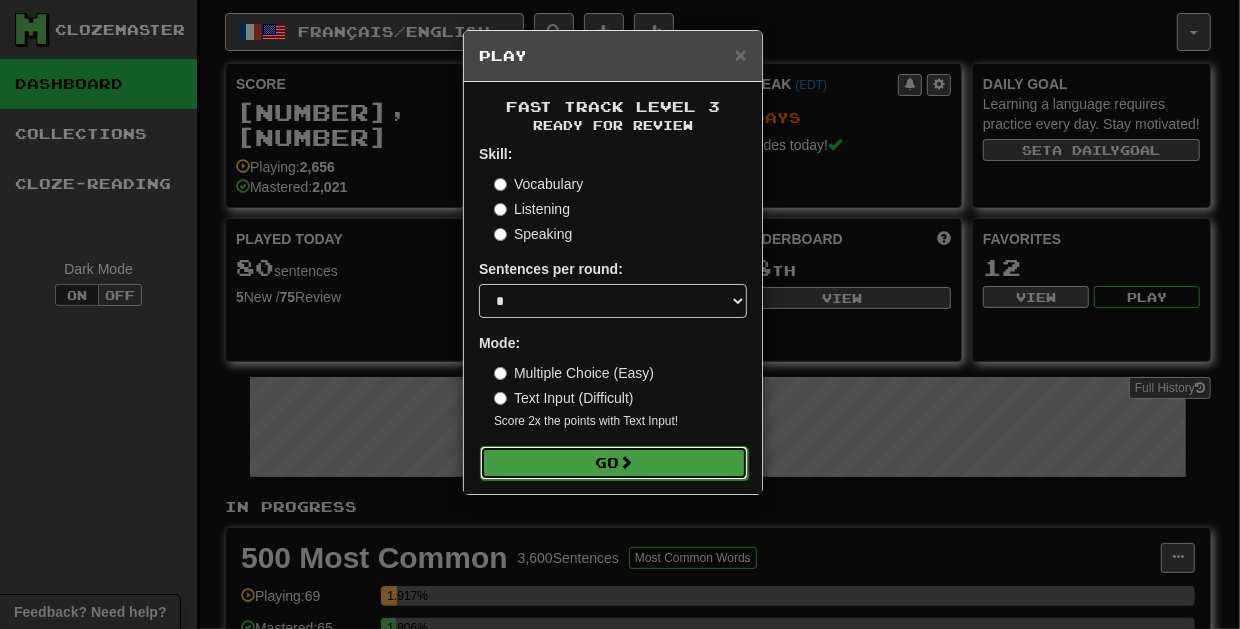 click on "Go" at bounding box center (614, 463) 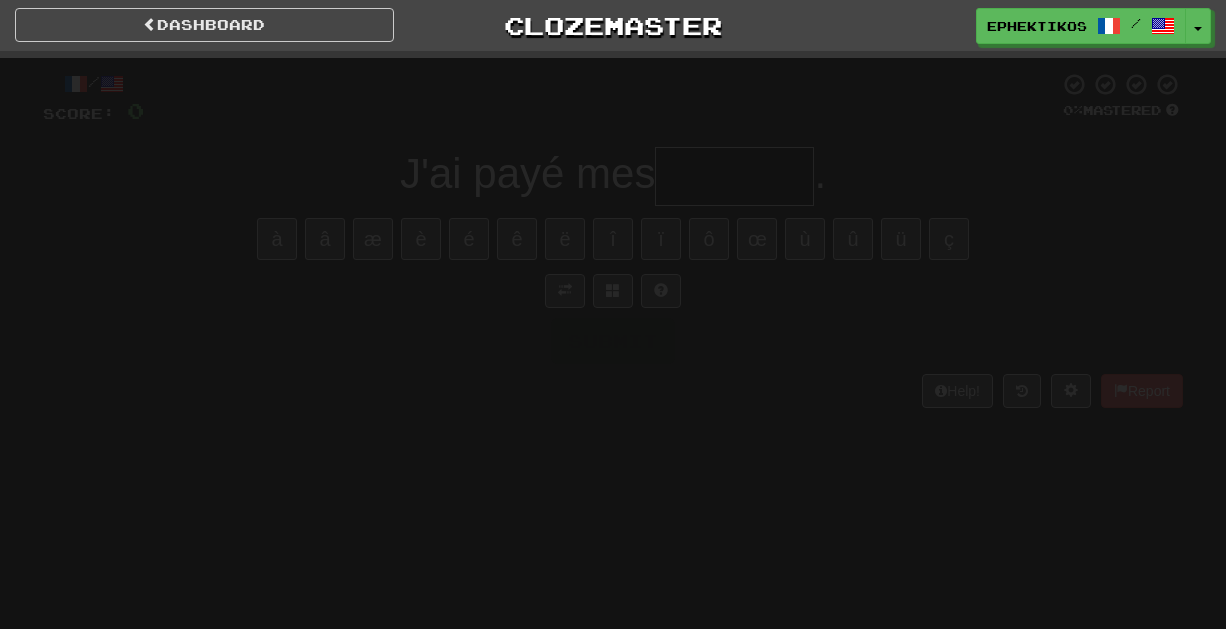 scroll, scrollTop: 0, scrollLeft: 0, axis: both 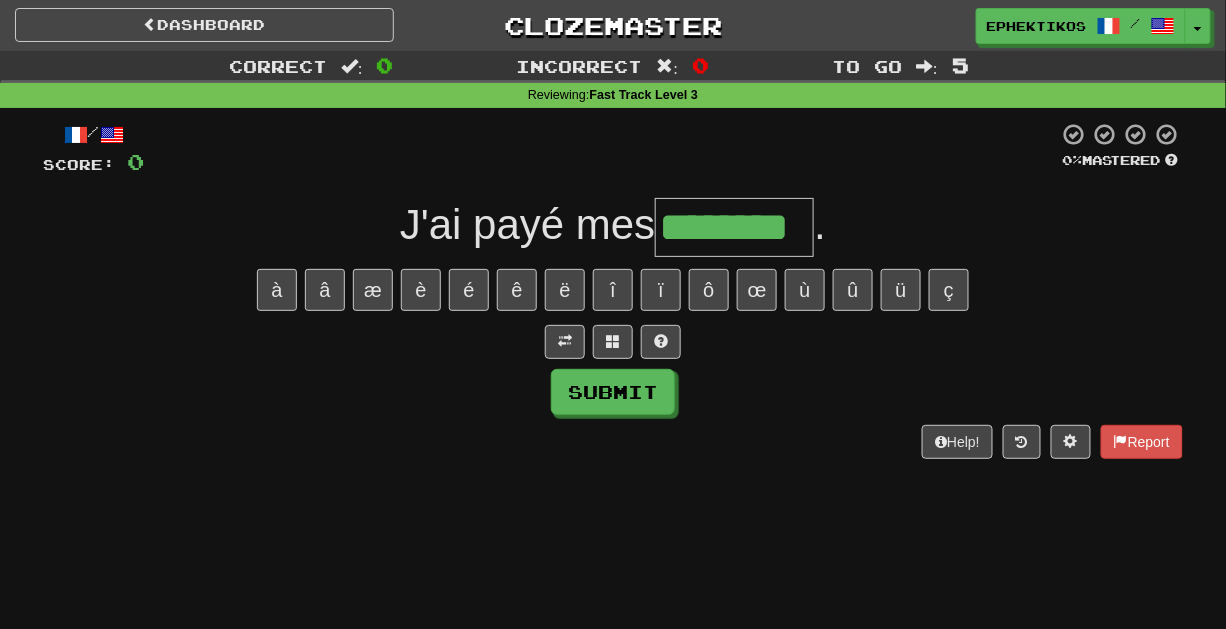type on "********" 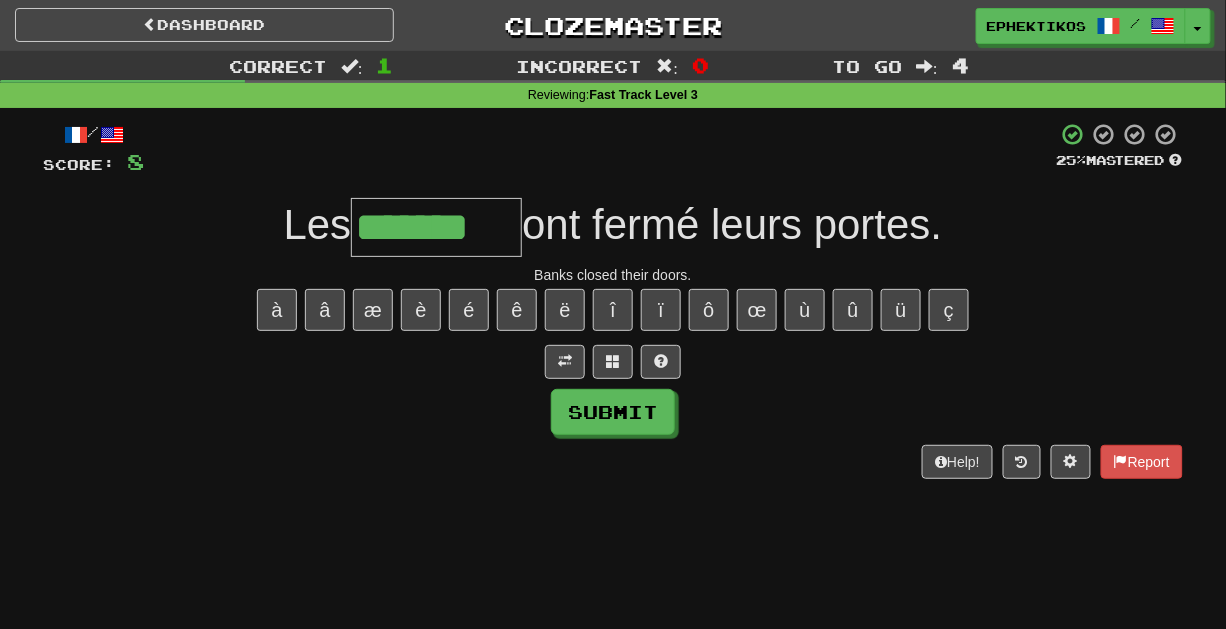 type on "*******" 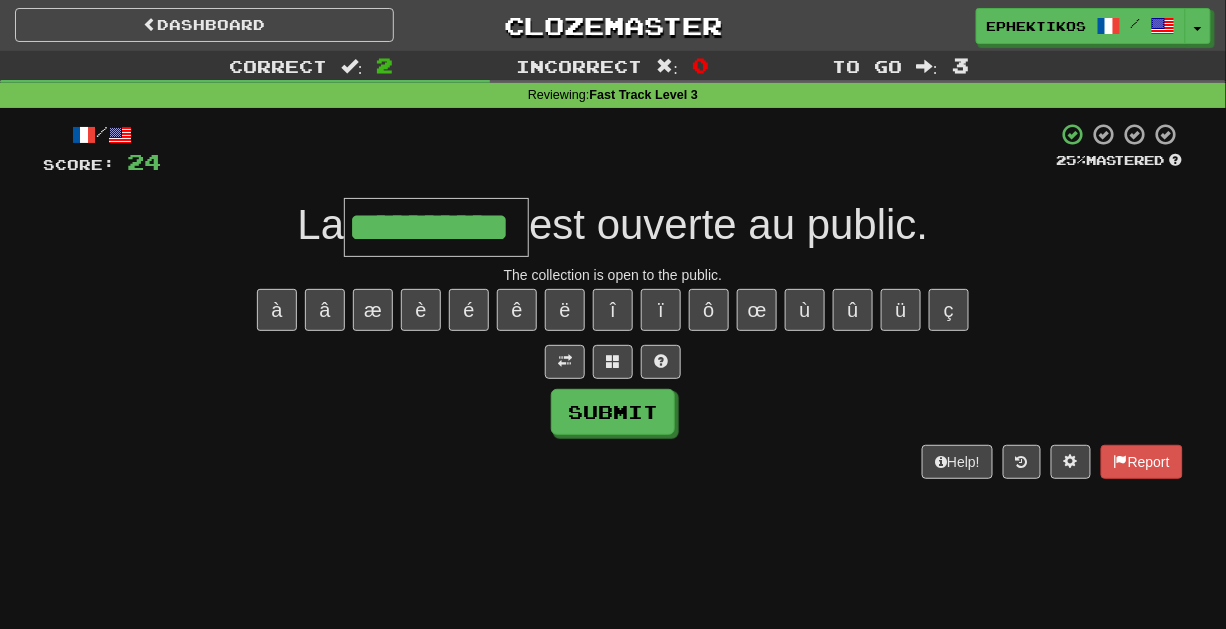type on "**********" 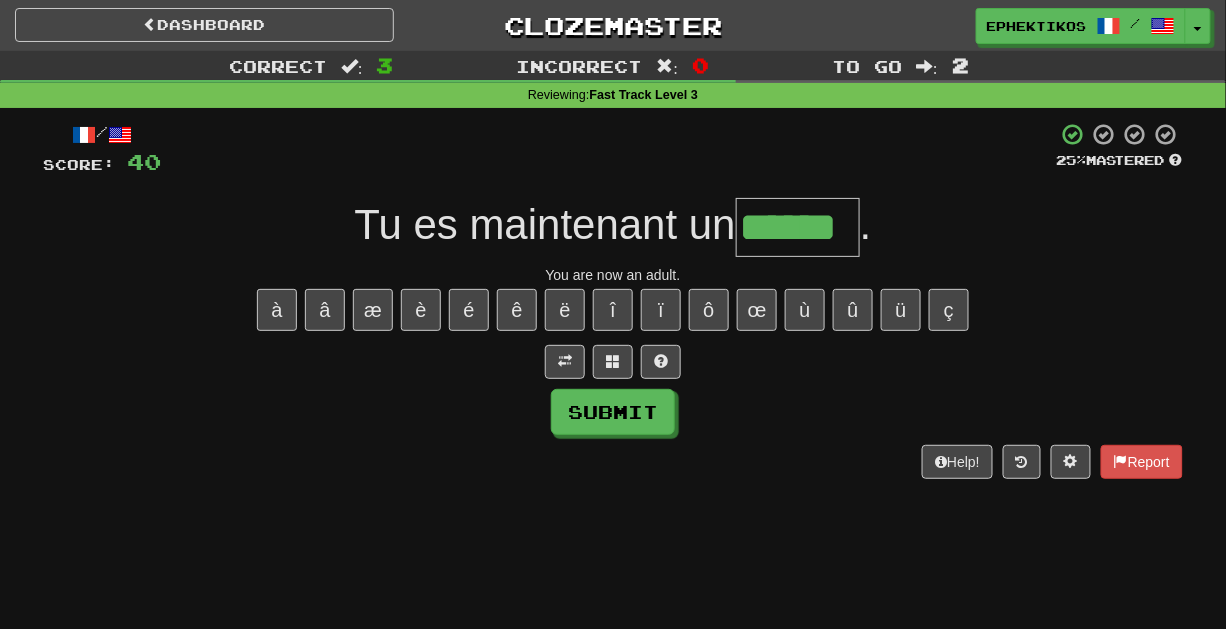 type on "******" 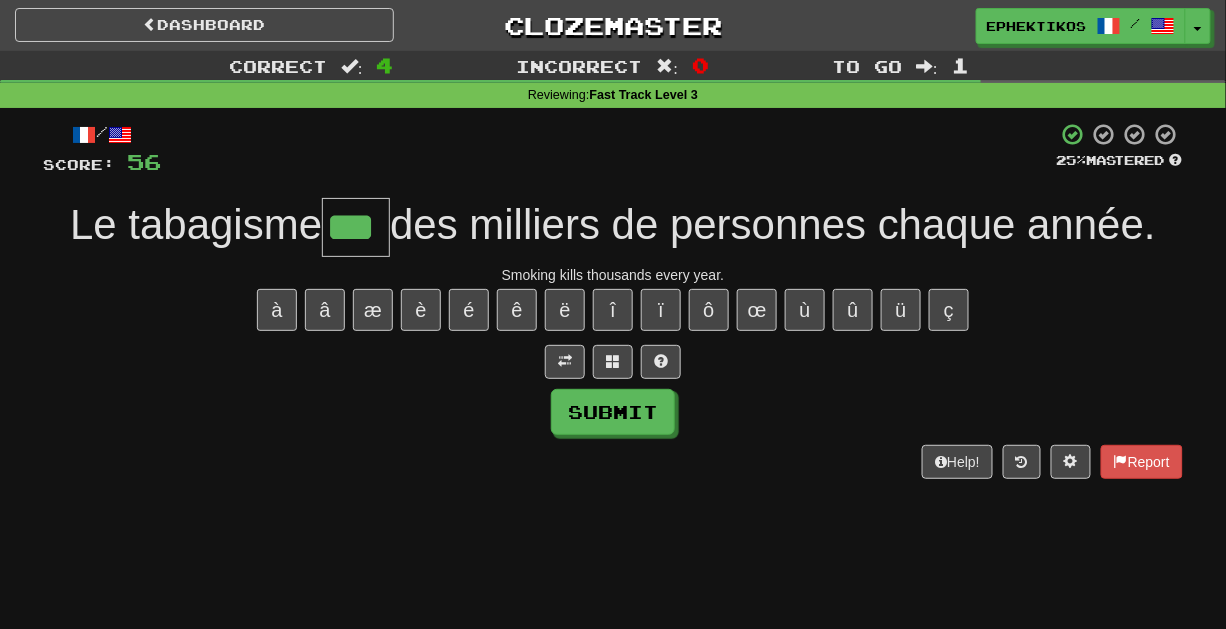 type on "***" 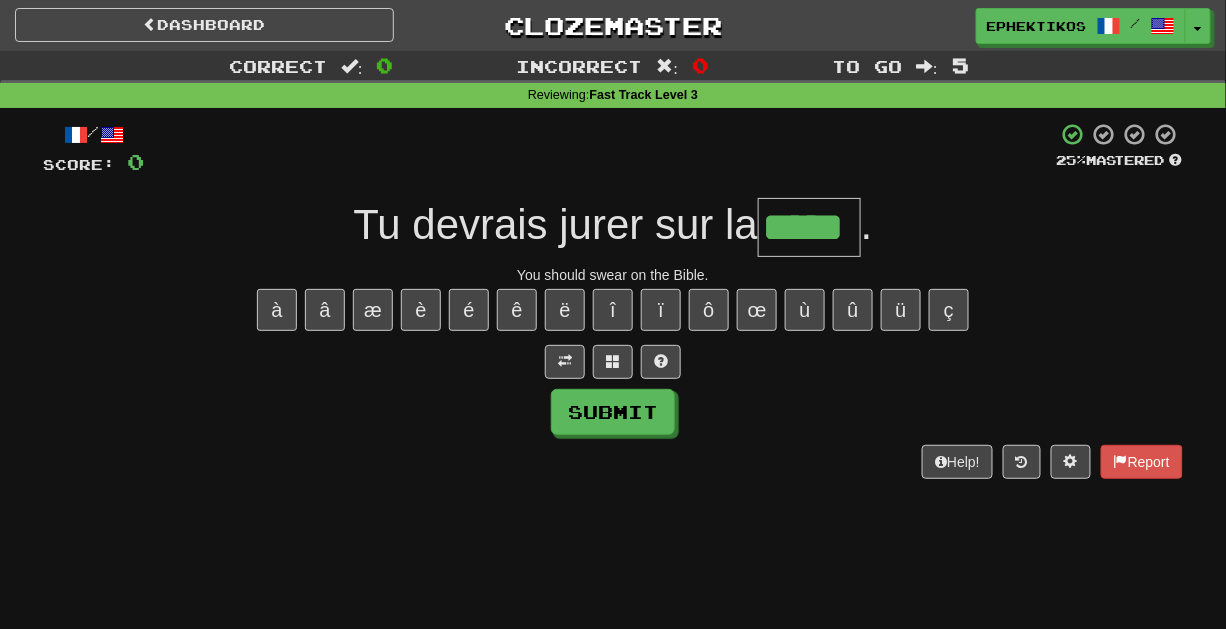 type on "*****" 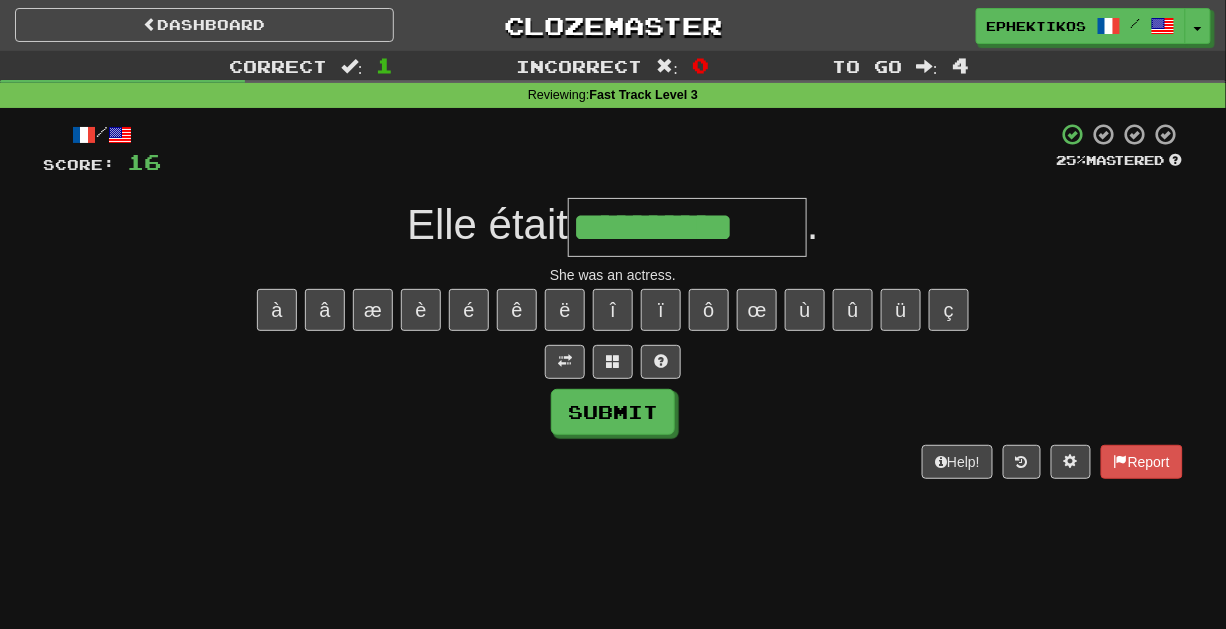 type on "**********" 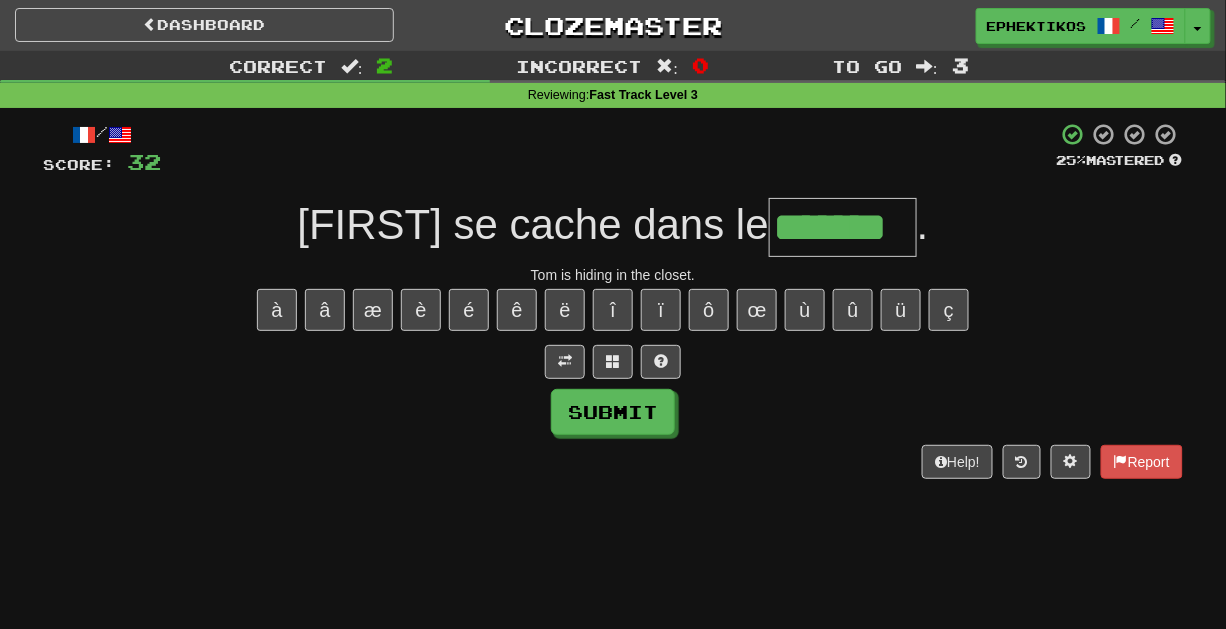 type on "*******" 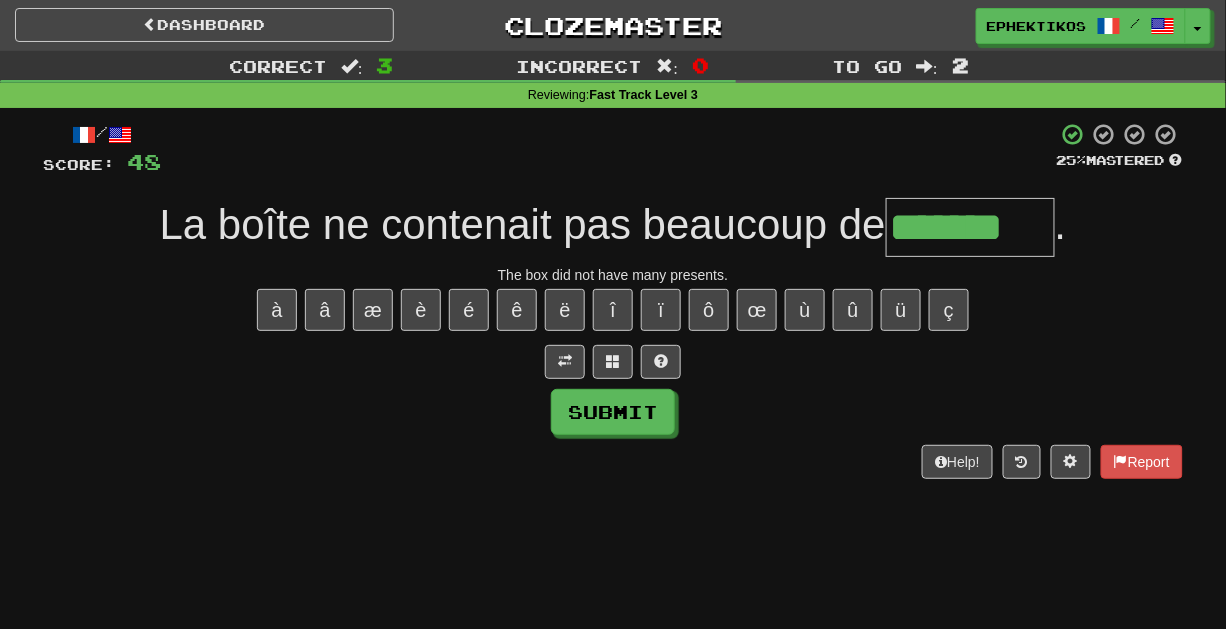 type on "*******" 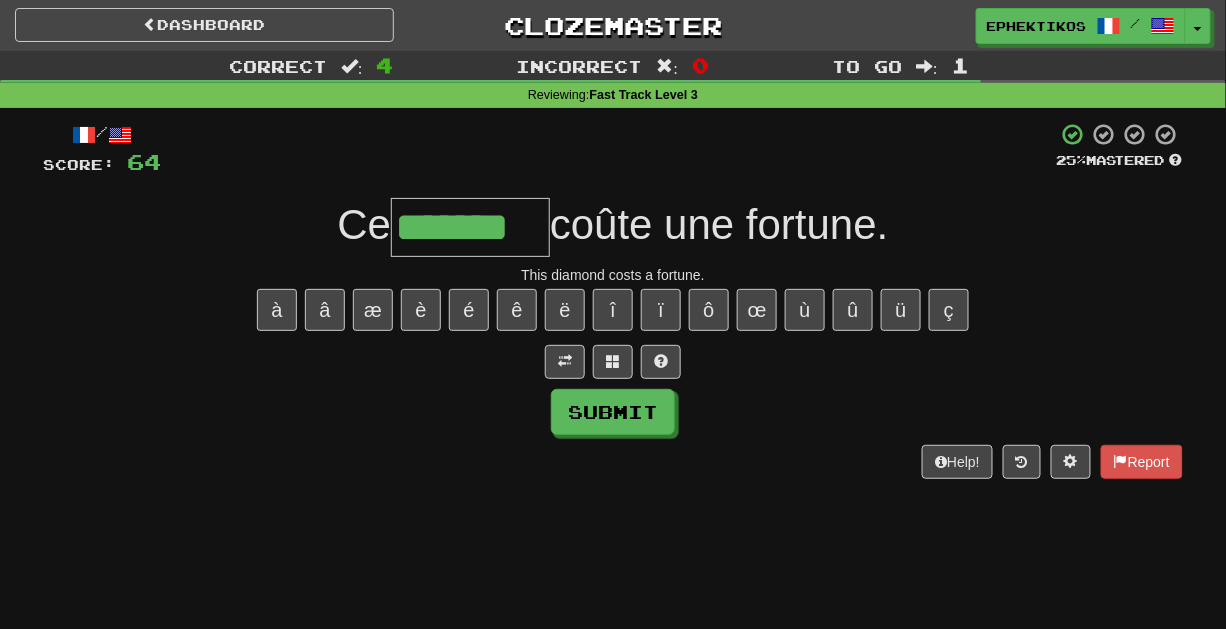 type on "*******" 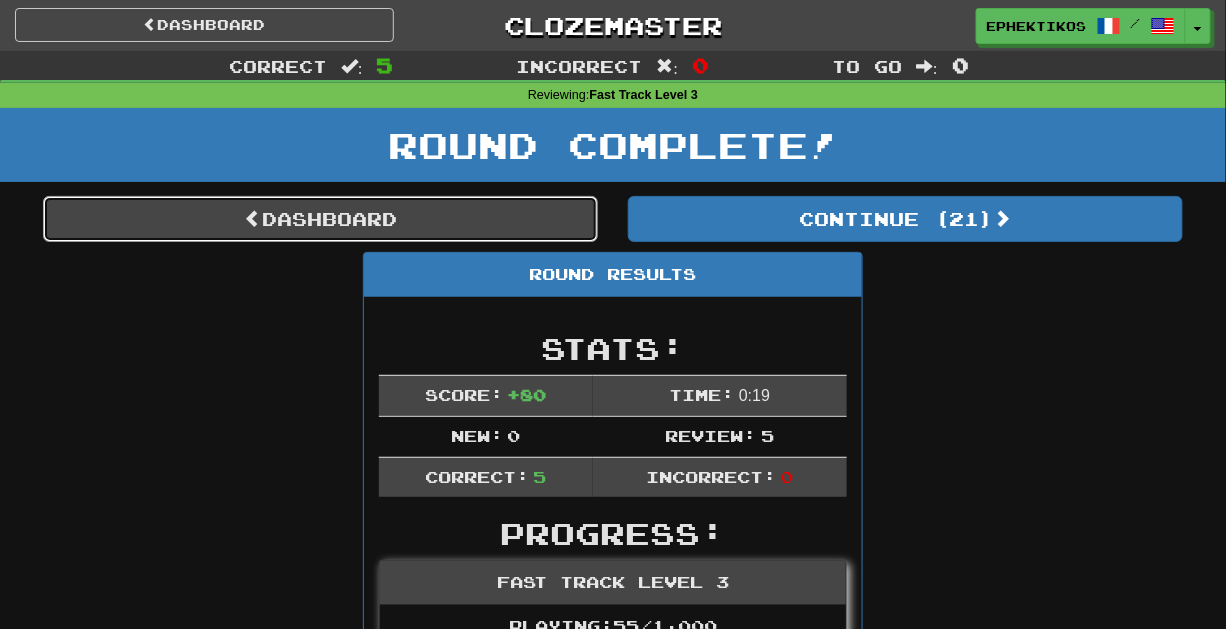 click on "Dashboard" at bounding box center [320, 219] 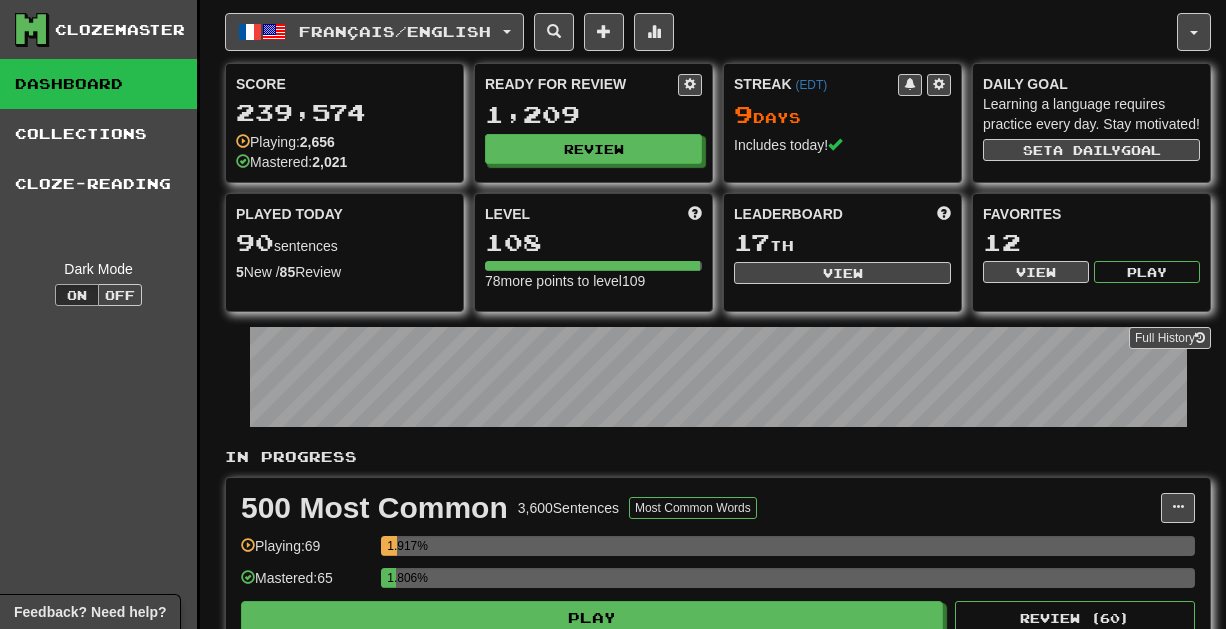 scroll, scrollTop: 0, scrollLeft: 0, axis: both 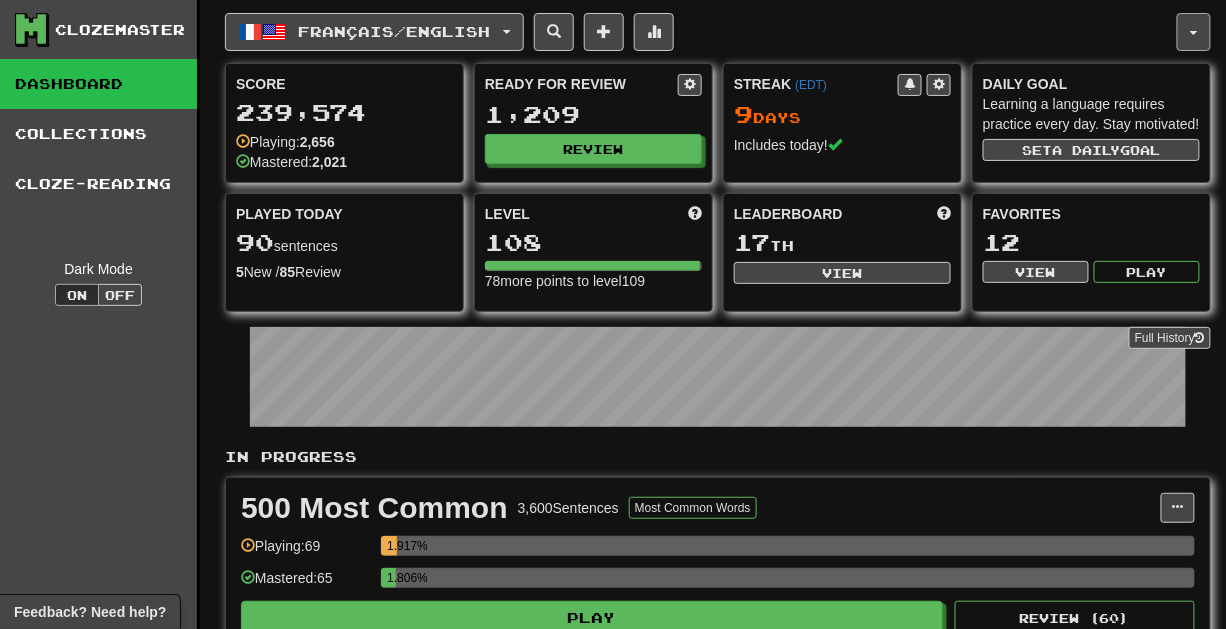 click at bounding box center [1194, 32] 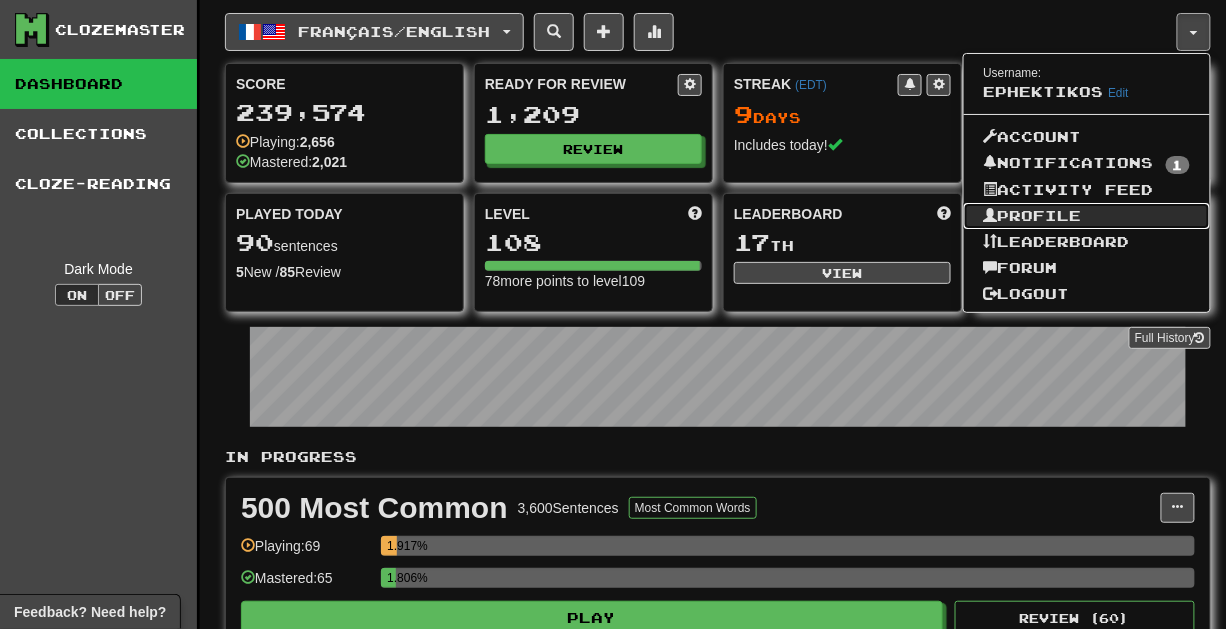 click on "Profile" at bounding box center [1087, 216] 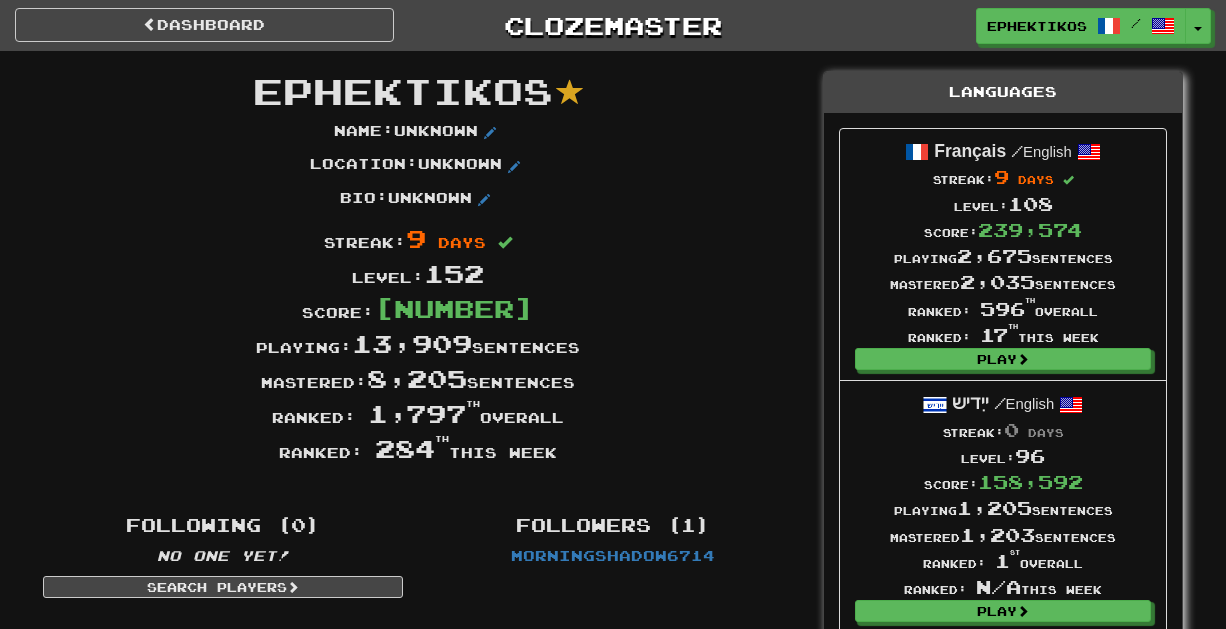 scroll, scrollTop: 0, scrollLeft: 0, axis: both 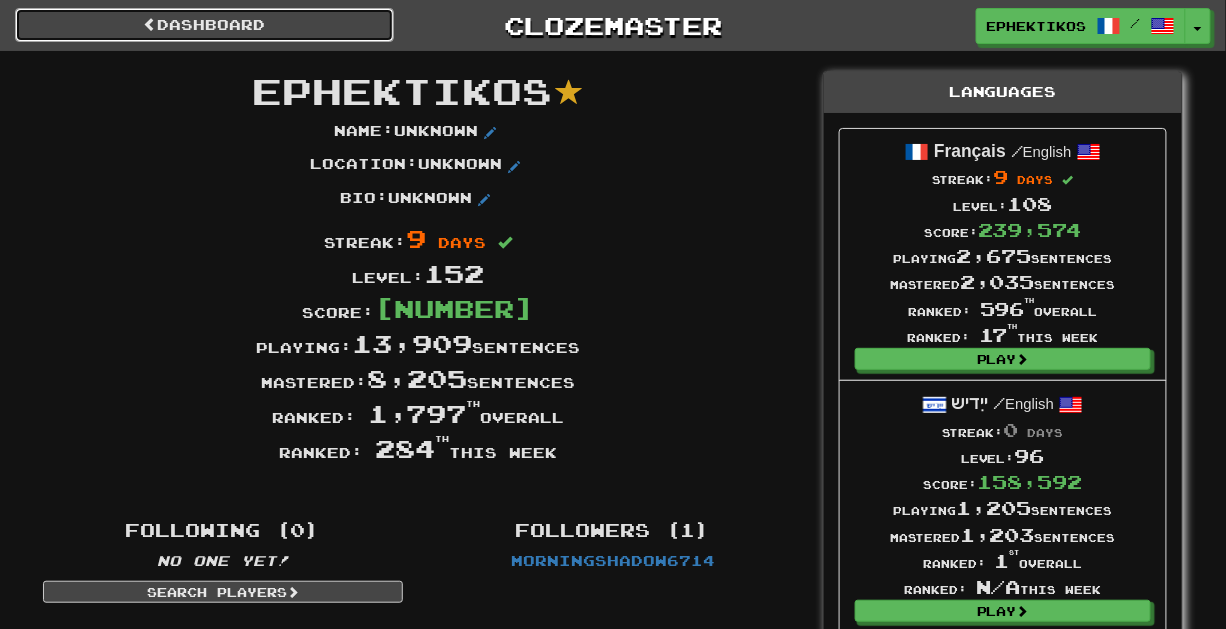 click on "Dashboard" at bounding box center [204, 25] 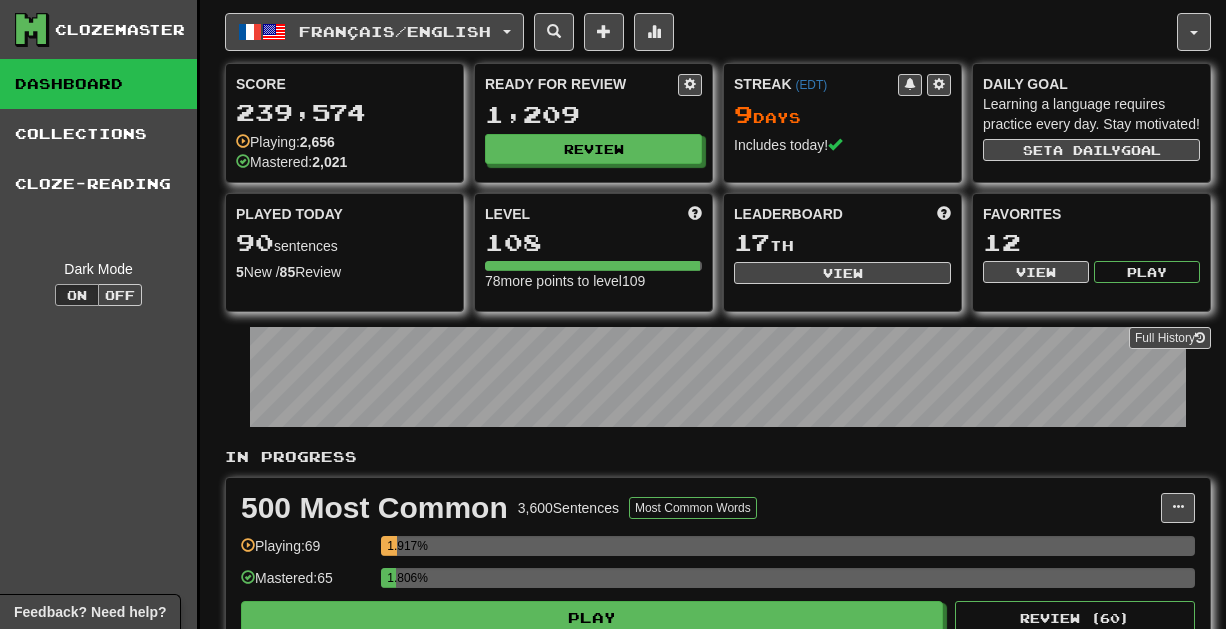 scroll, scrollTop: 0, scrollLeft: 0, axis: both 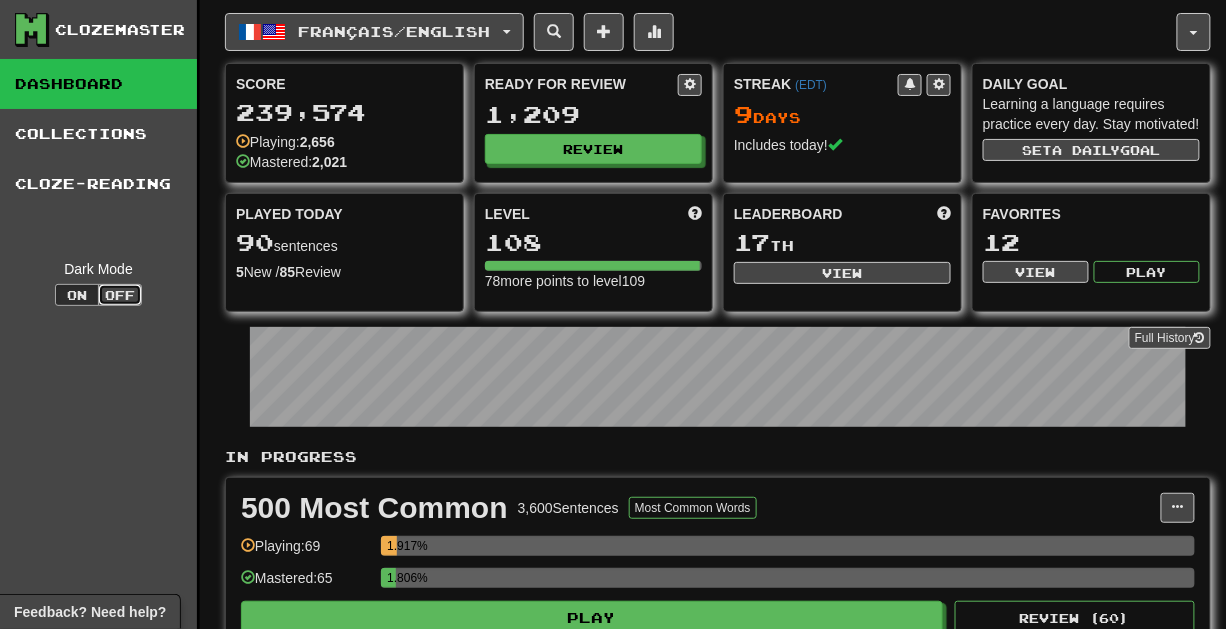 click on "Off" at bounding box center [120, 295] 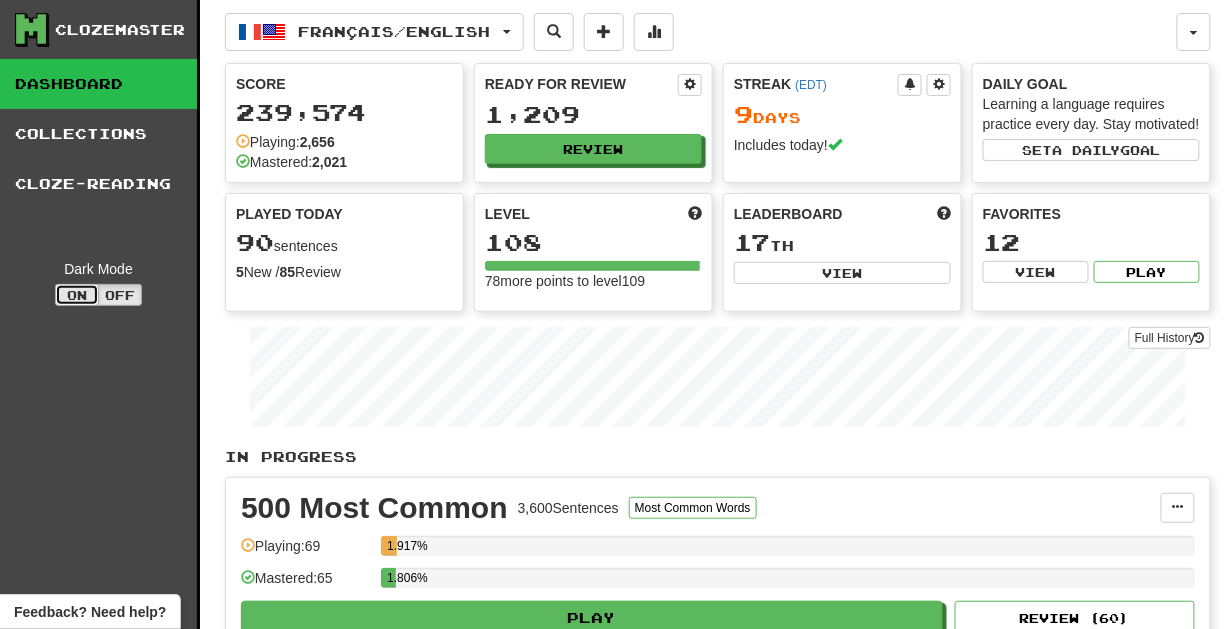 click on "On" at bounding box center [77, 295] 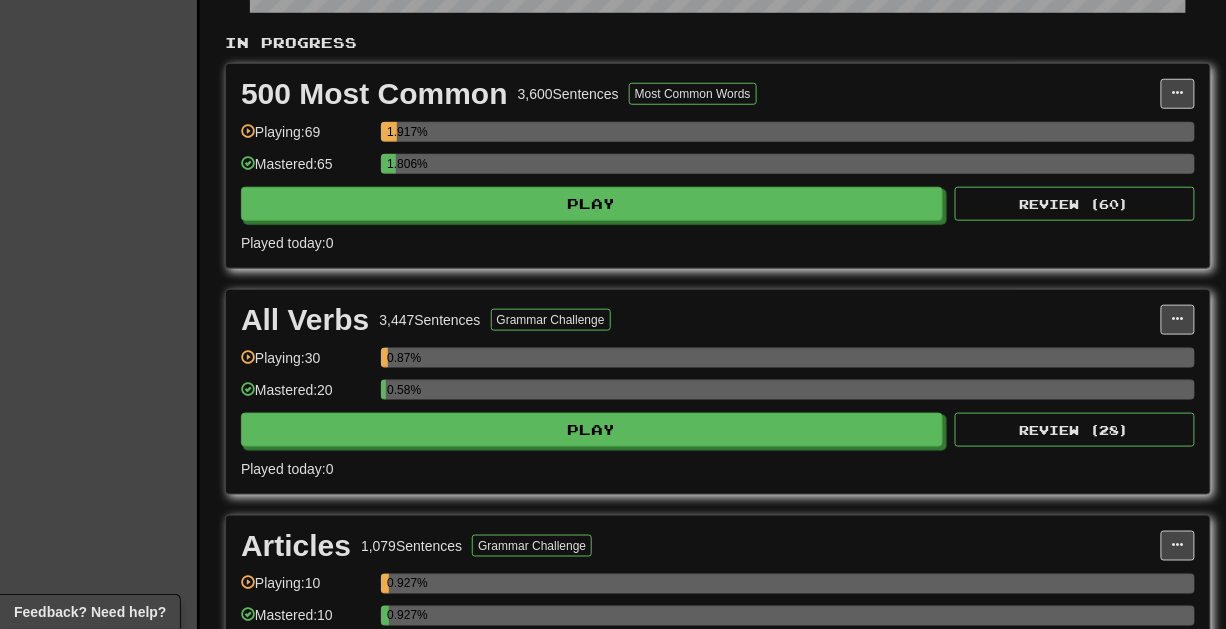 scroll, scrollTop: 0, scrollLeft: 0, axis: both 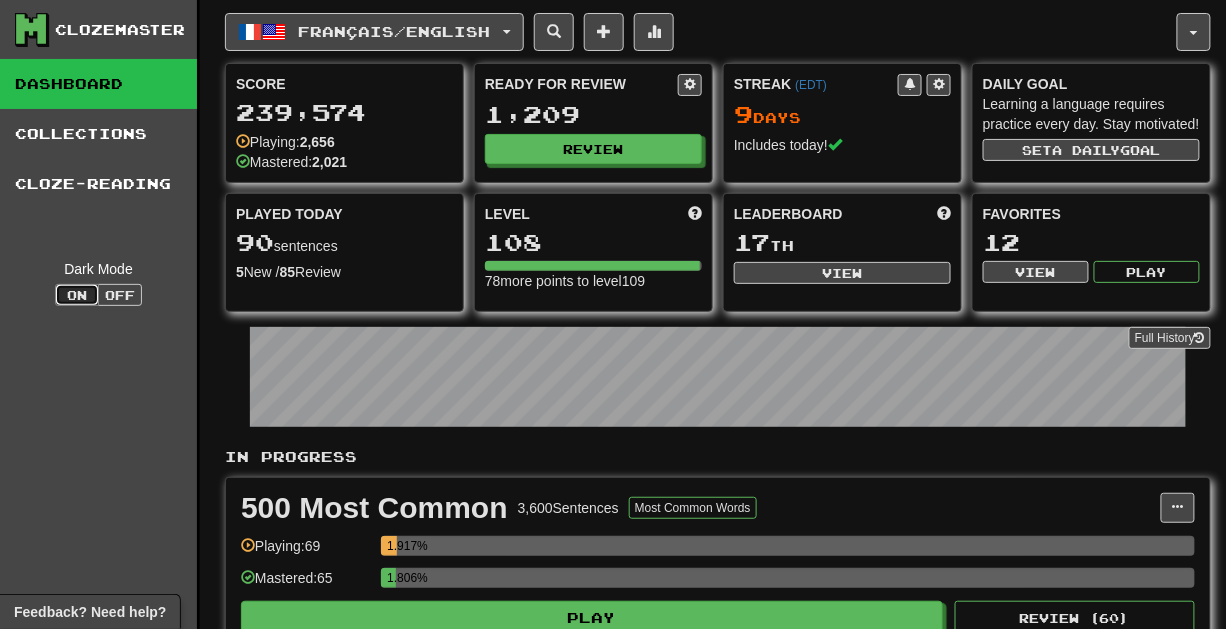 type on "dark" 